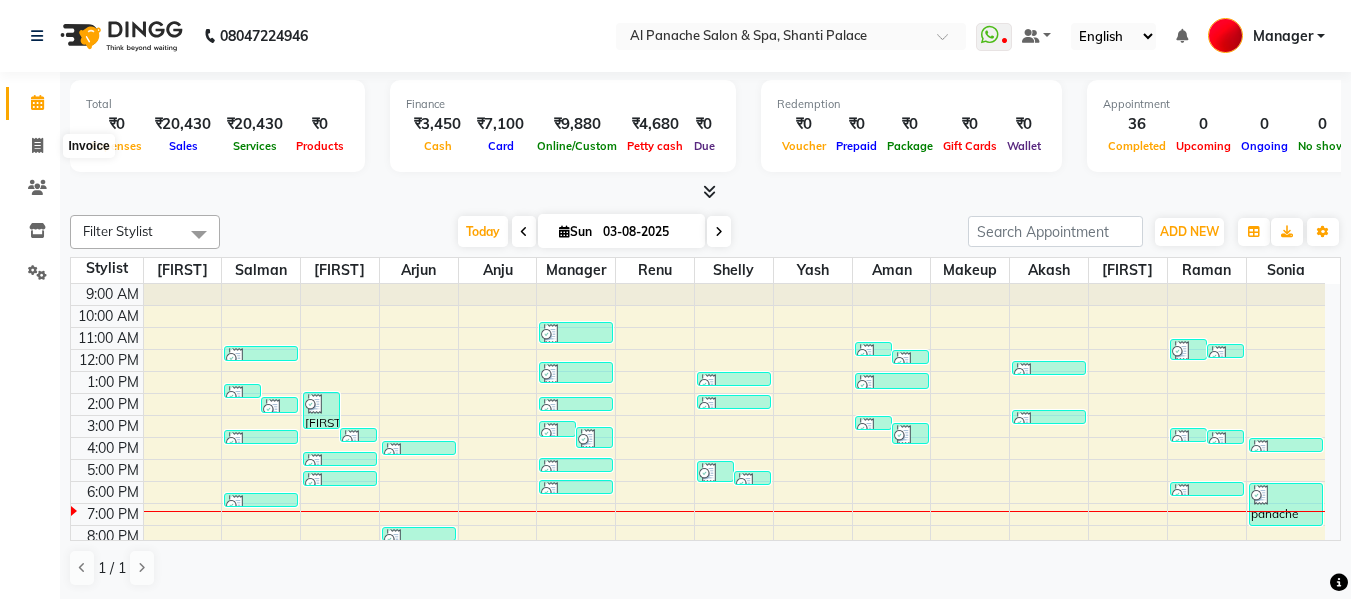 scroll, scrollTop: 0, scrollLeft: 0, axis: both 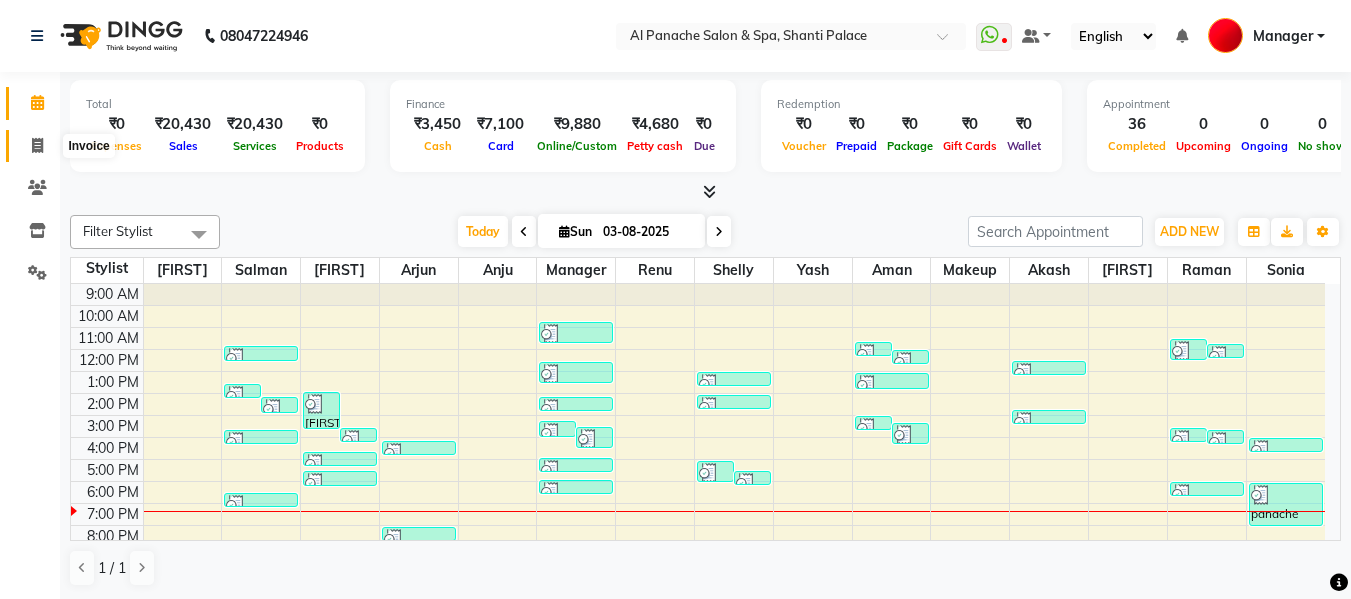 click 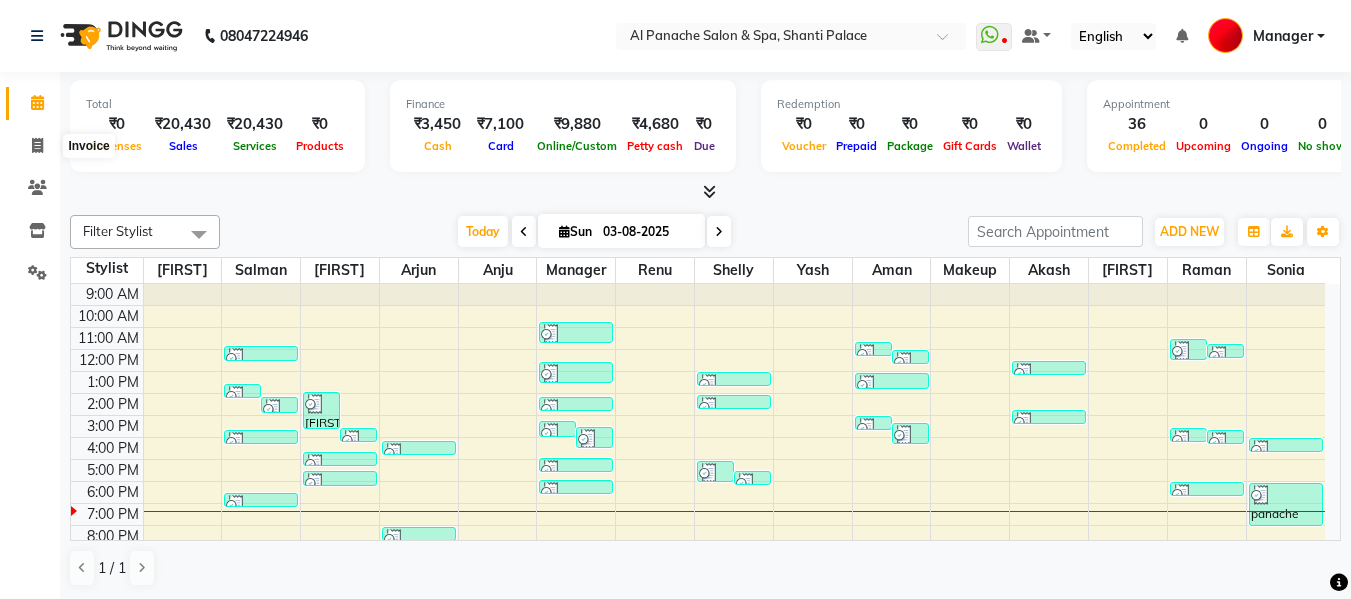 select on "service" 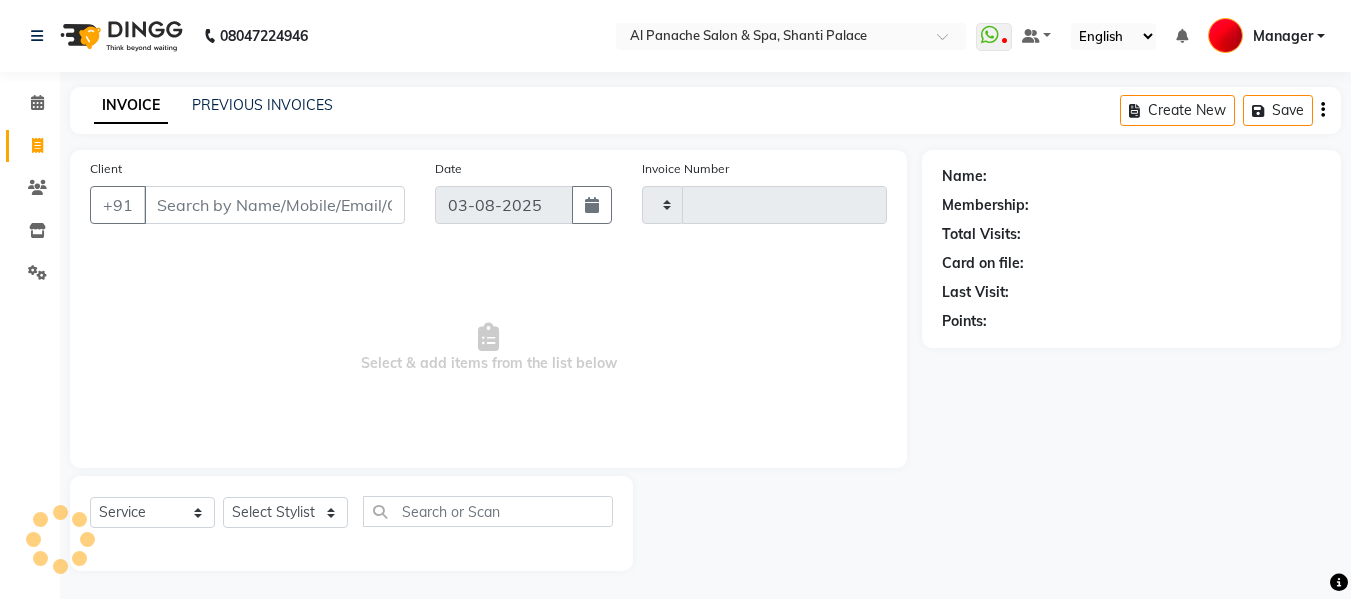 type on "1710" 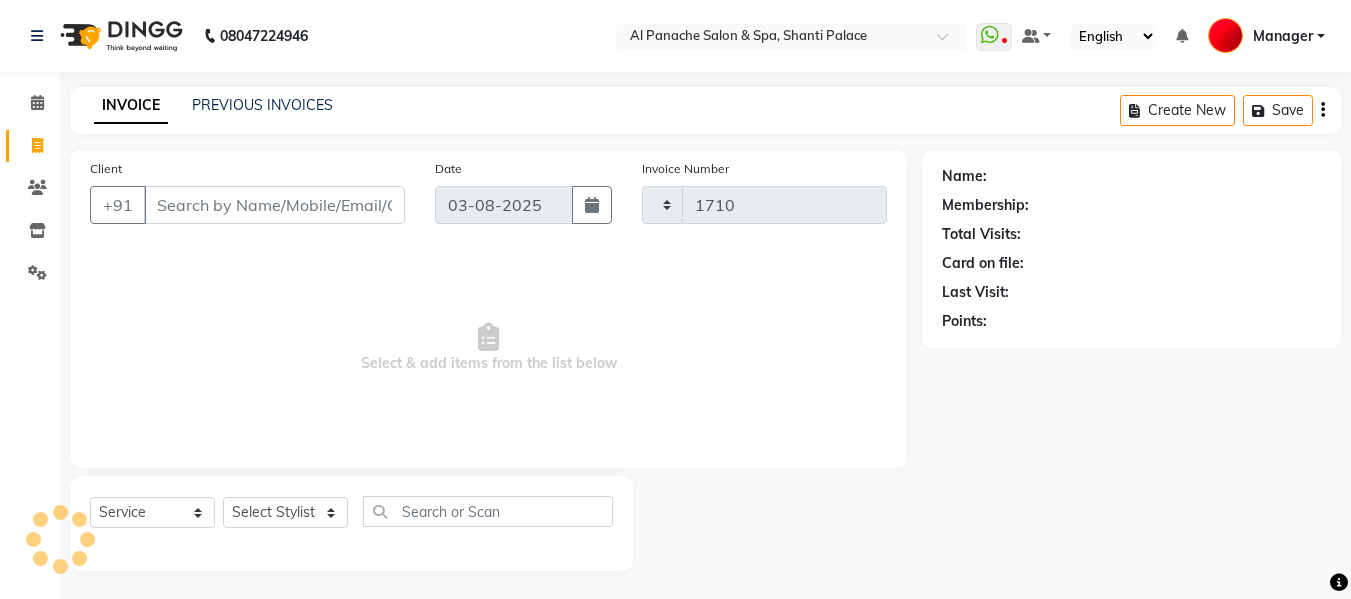 select on "751" 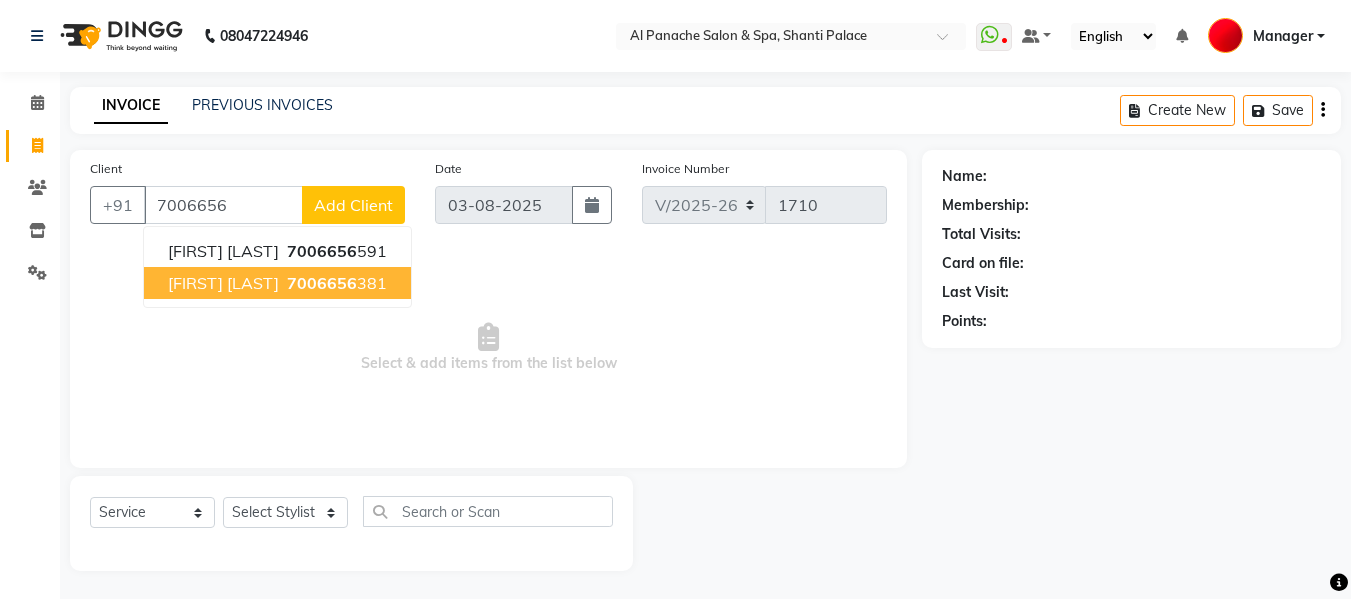 click on "[FIRST] [LAST] [PHONE]" at bounding box center [277, 283] 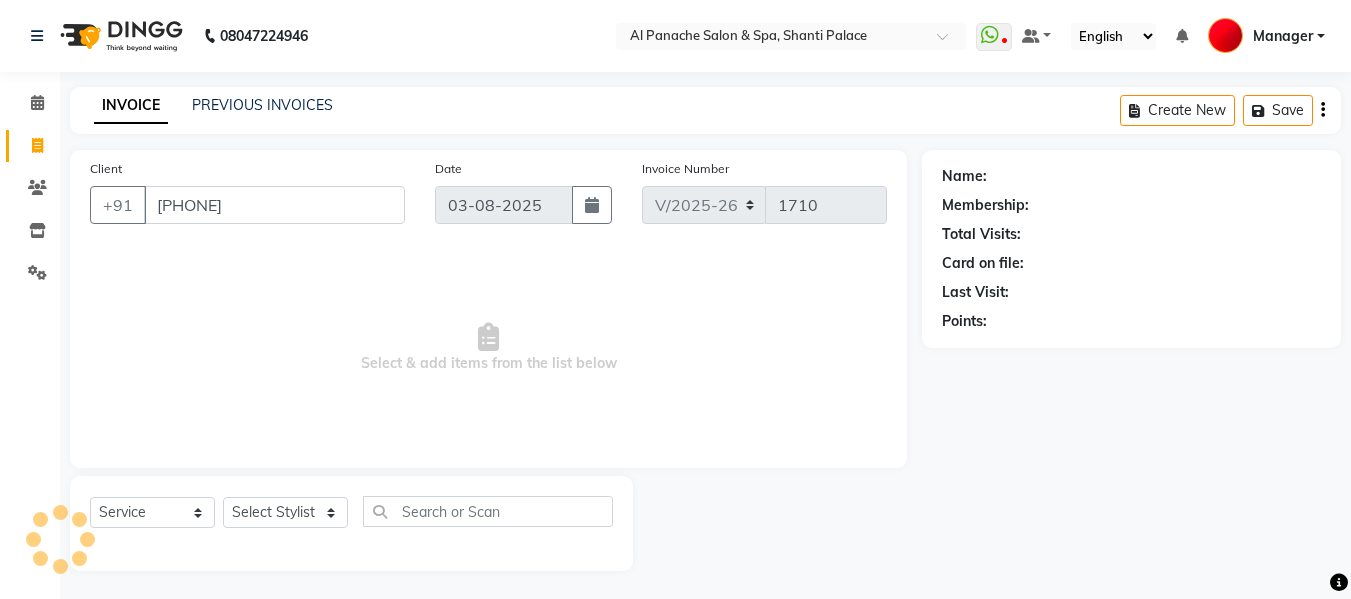 type on "[PHONE]" 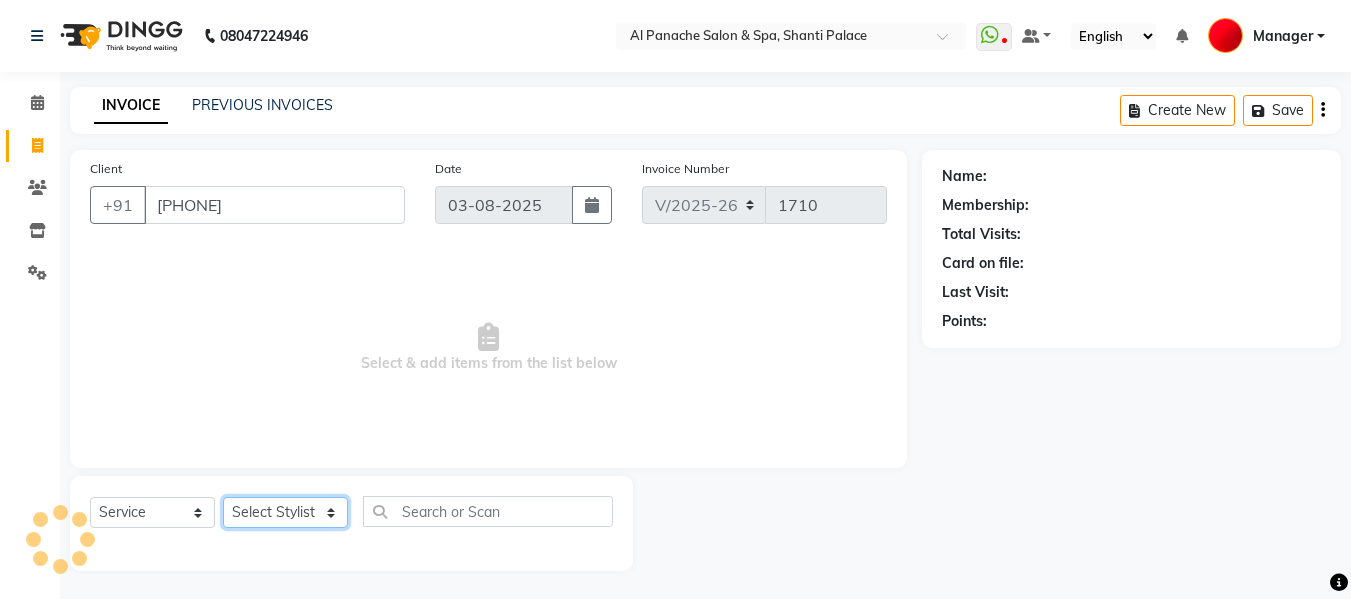 click on "Select Stylist Akash Aman anju Arjun AShu Bhavna Dhadwal Guneek Makeup Manager Raman Renu Salman Shelly shushma Sonia yash" 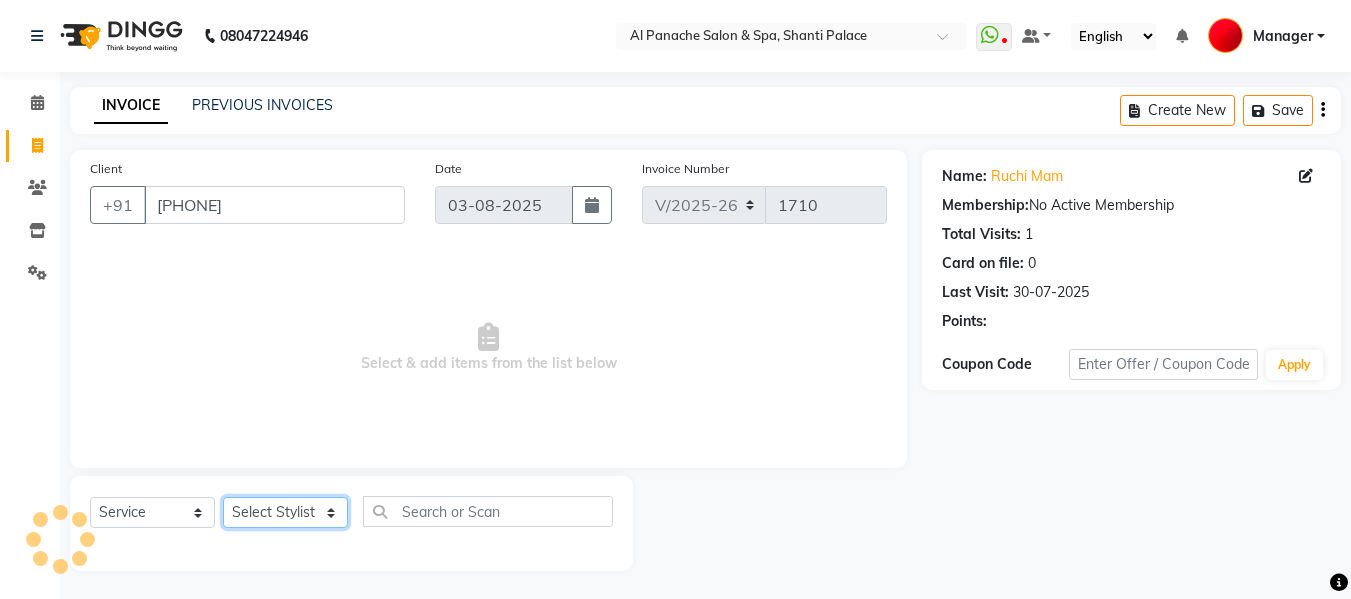 select on "12074" 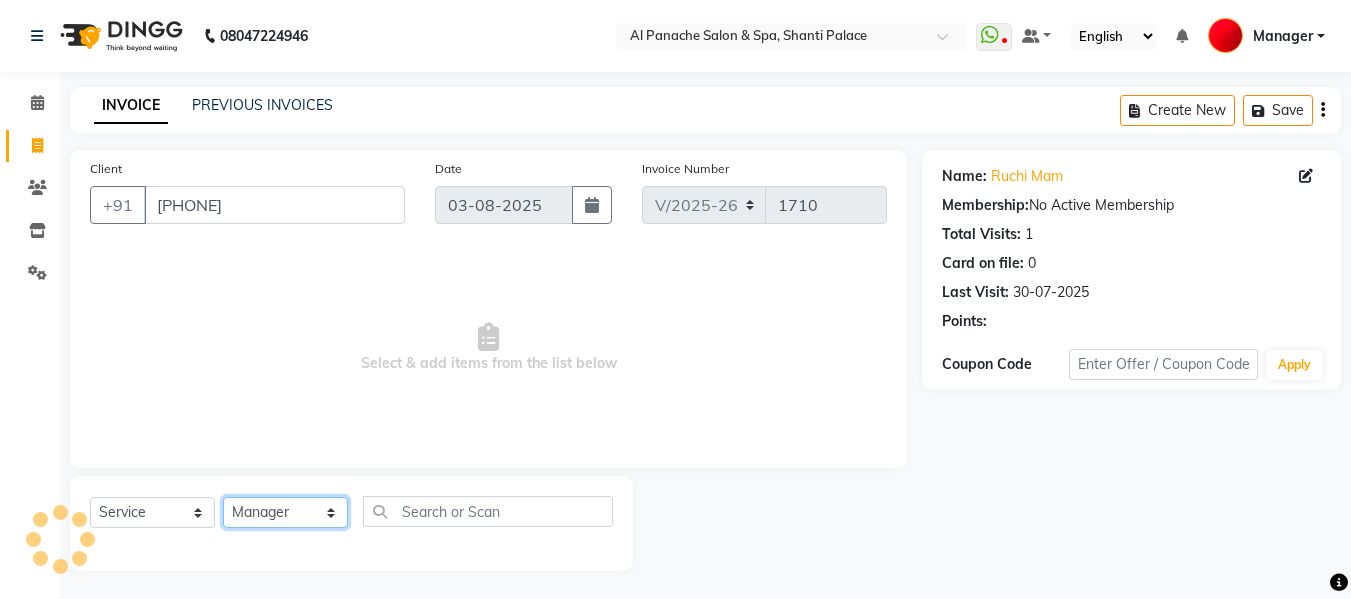 click on "Select Stylist Akash Aman anju Arjun AShu Bhavna Dhadwal Guneek Makeup Manager Raman Renu Salman Shelly shushma Sonia yash" 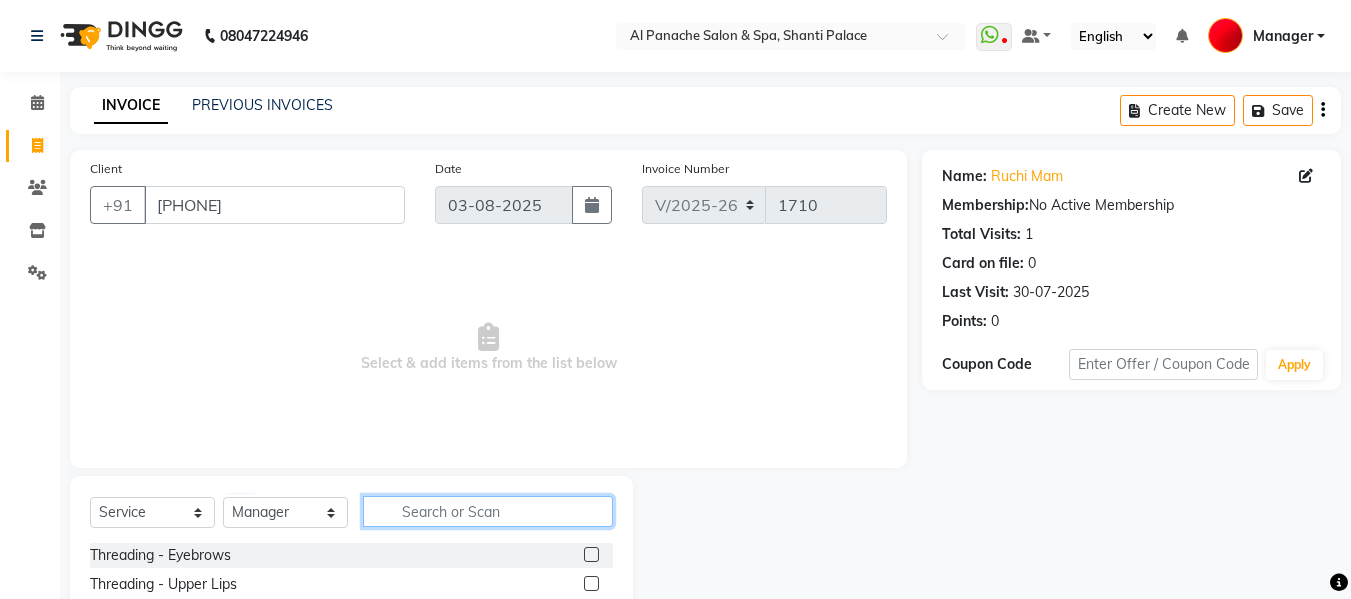 click 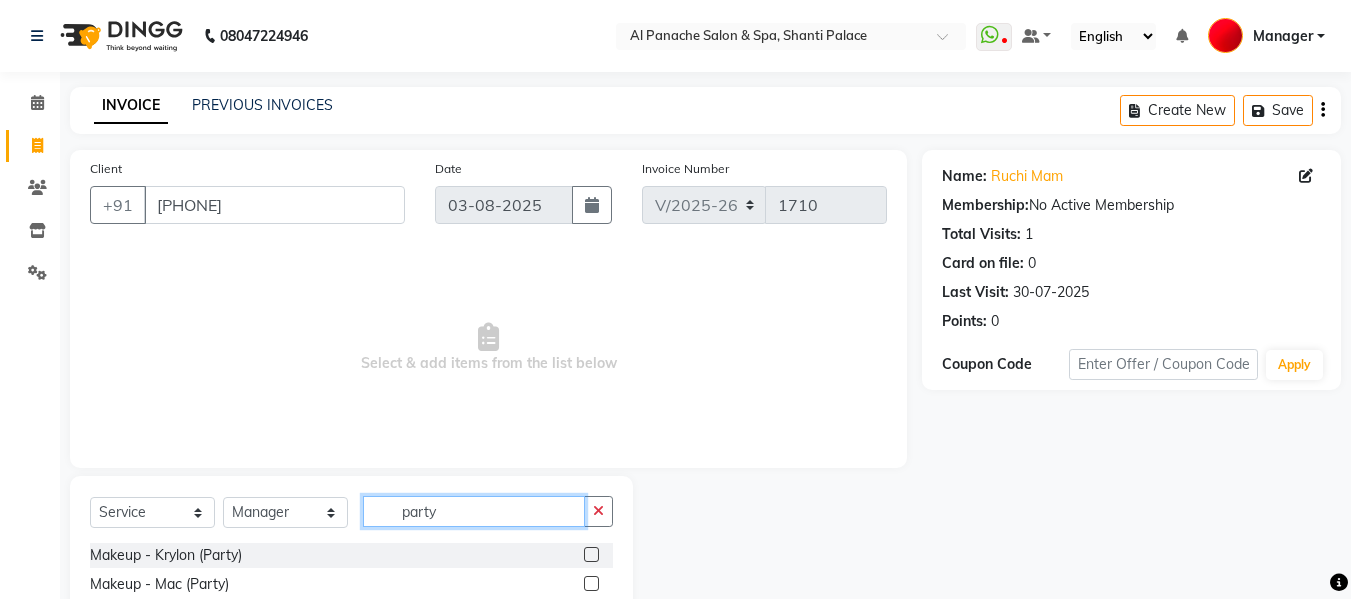 type on "party" 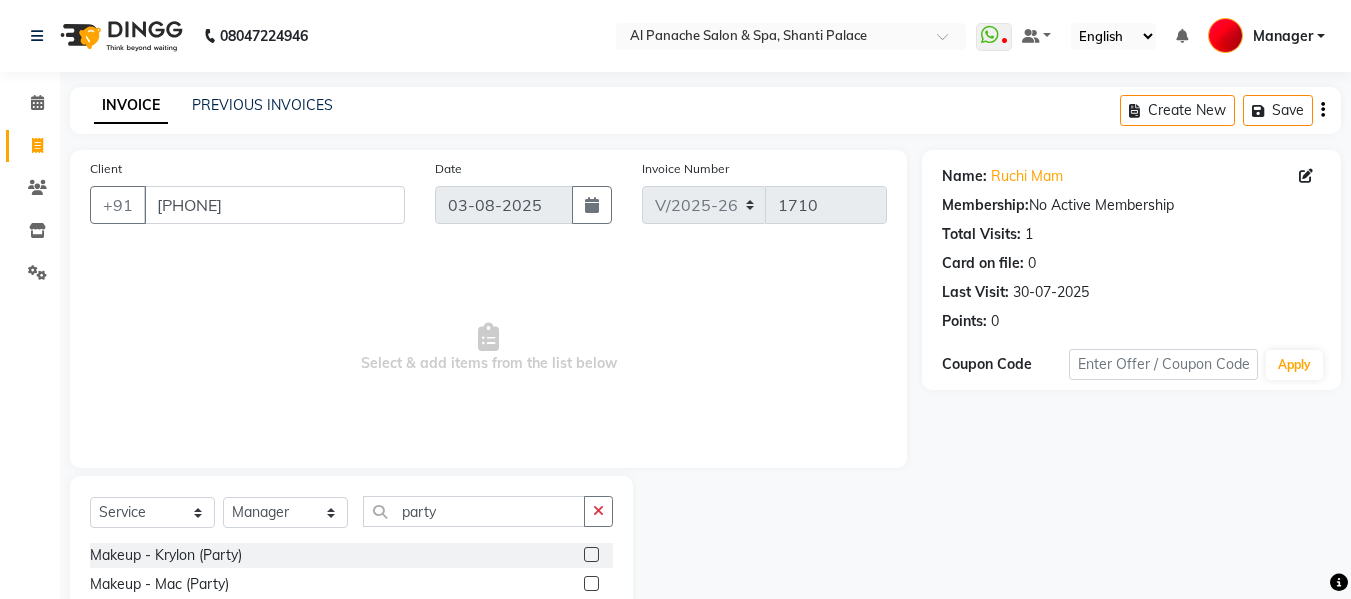 click 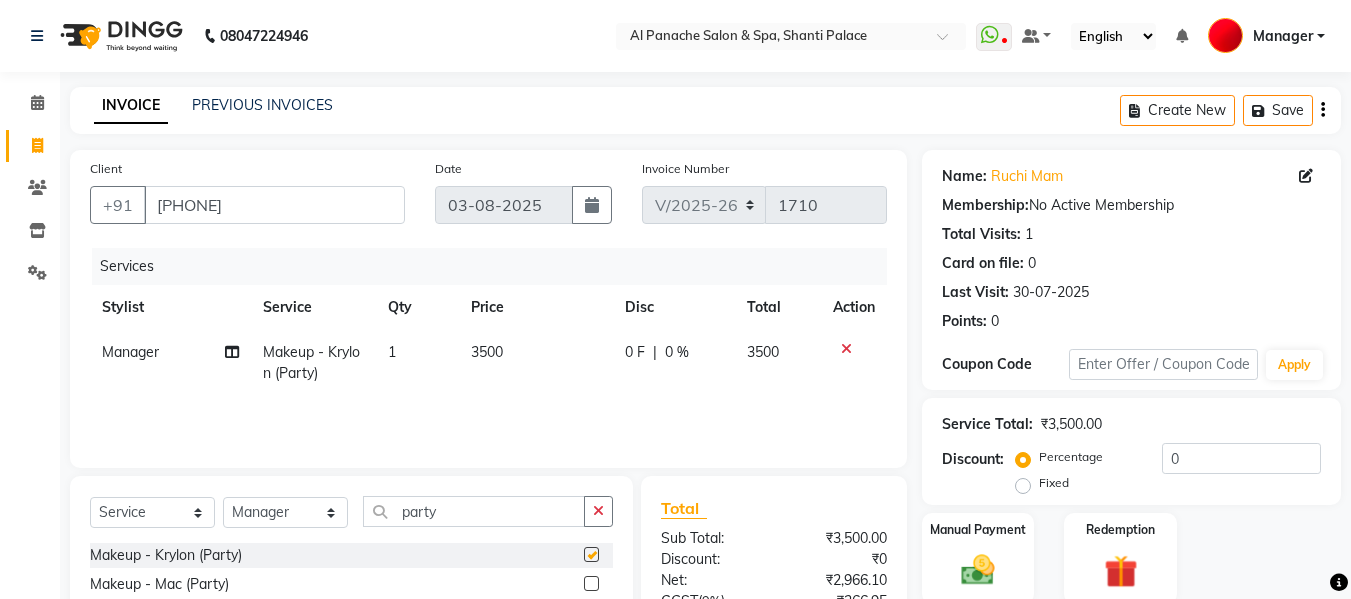 checkbox on "false" 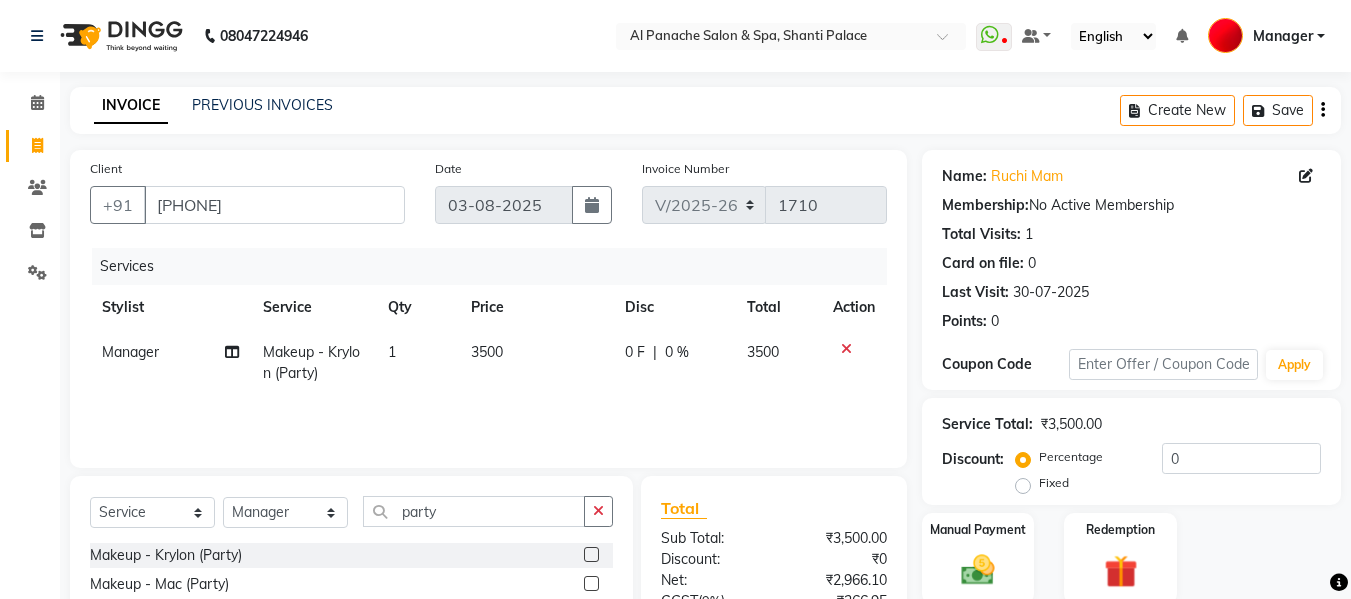 click on "3500" 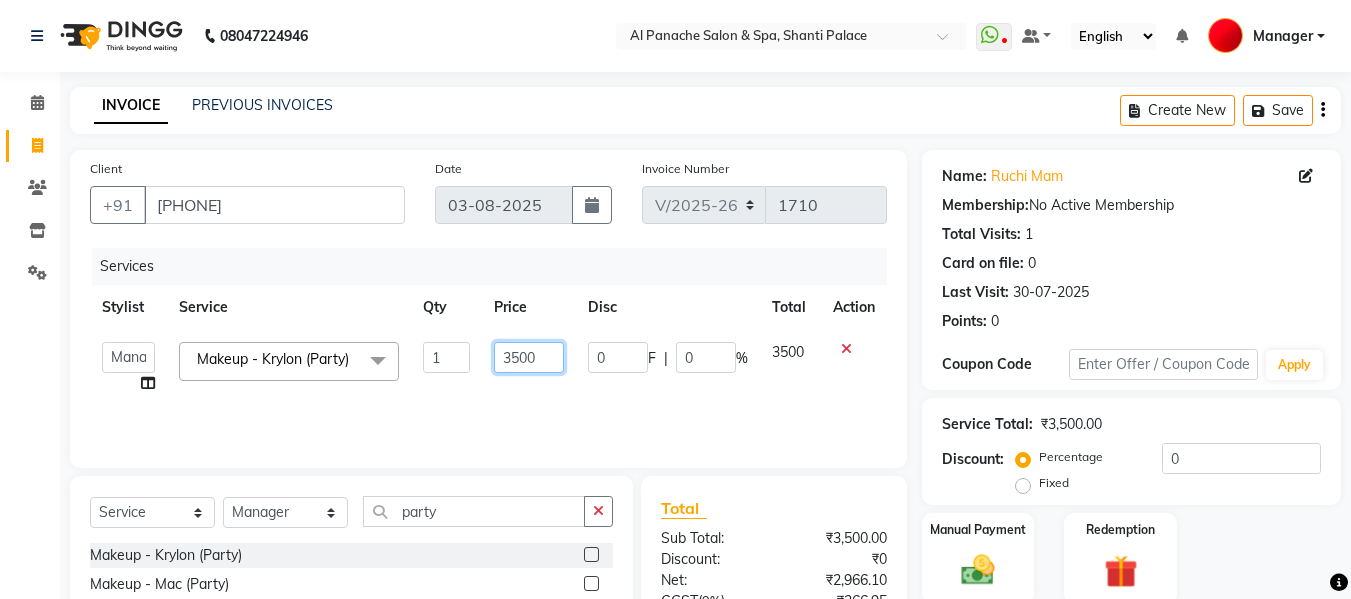 click on "3500" 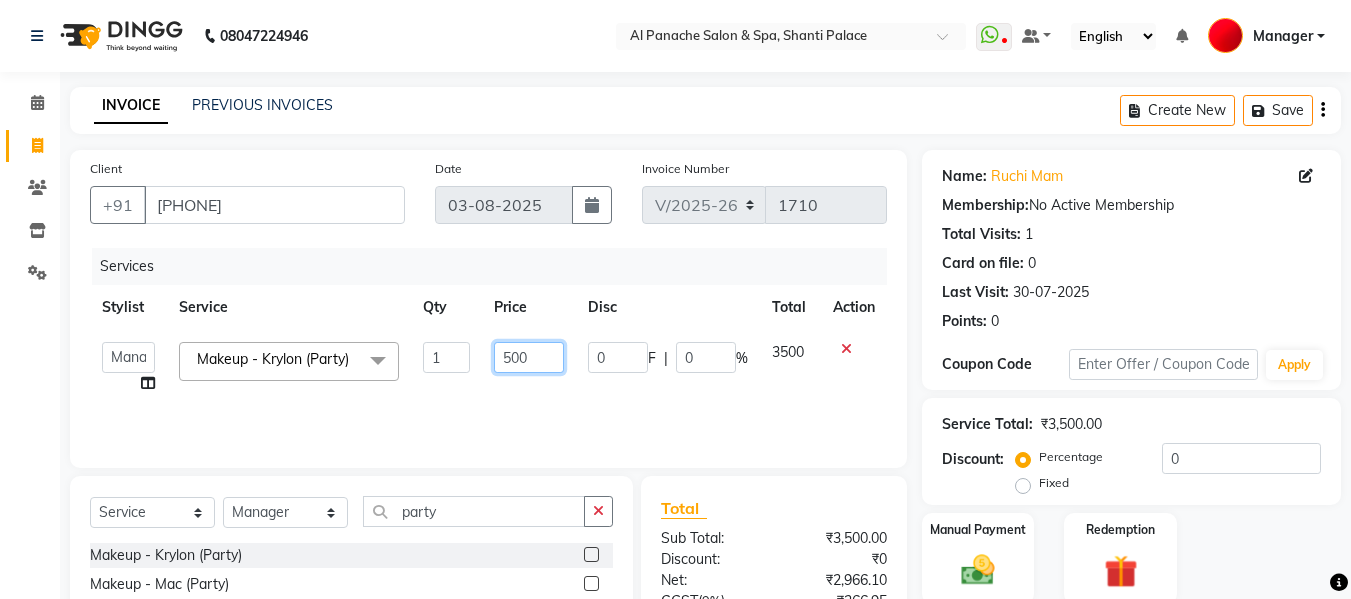 type on "2500" 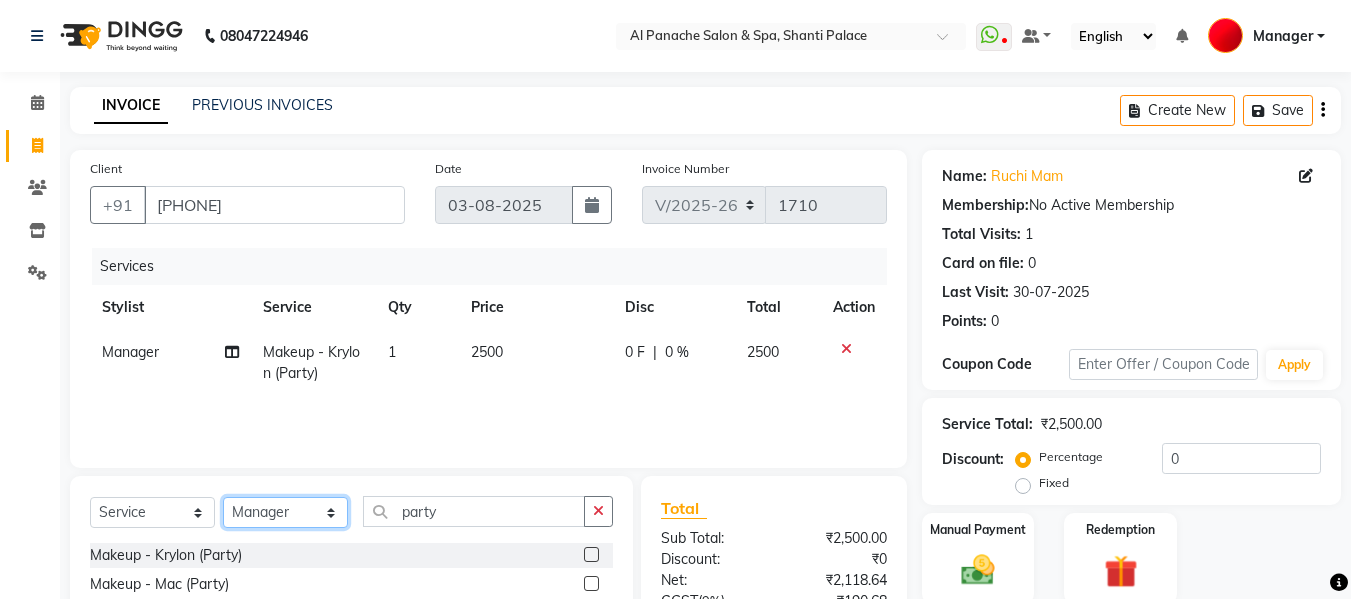 click on "Select Stylist Akash Aman anju Arjun AShu Bhavna Dhadwal Guneek Makeup Manager Raman Renu Salman Shelly shushma Sonia yash" 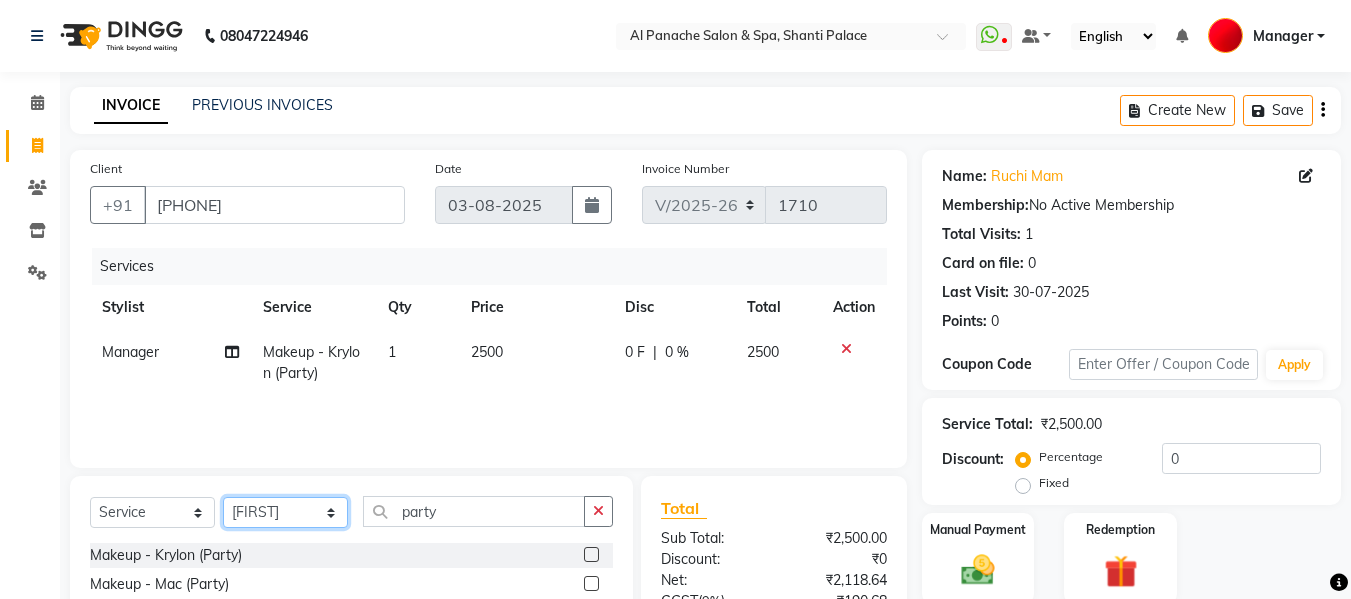 click on "Select Stylist Akash Aman anju Arjun AShu Bhavna Dhadwal Guneek Makeup Manager Raman Renu Salman Shelly shushma Sonia yash" 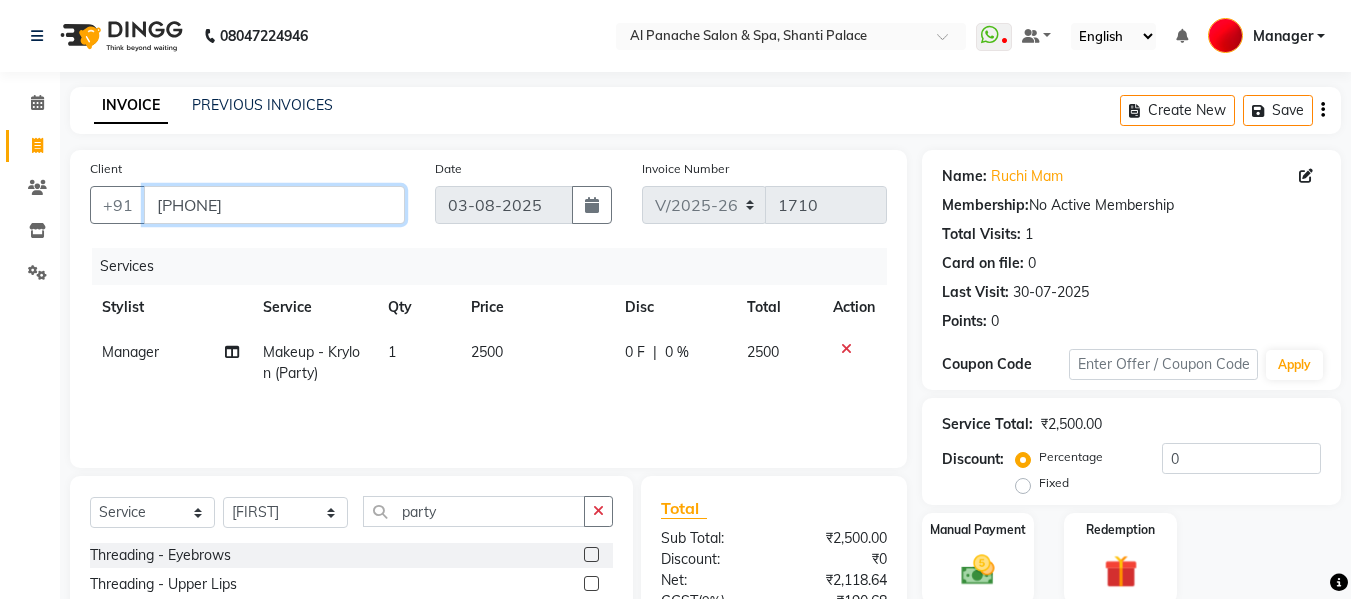 click on "[PHONE]" at bounding box center (274, 205) 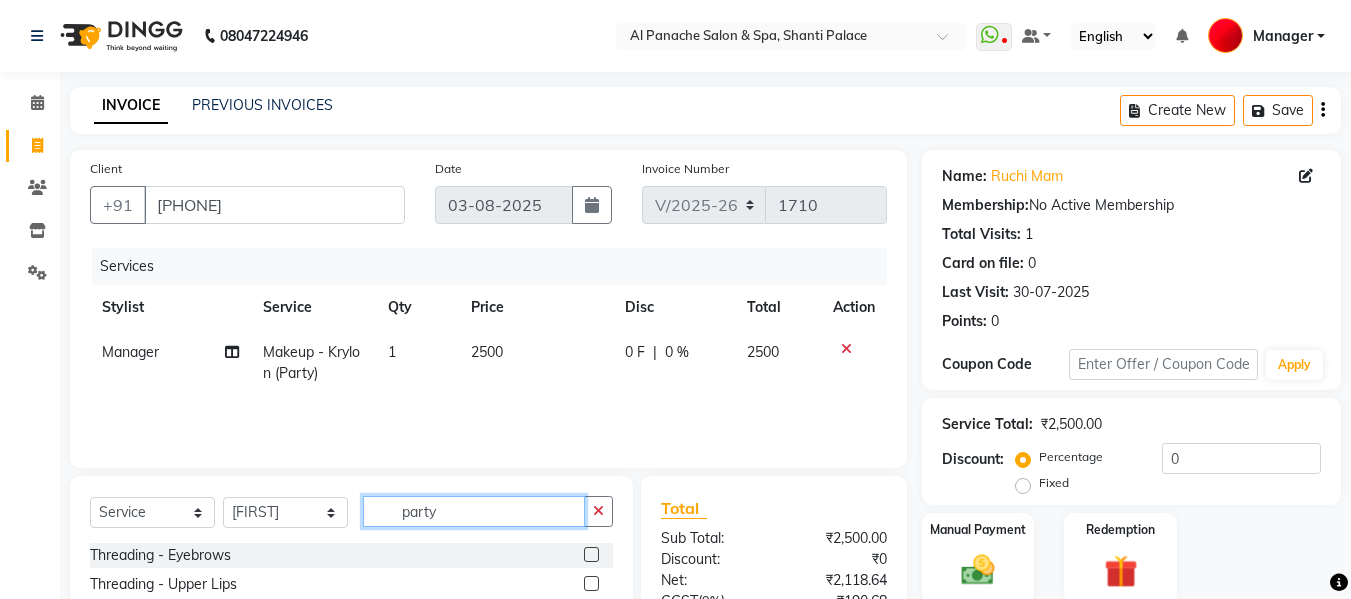 click on "party" 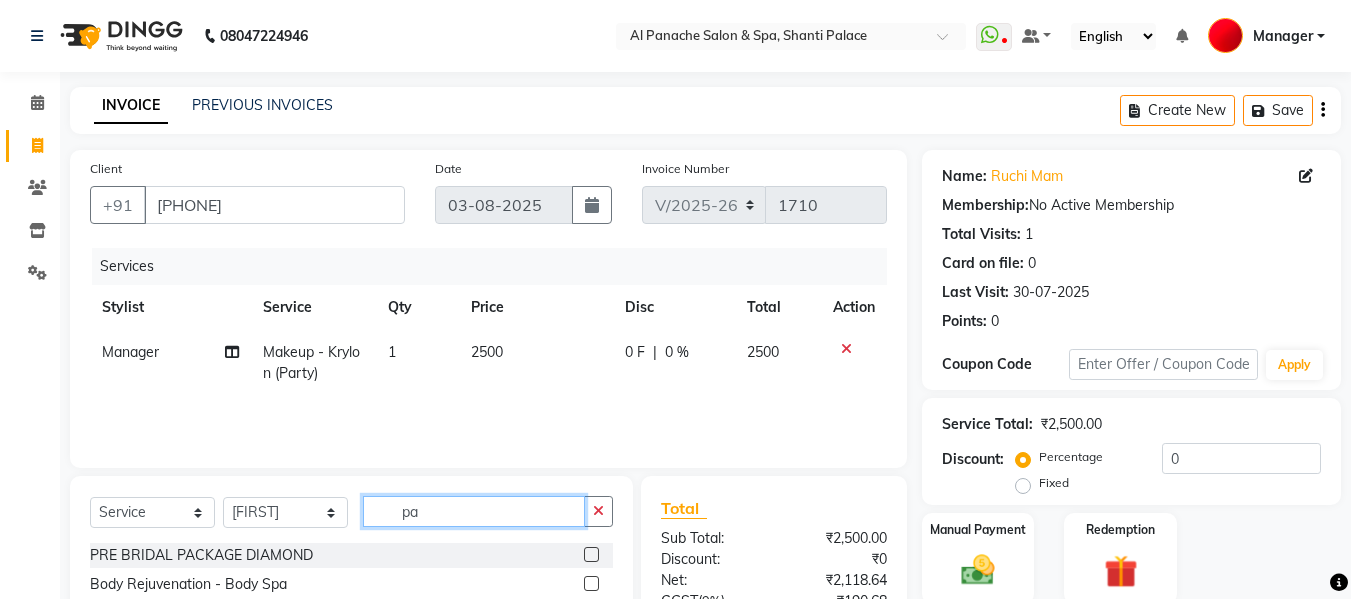 type on "p" 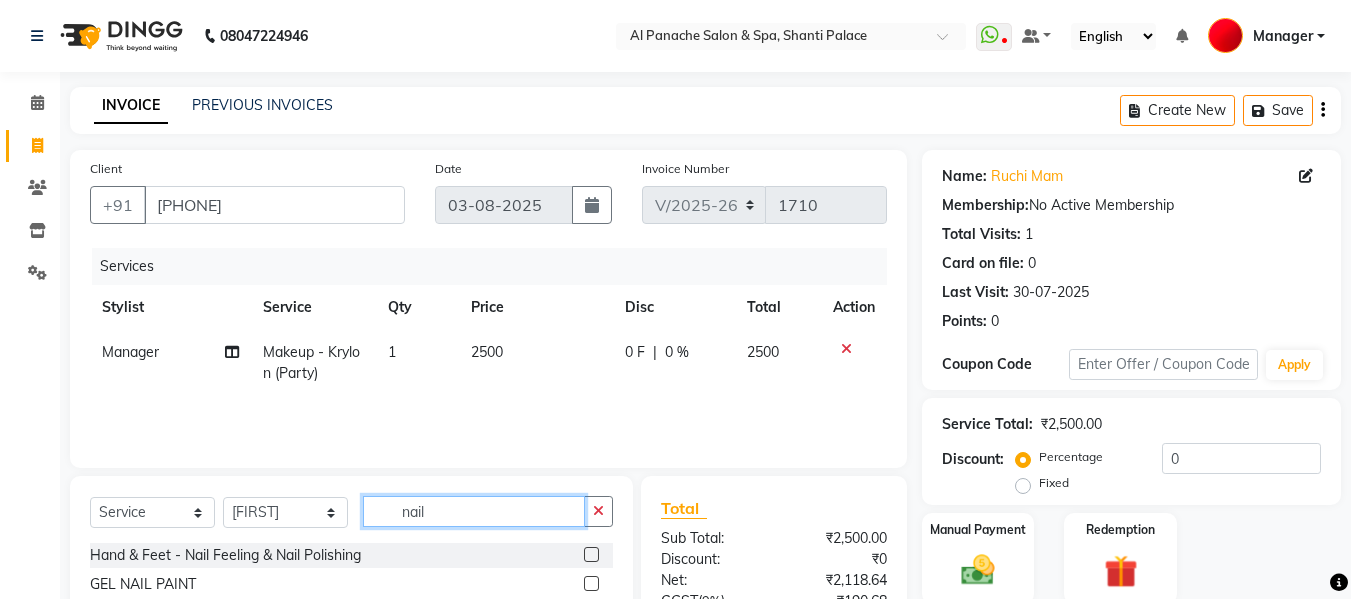 scroll, scrollTop: 201, scrollLeft: 0, axis: vertical 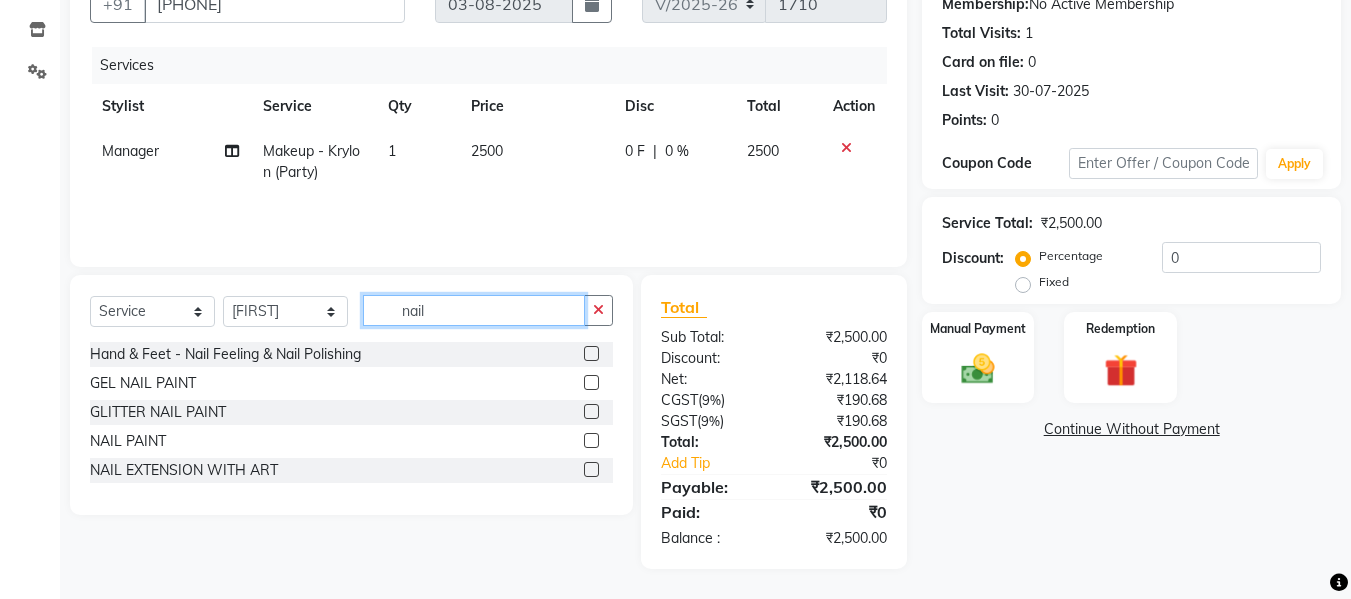 type on "nail" 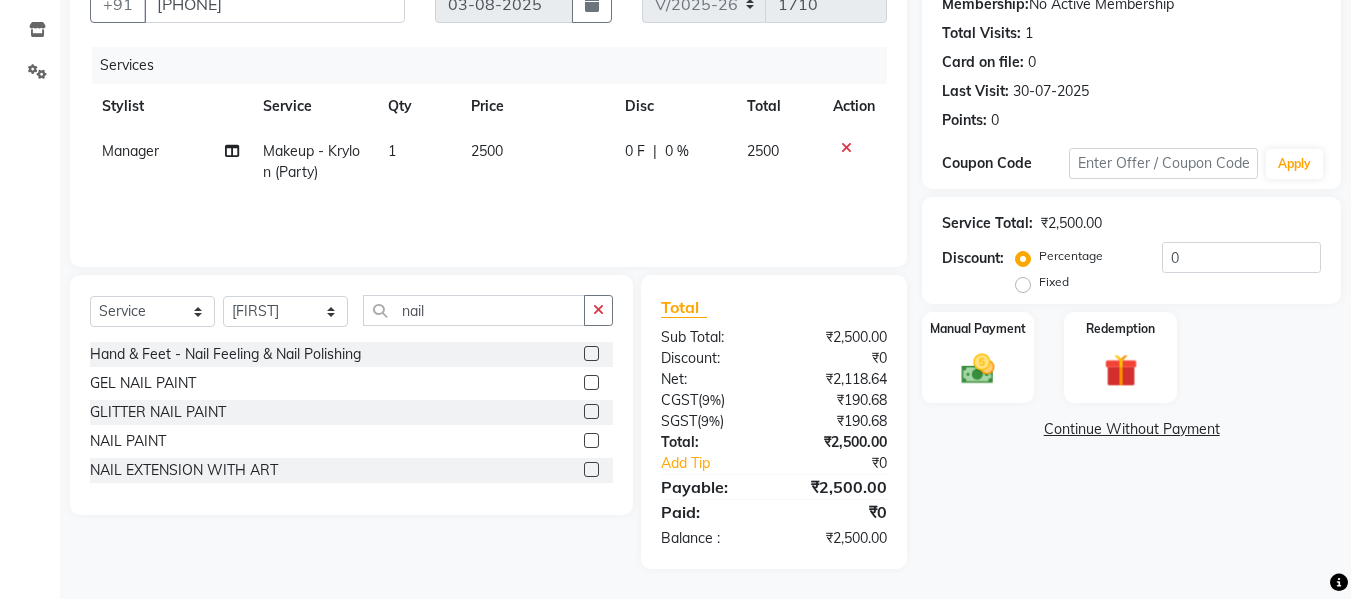 click 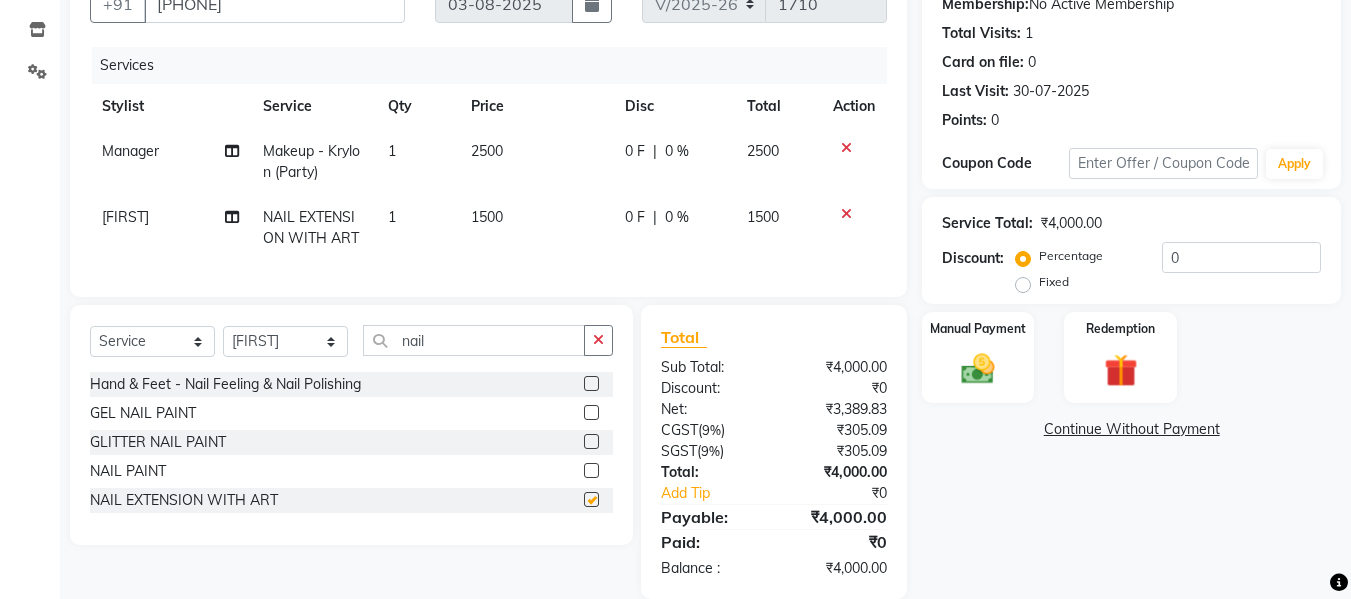 checkbox on "false" 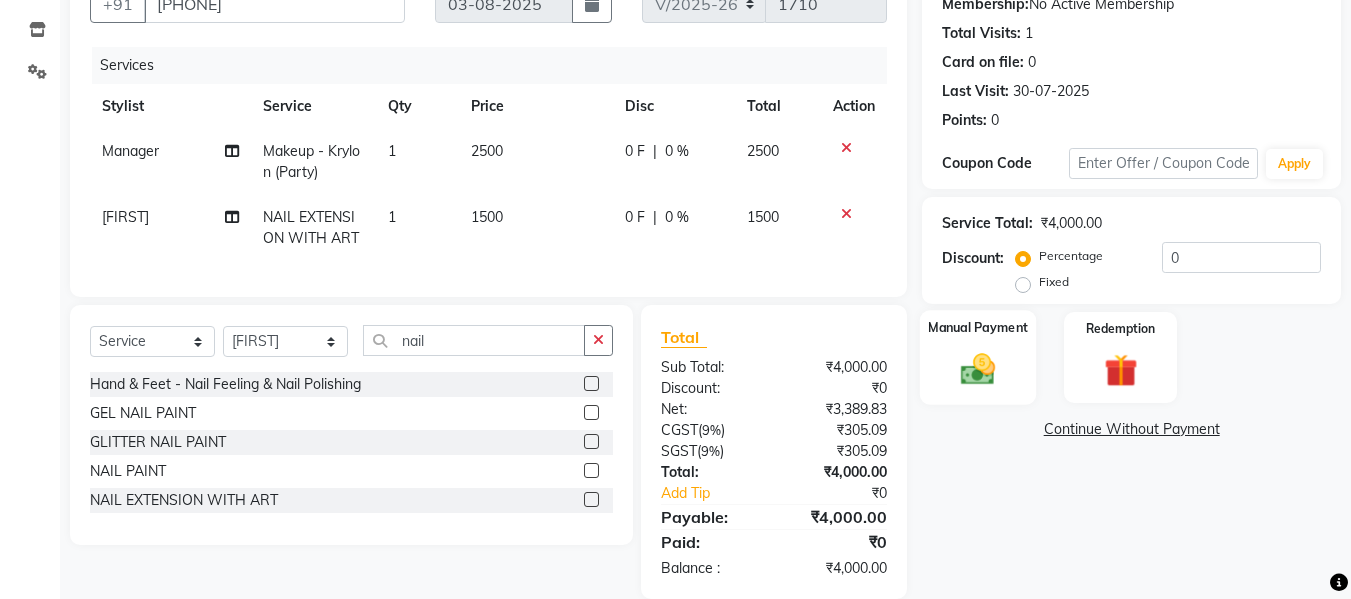 click 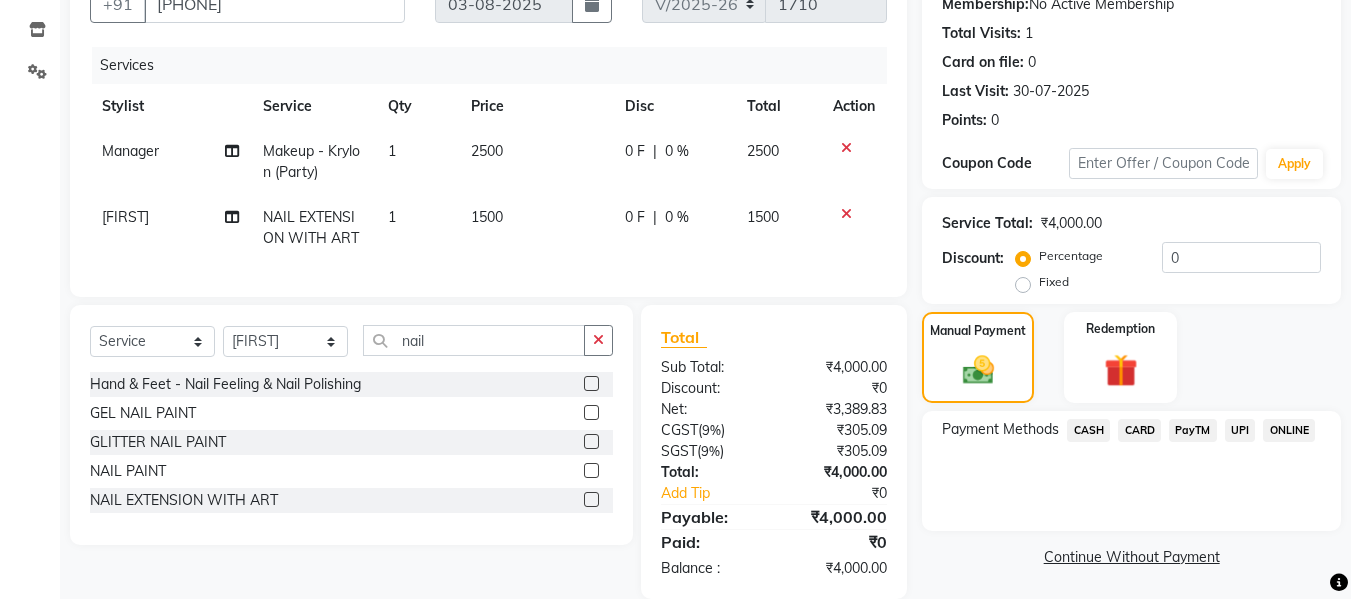 click on "UPI" 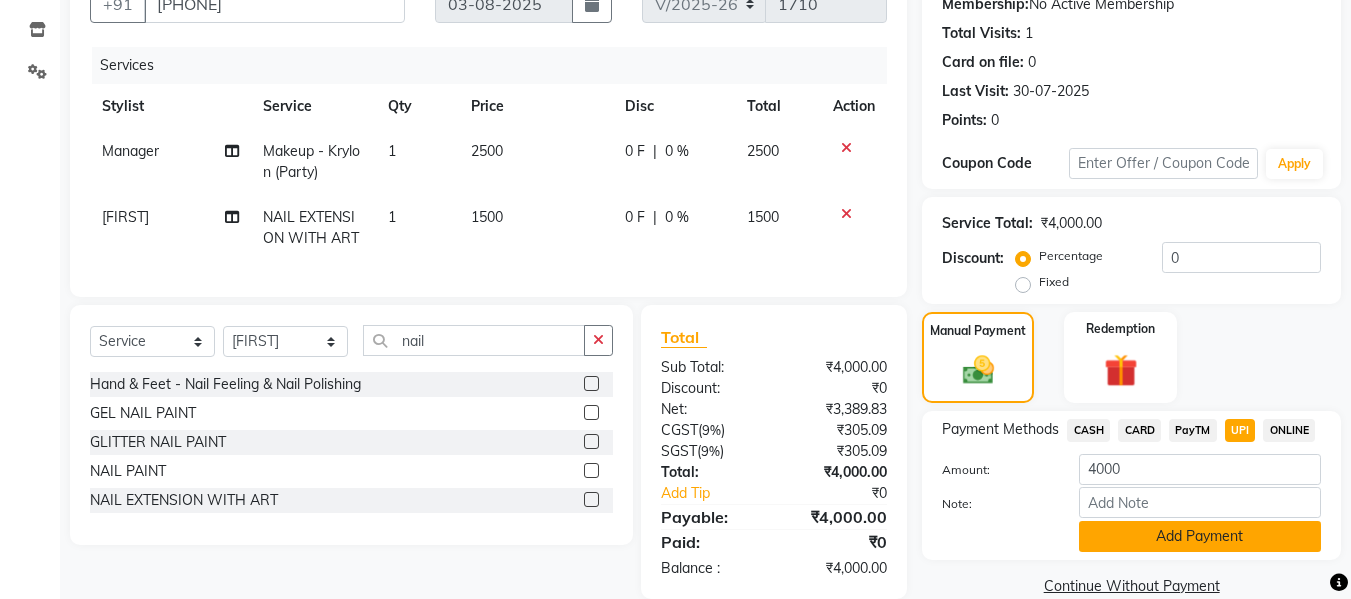 click on "Add Payment" 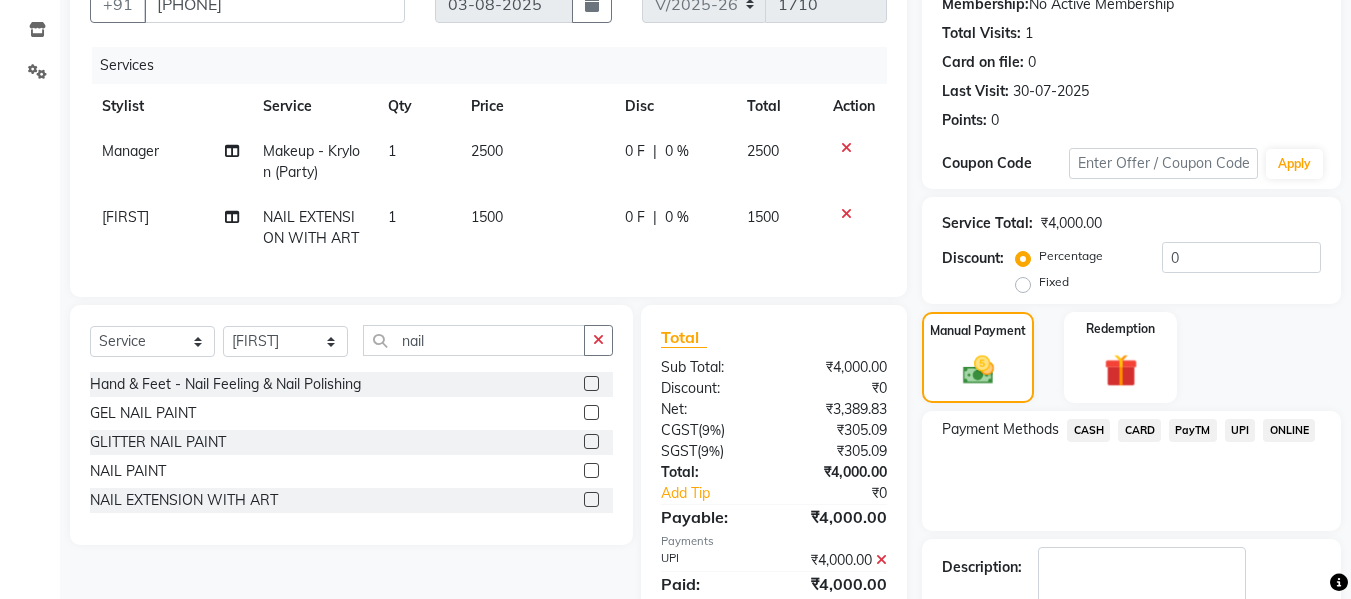 scroll, scrollTop: 317, scrollLeft: 0, axis: vertical 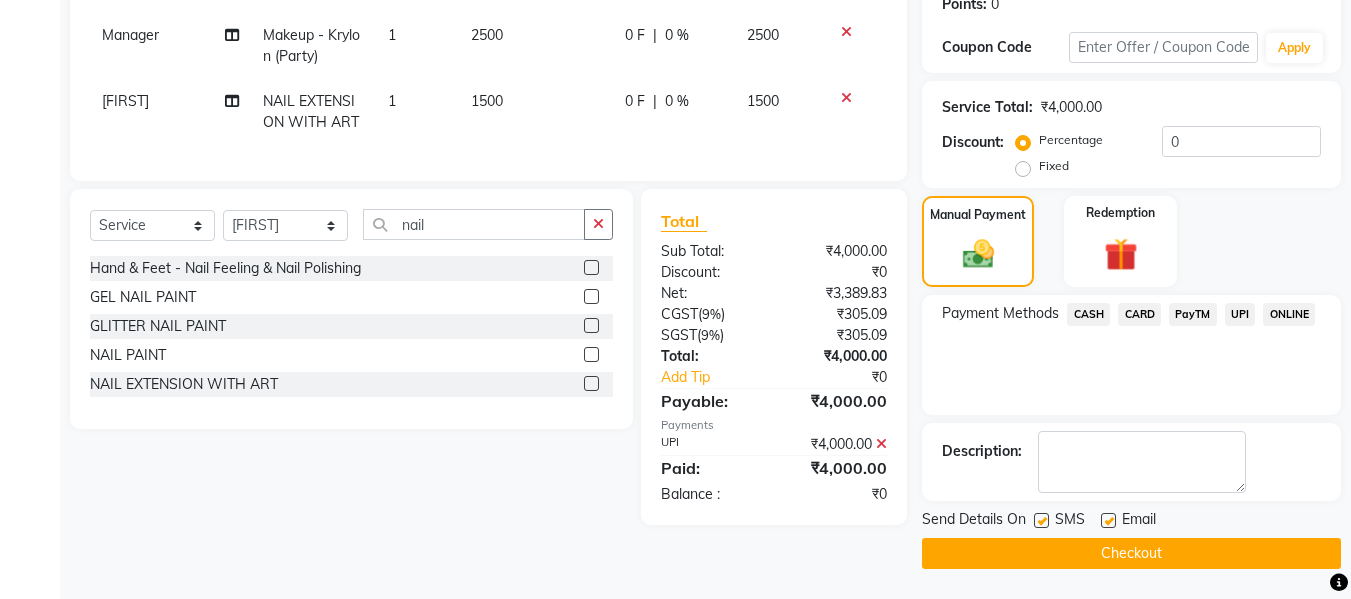 click on "Checkout" 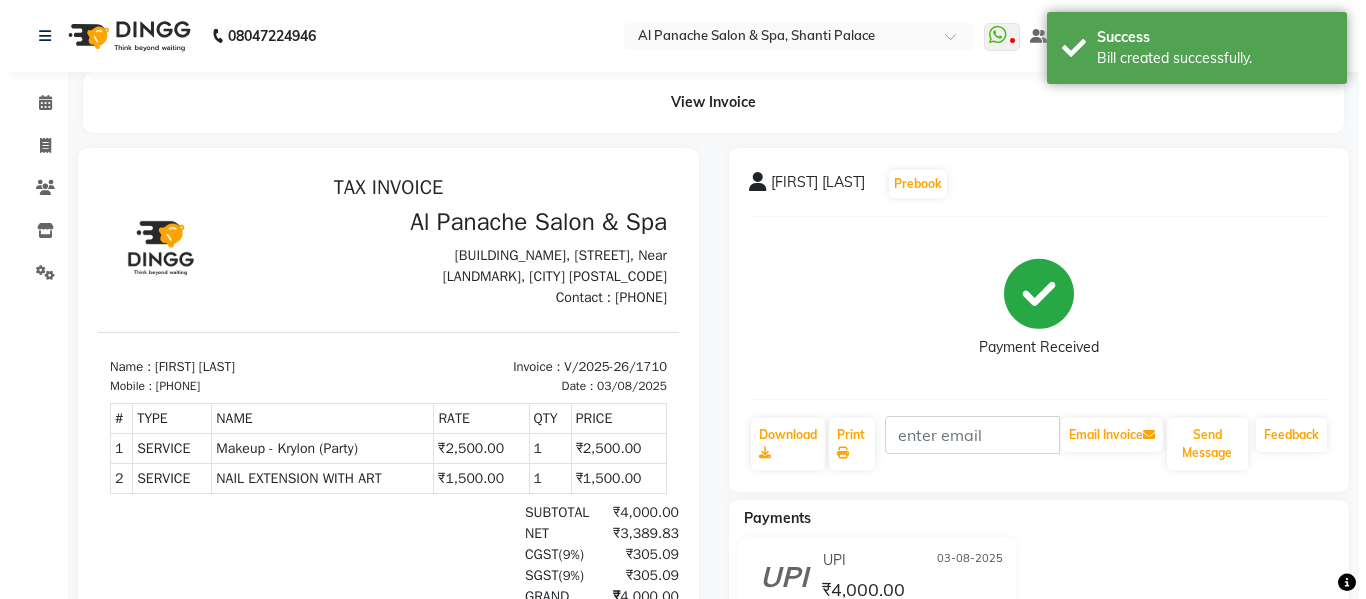scroll, scrollTop: 0, scrollLeft: 0, axis: both 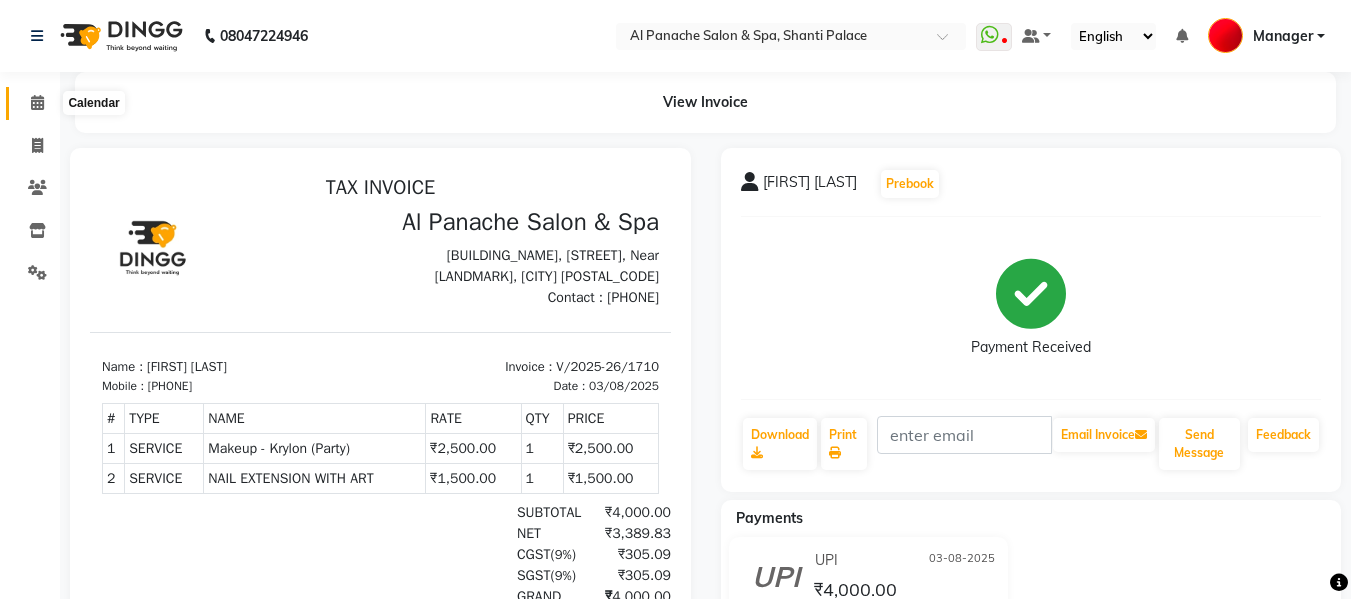 click 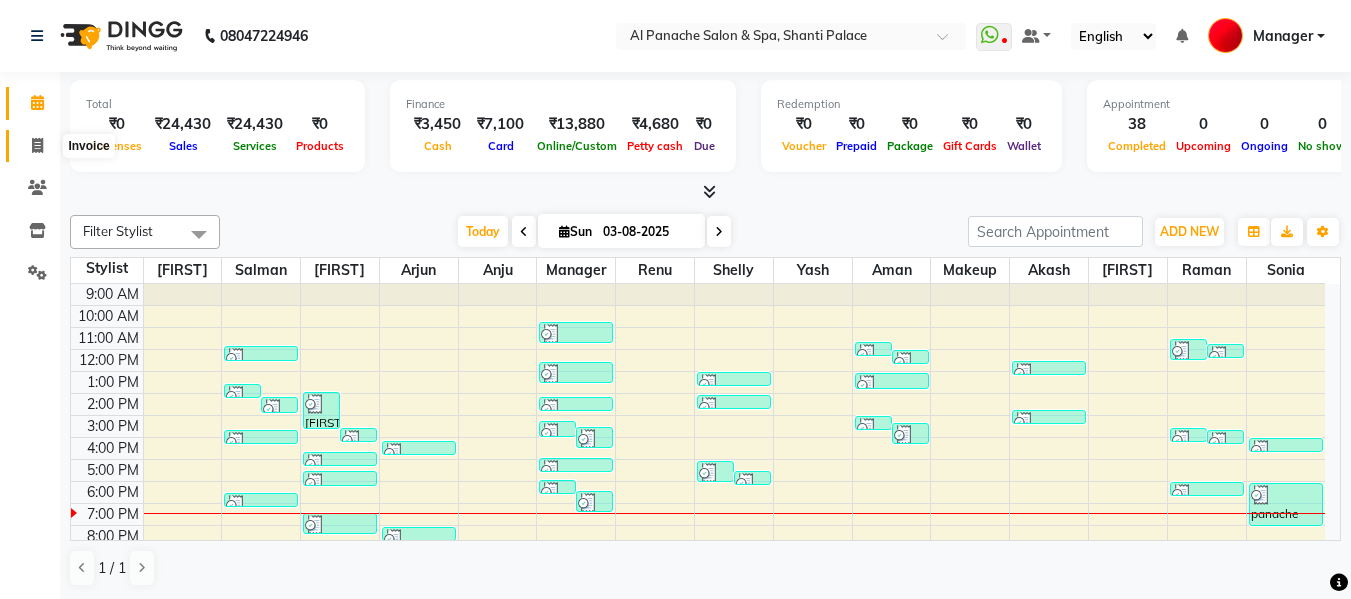 click 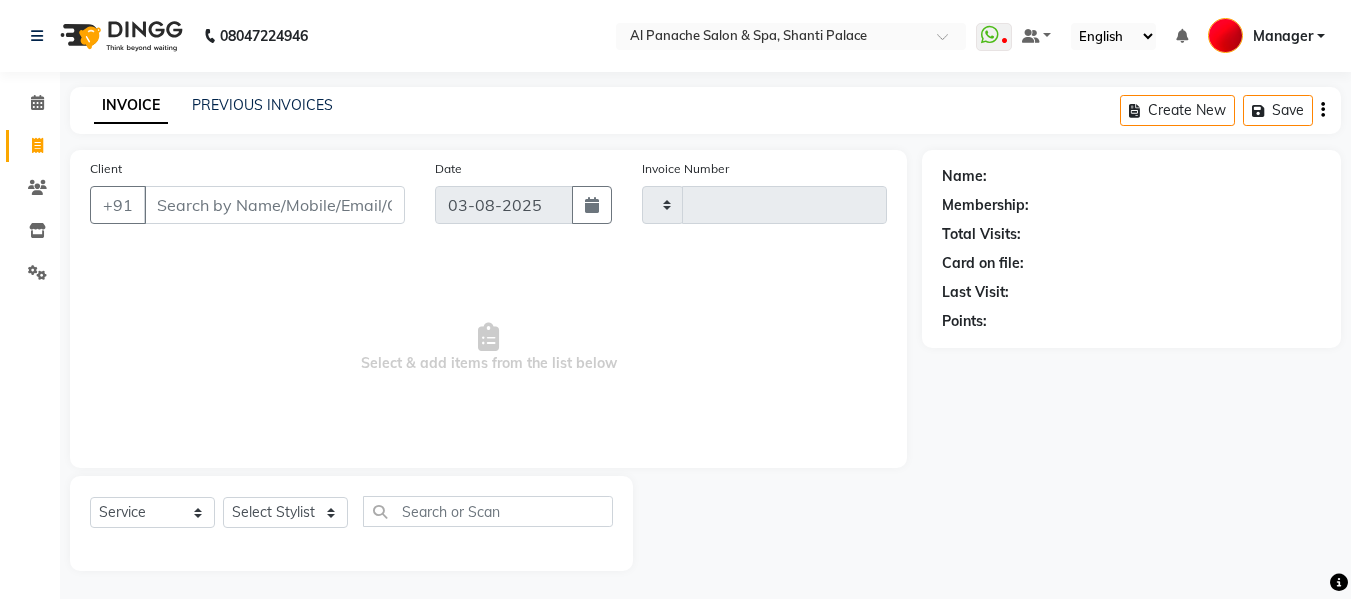 type on "1711" 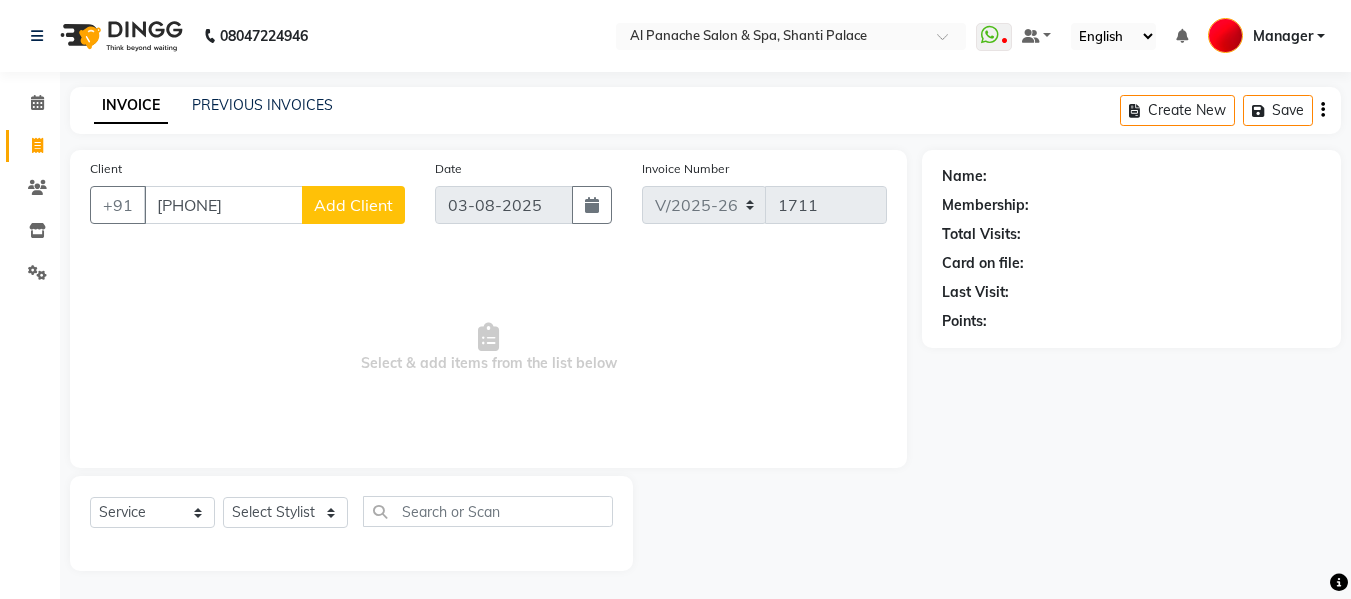 type on "[PHONE]" 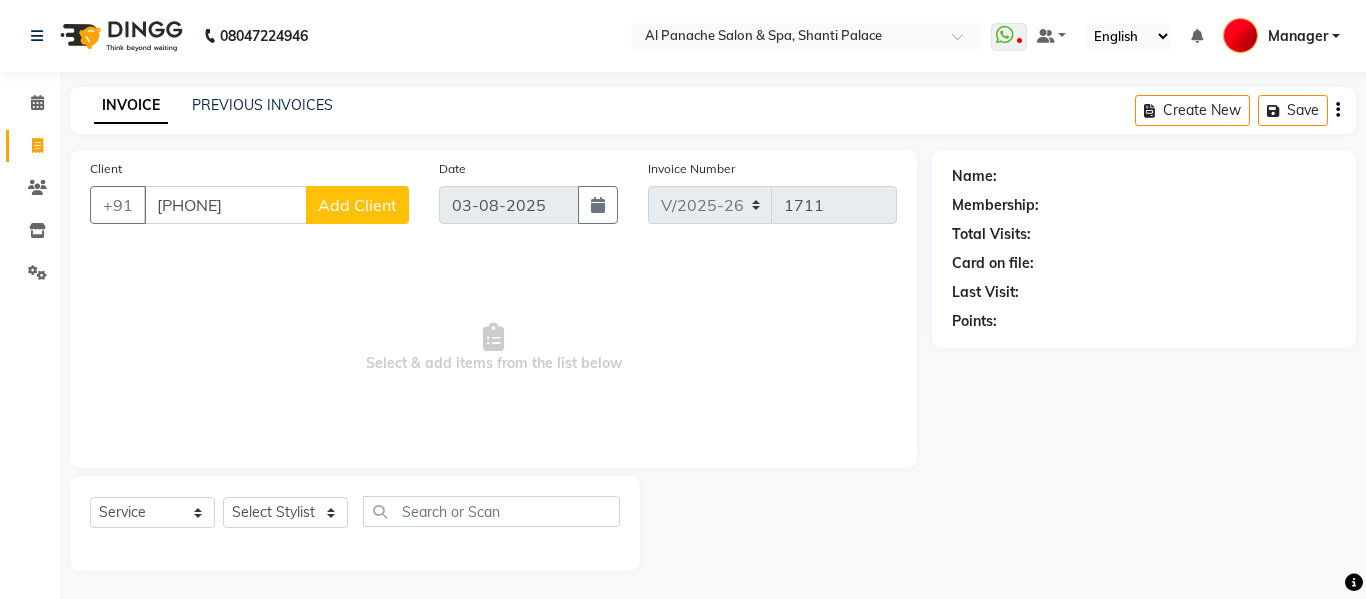 select on "15" 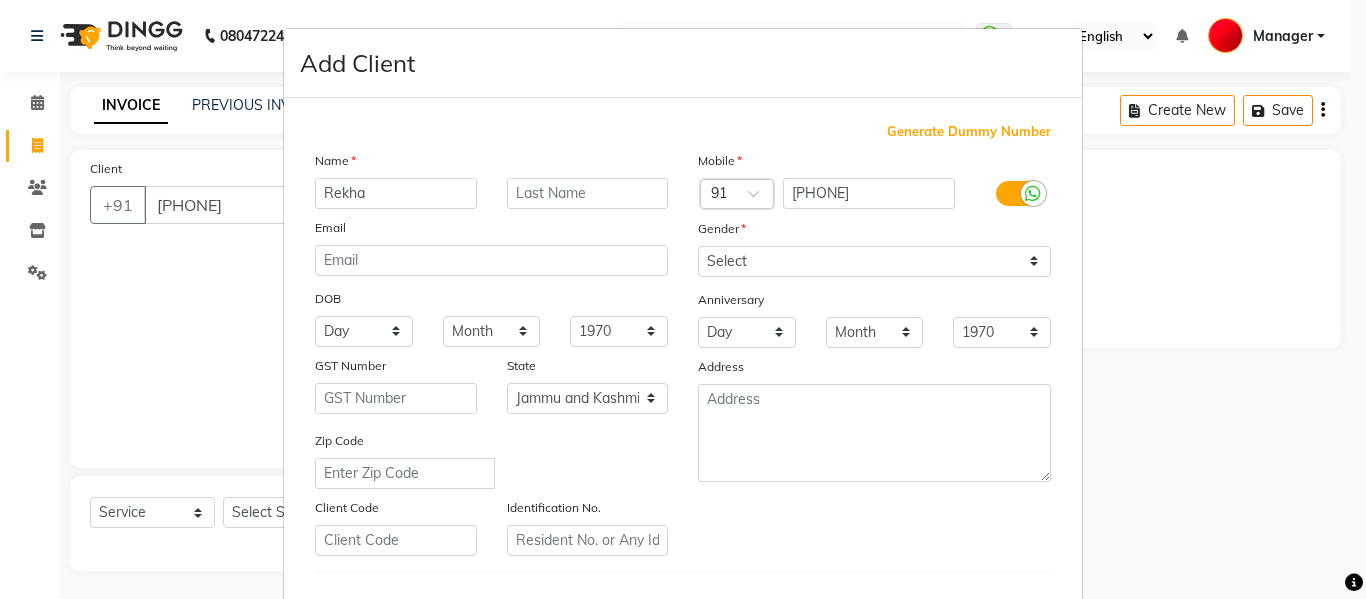 type on "Rekha" 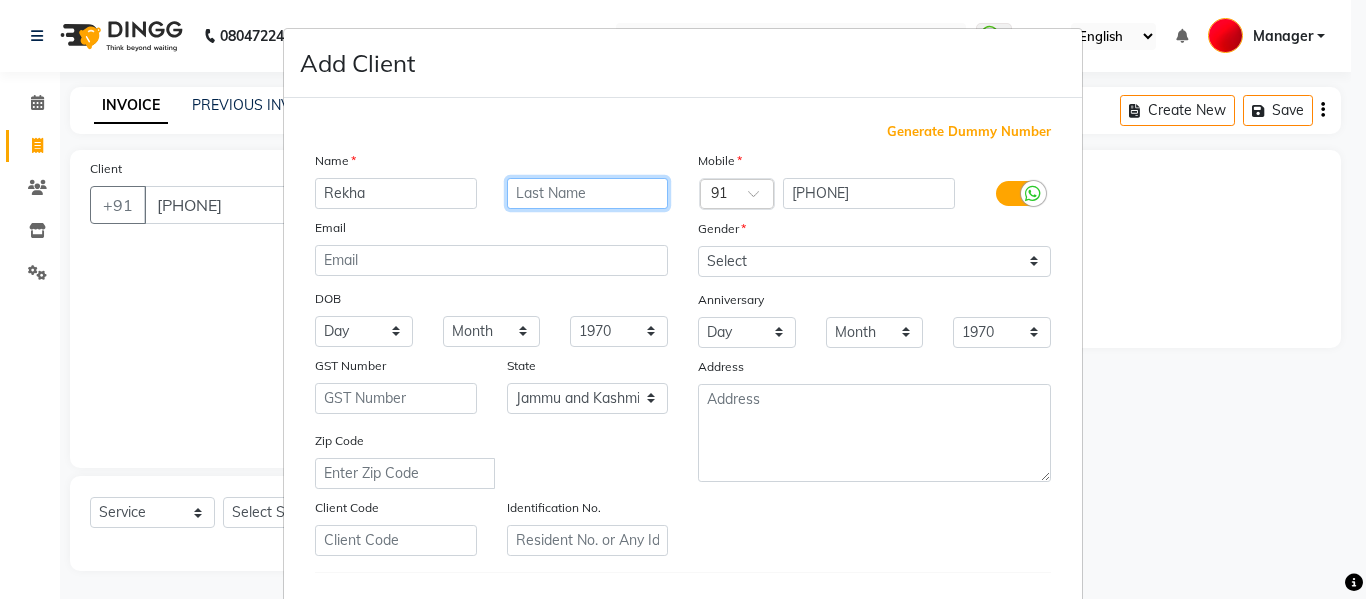 click at bounding box center (588, 193) 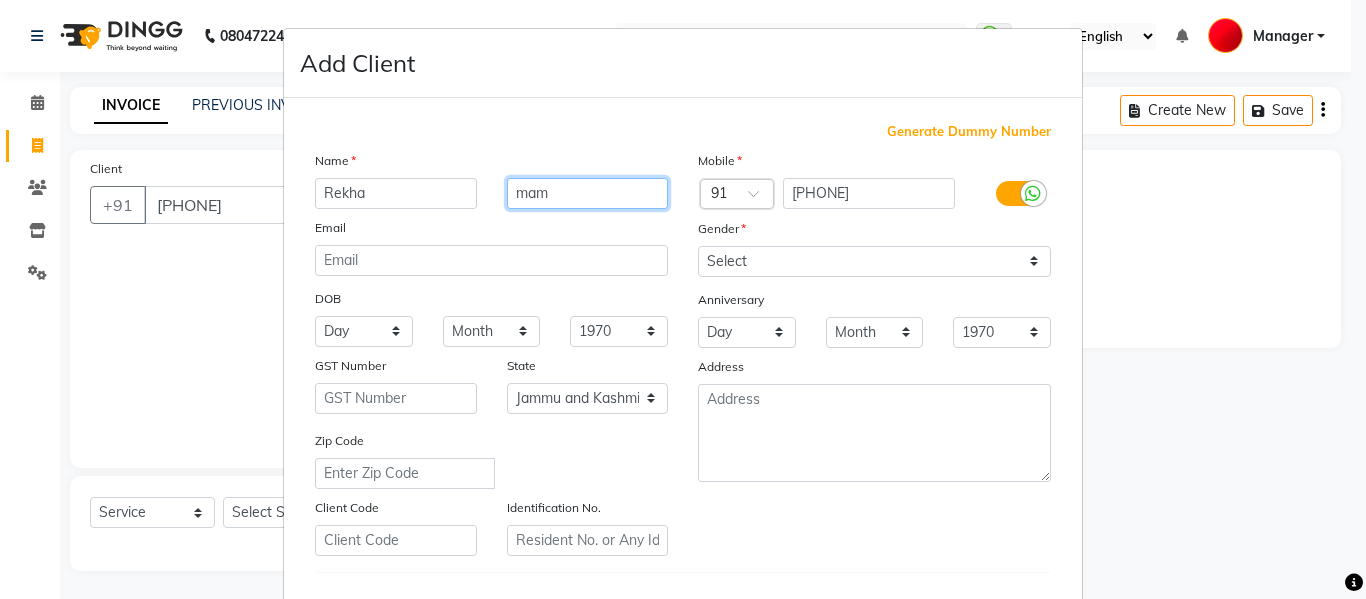 type on "mam" 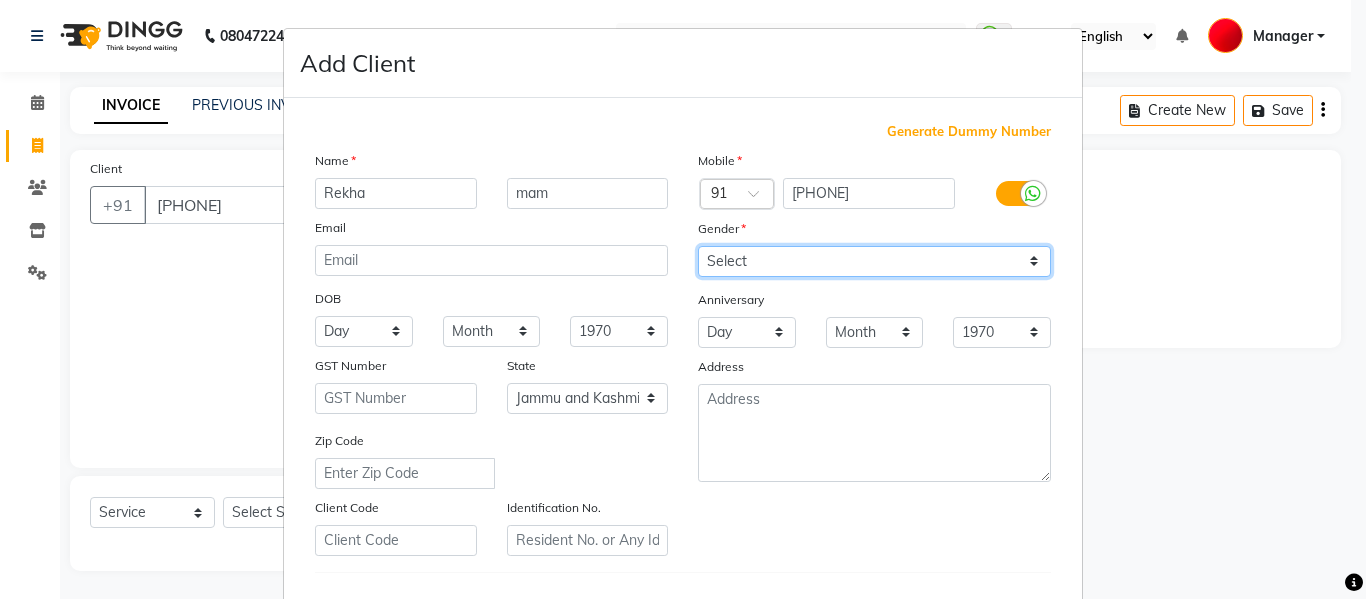 click on "Select Male Female Other Prefer Not To Say" at bounding box center [874, 261] 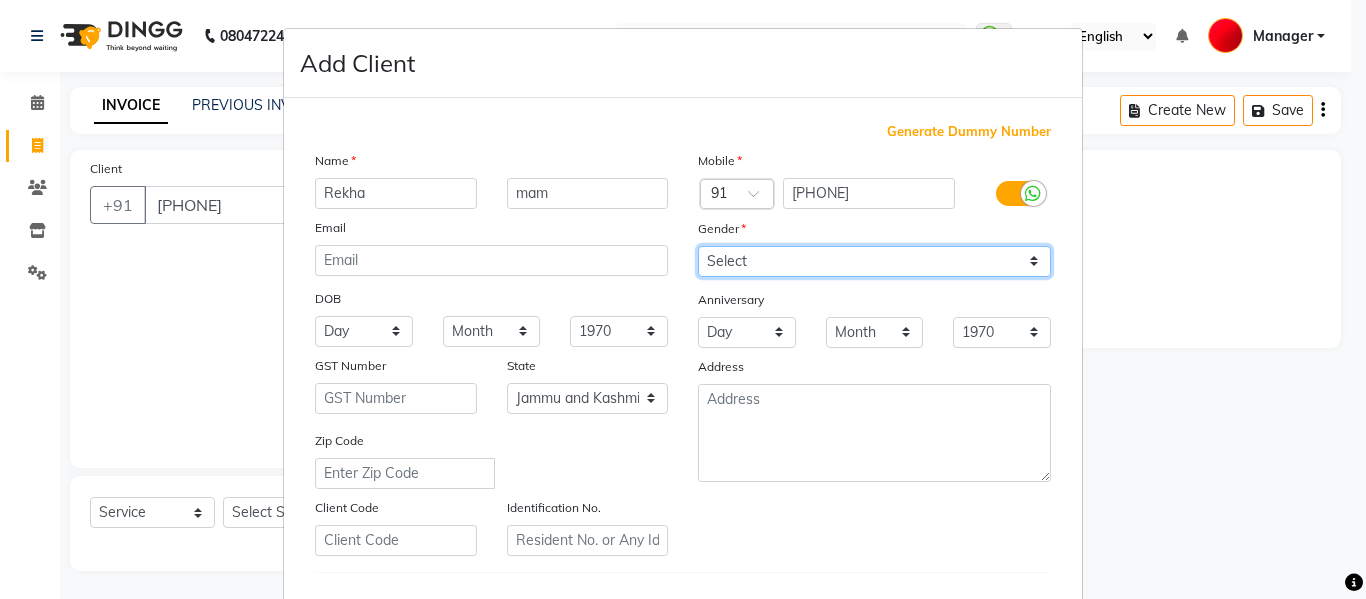 select on "female" 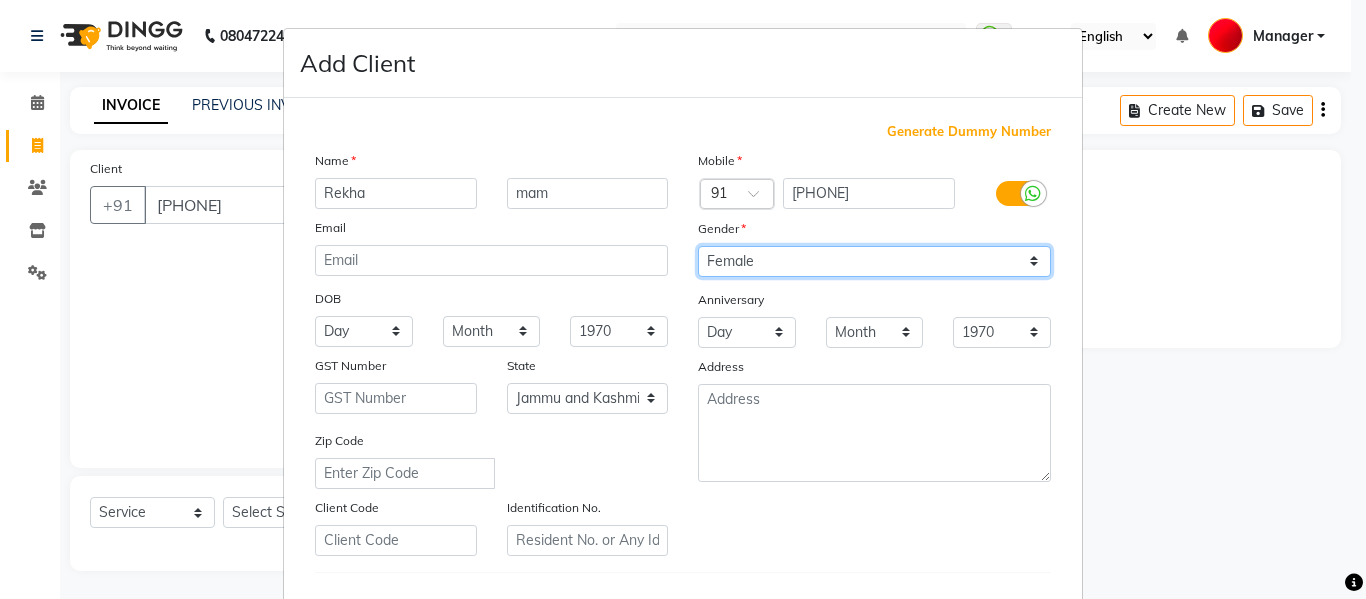 click on "Select Male Female Other Prefer Not To Say" at bounding box center (874, 261) 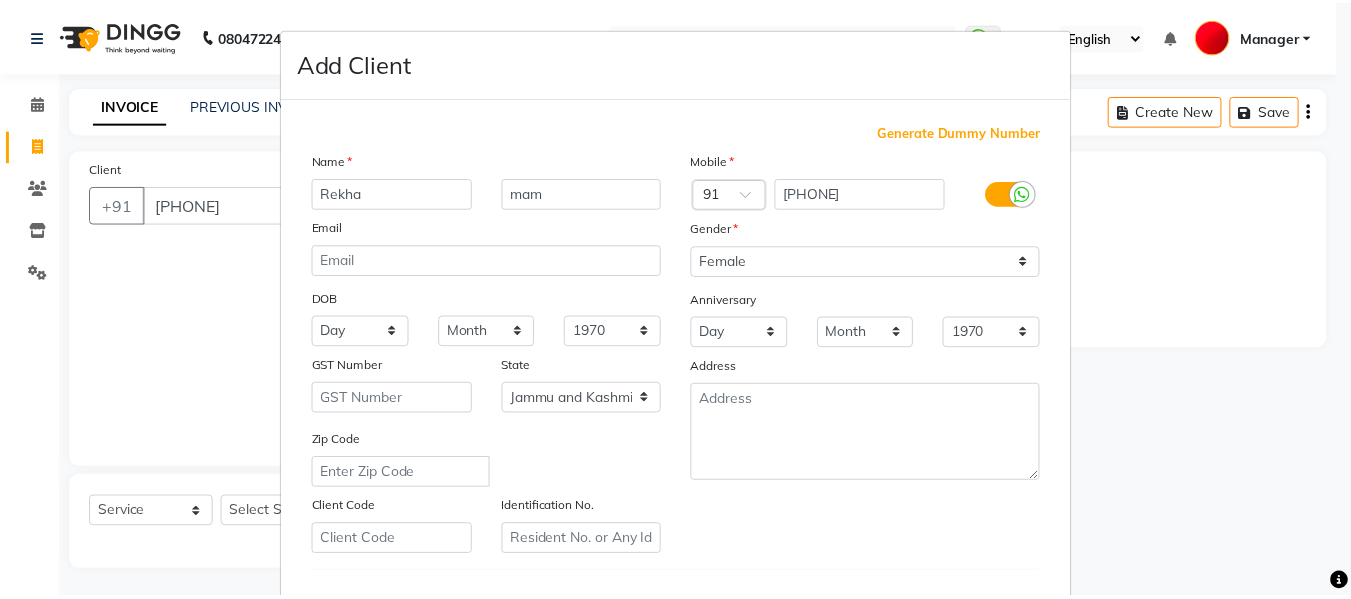 scroll, scrollTop: 324, scrollLeft: 0, axis: vertical 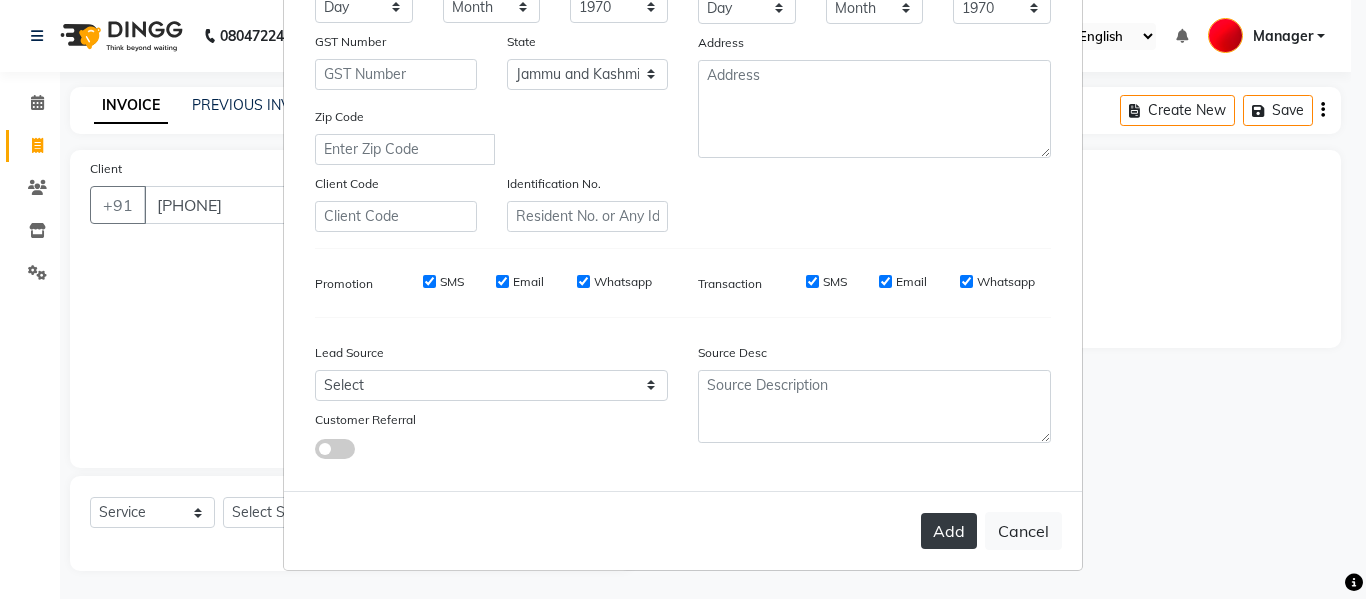 click on "Add" at bounding box center [949, 531] 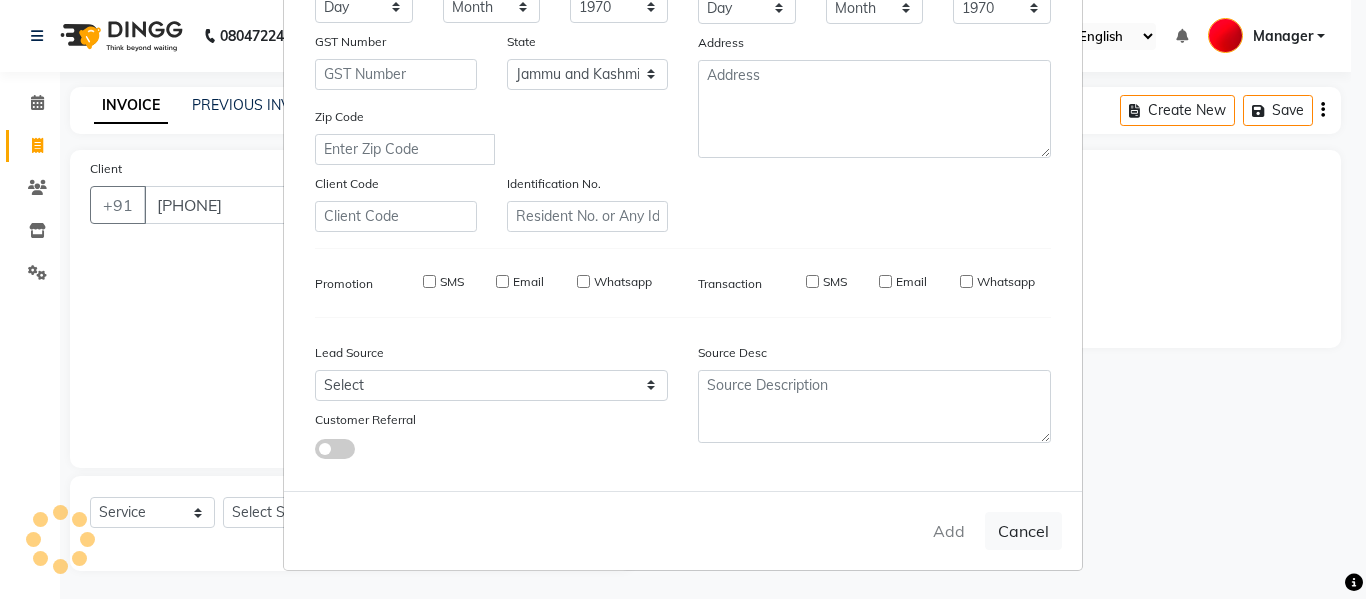type 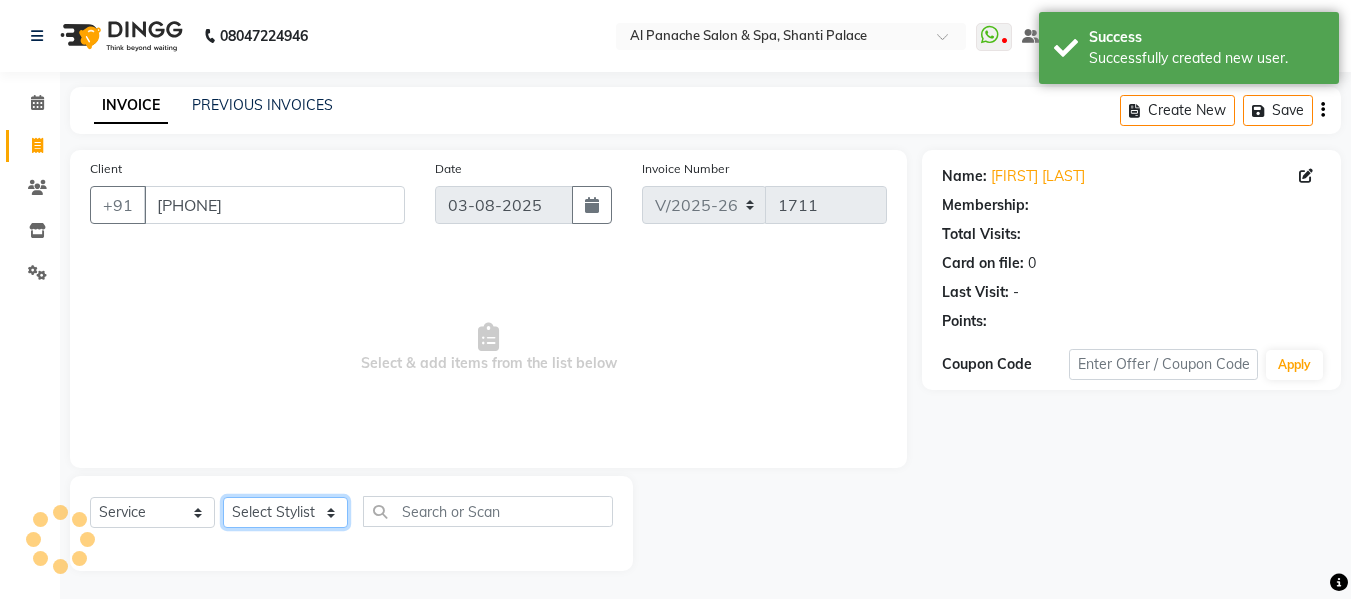 click on "Select Stylist Akash Aman anju Arjun AShu Bhavna Dhadwal Guneek Makeup Manager Raman Renu Salman Shelly shushma Sonia yash" 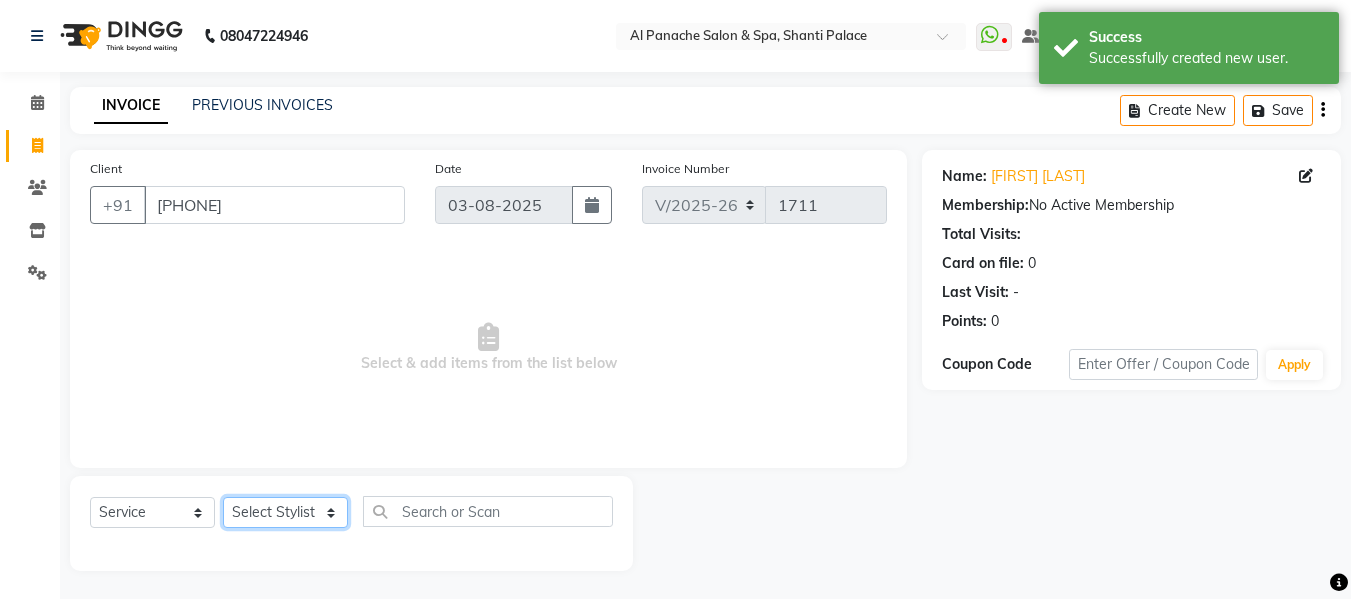 select on "50648" 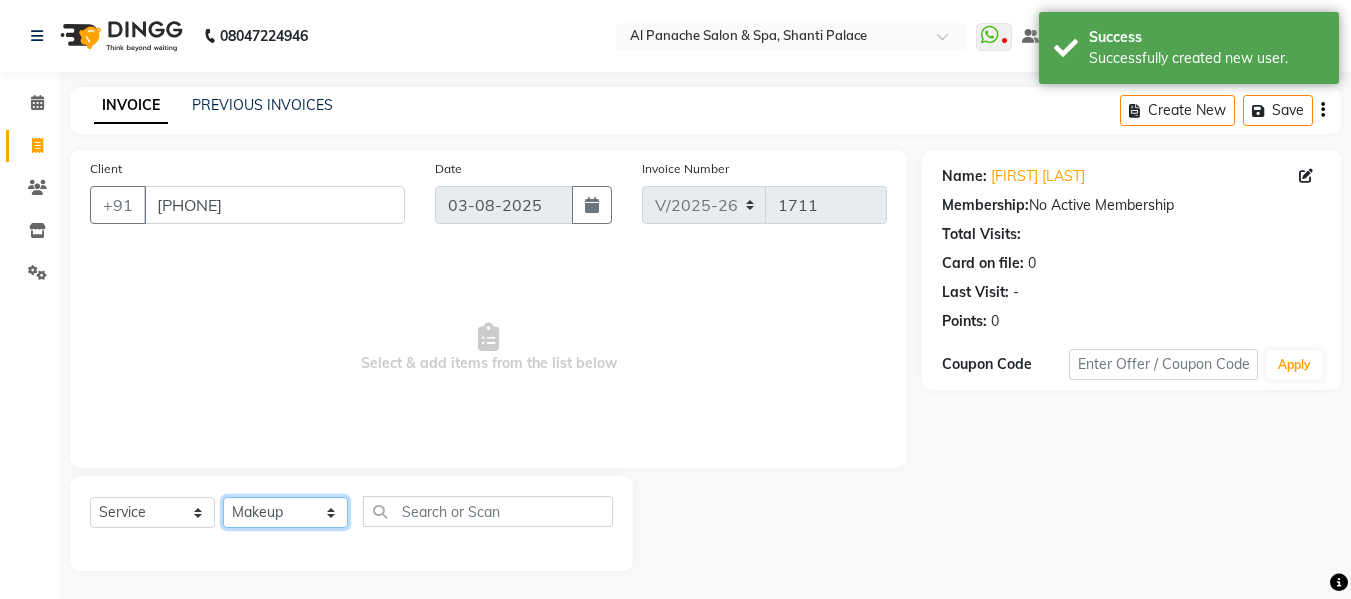 click on "Select Stylist Akash Aman anju Arjun AShu Bhavna Dhadwal Guneek Makeup Manager Raman Renu Salman Shelly shushma Sonia yash" 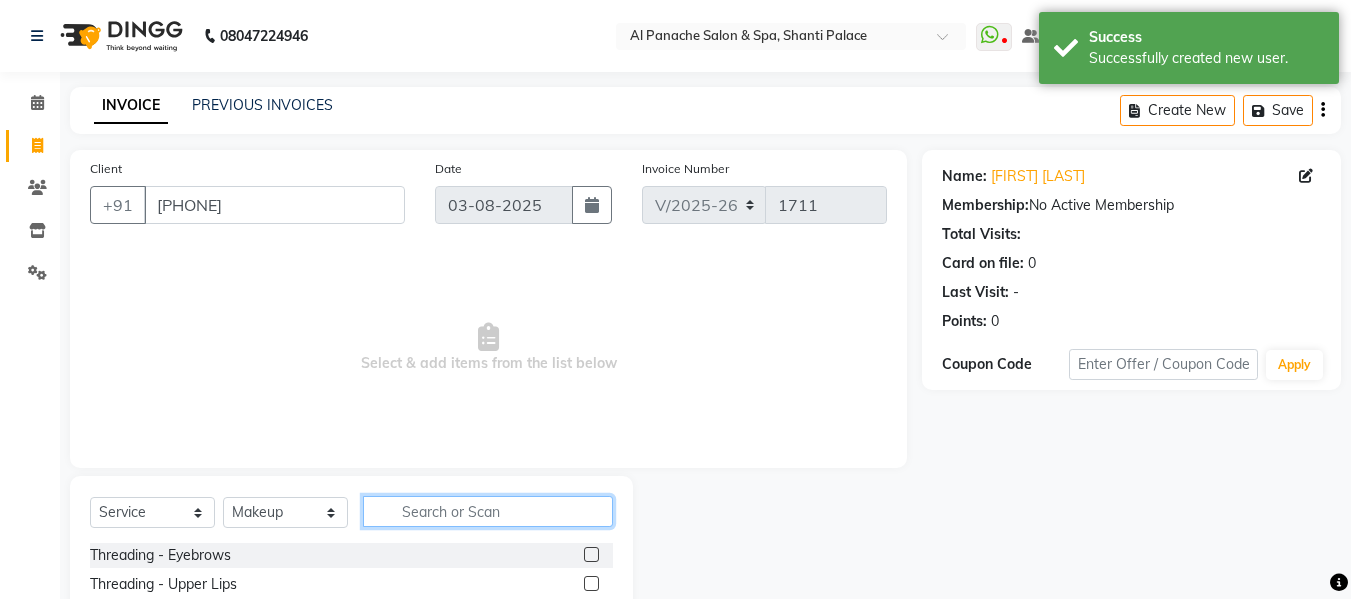 click 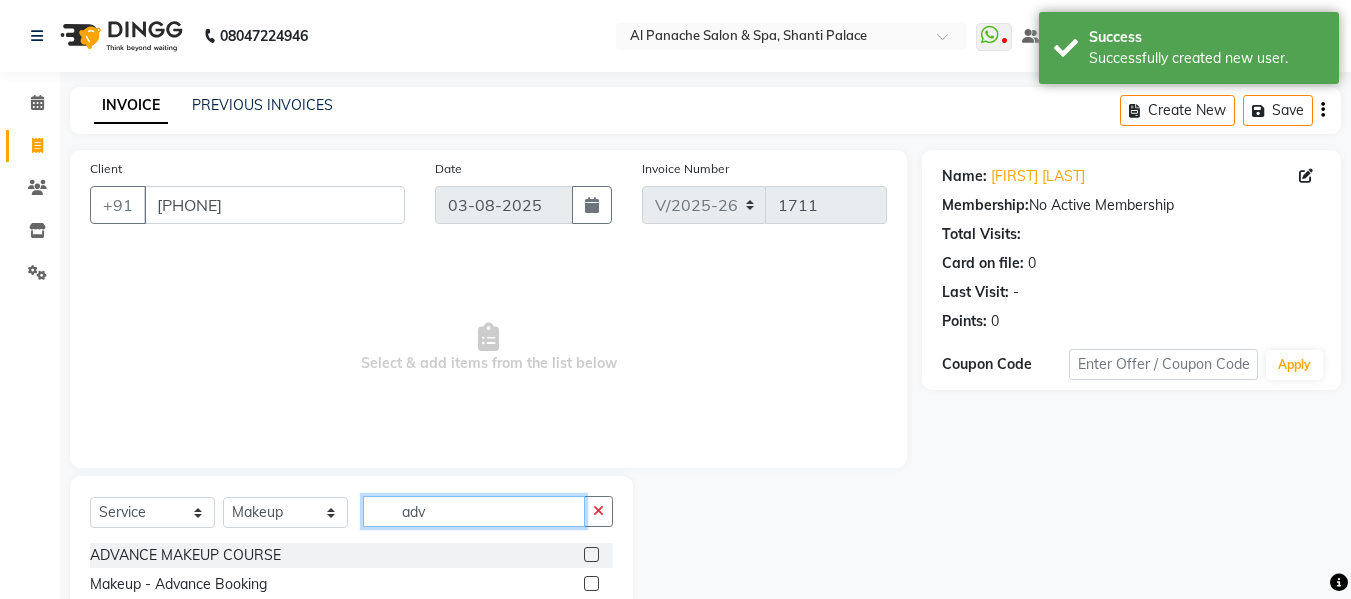type on "adv" 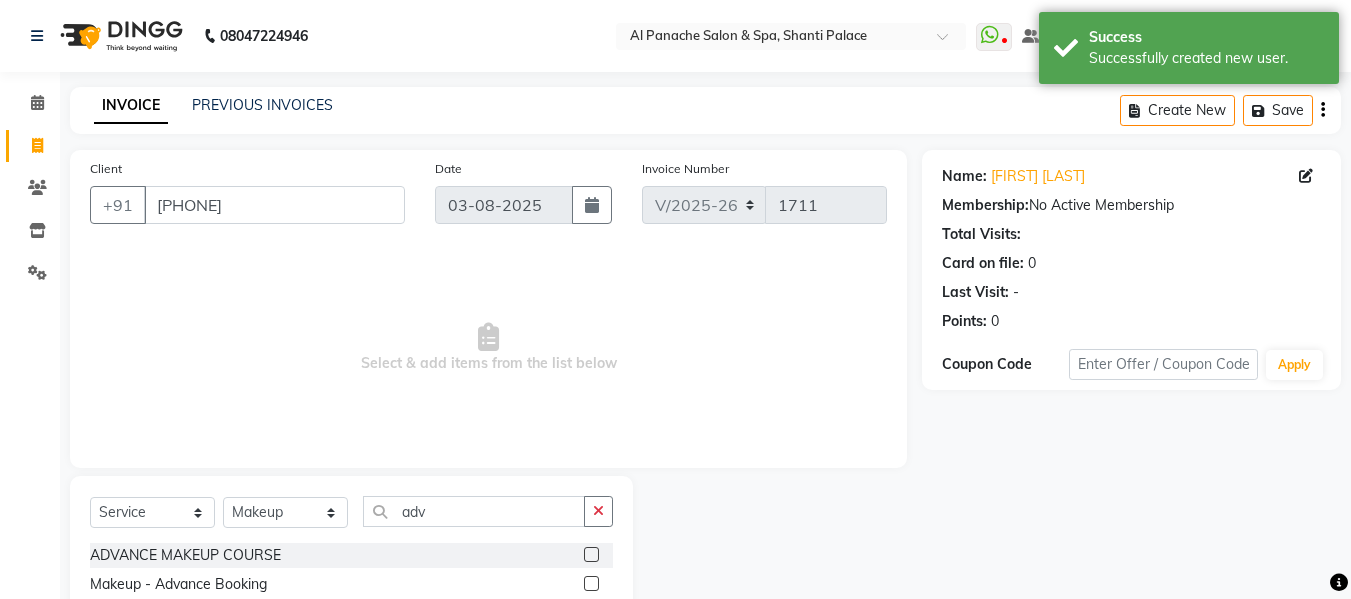 click 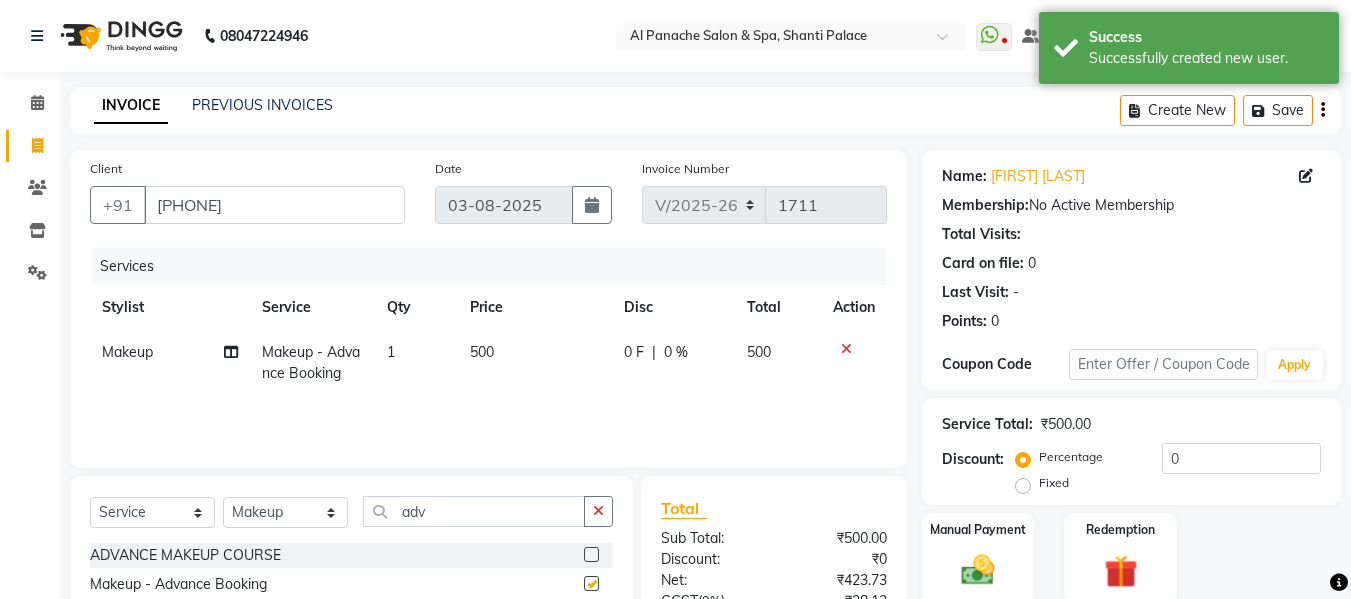checkbox on "false" 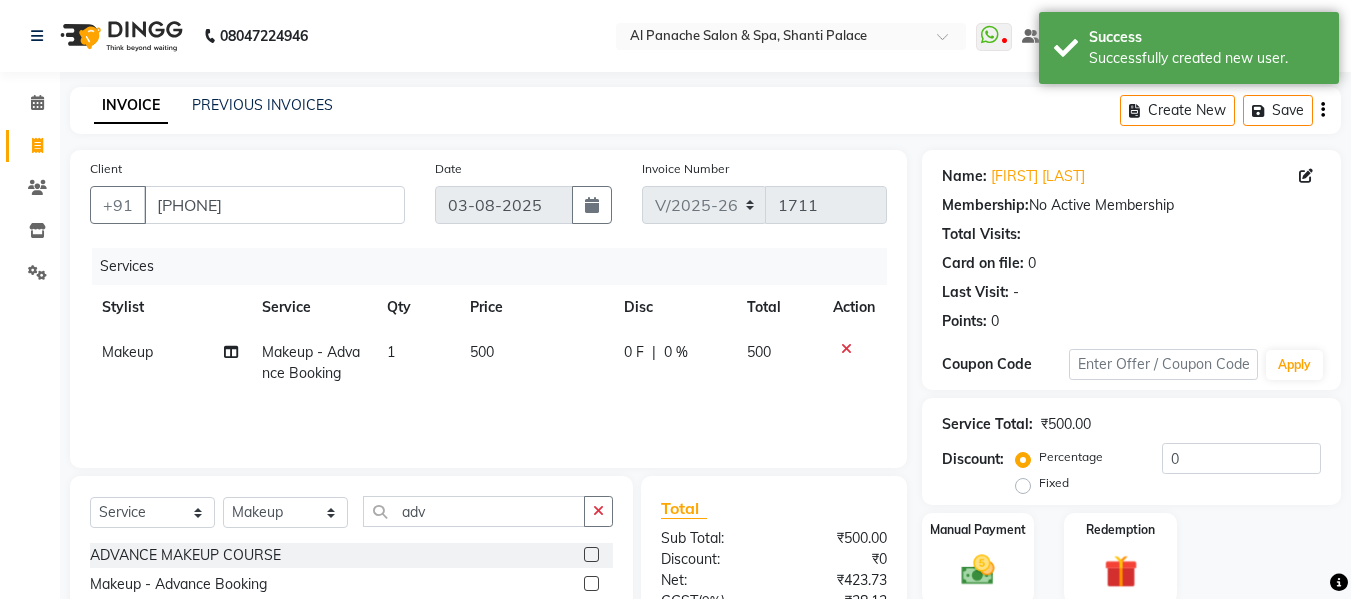 click on "500" 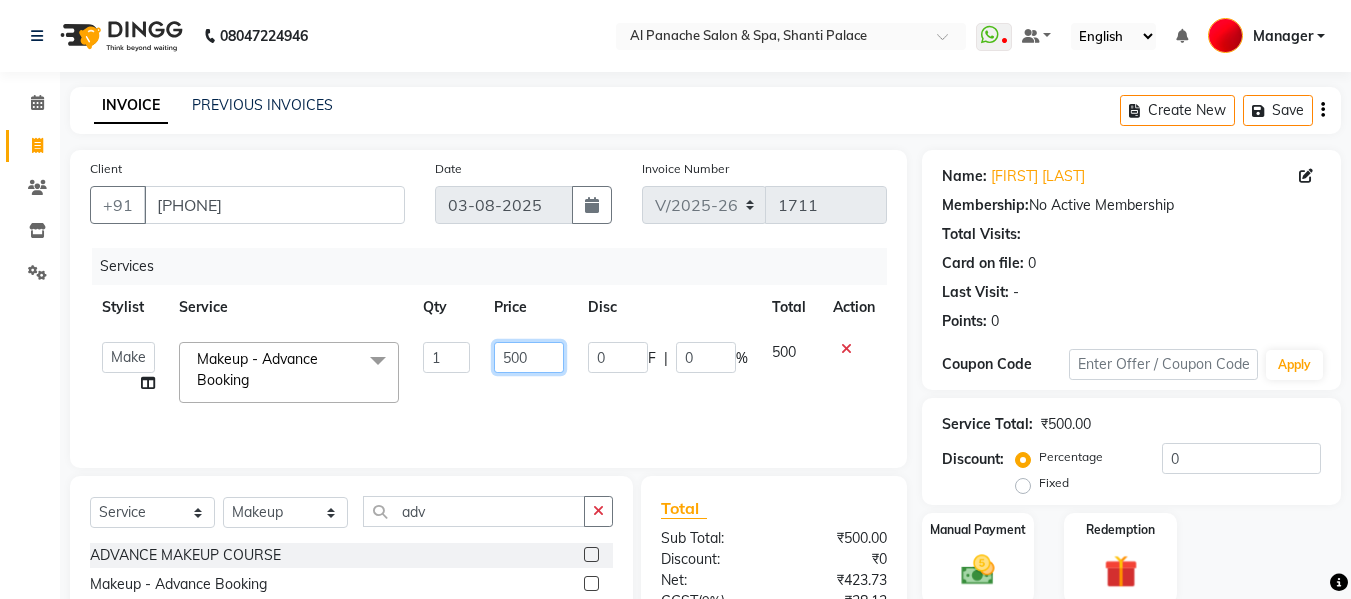 click on "500" 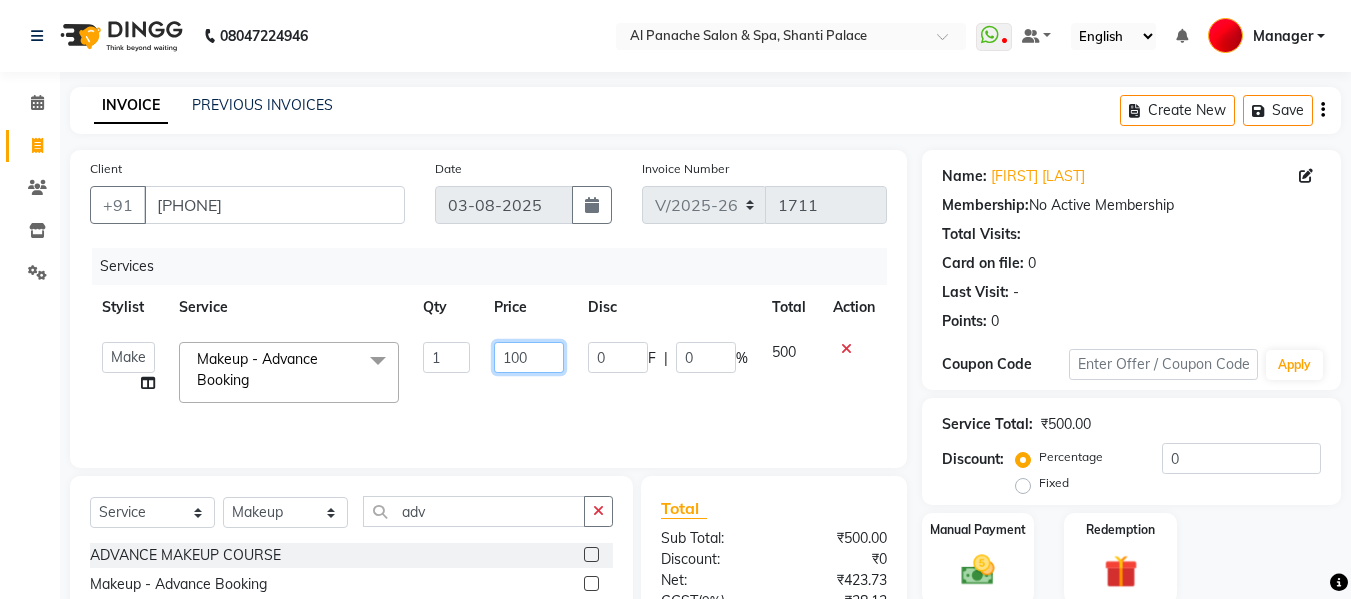 type on "1000" 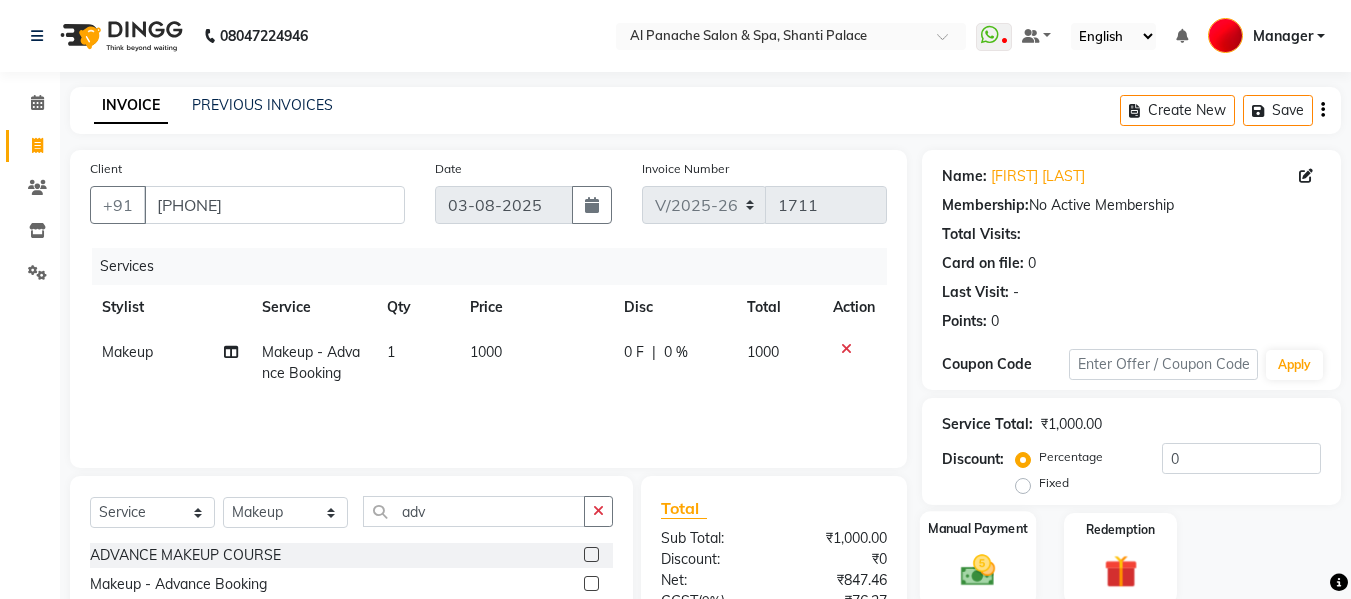 click 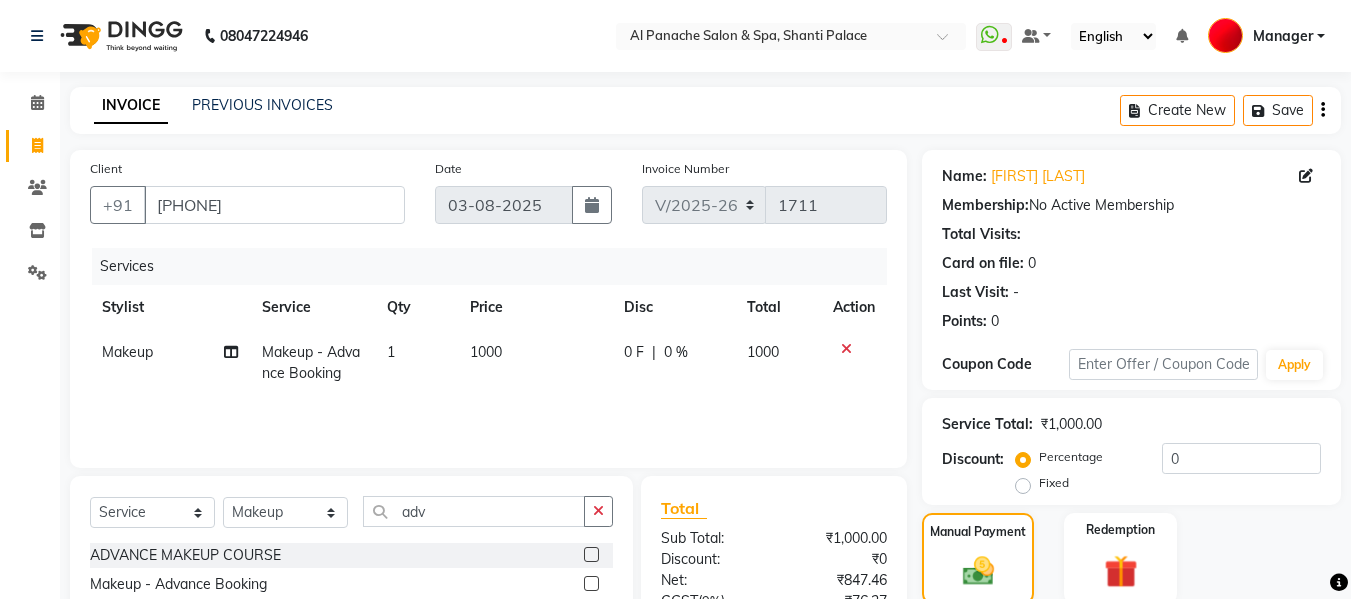 scroll, scrollTop: 204, scrollLeft: 0, axis: vertical 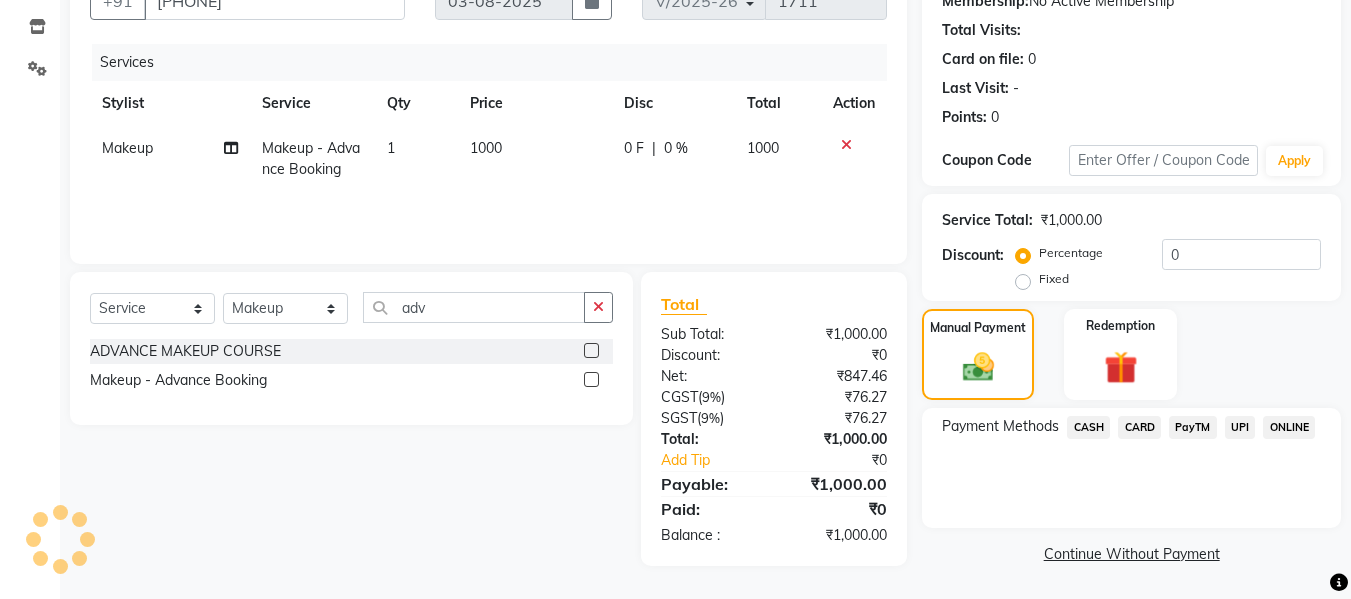 click on "UPI" 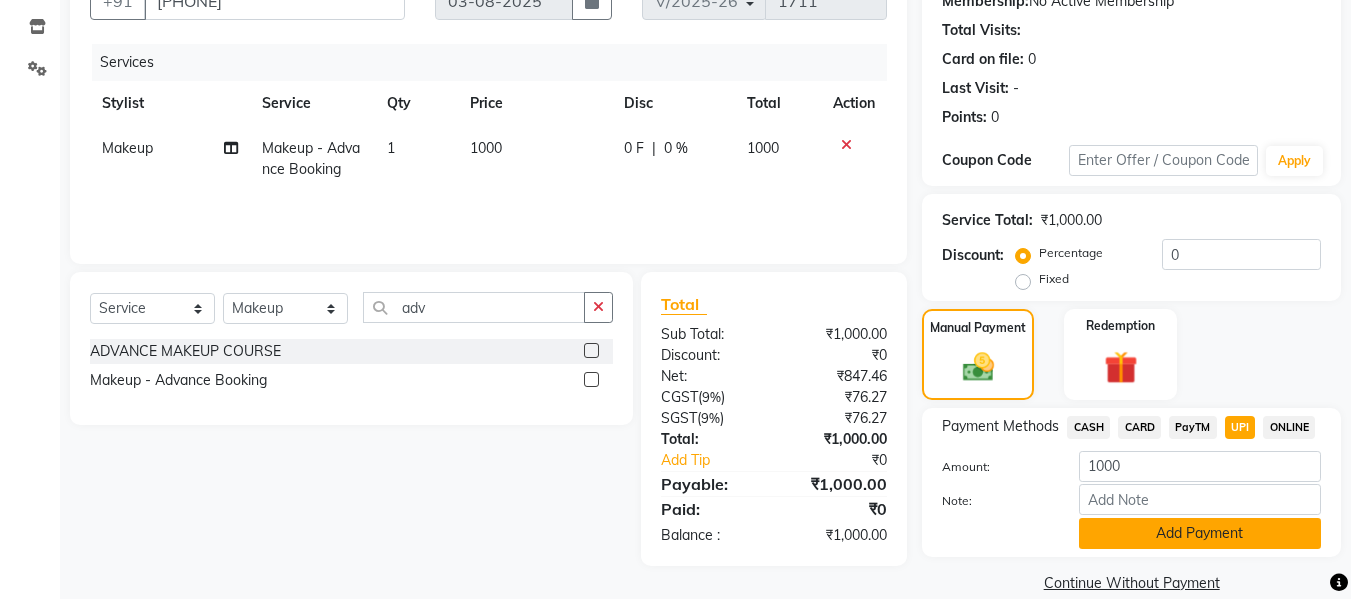 click on "Add Payment" 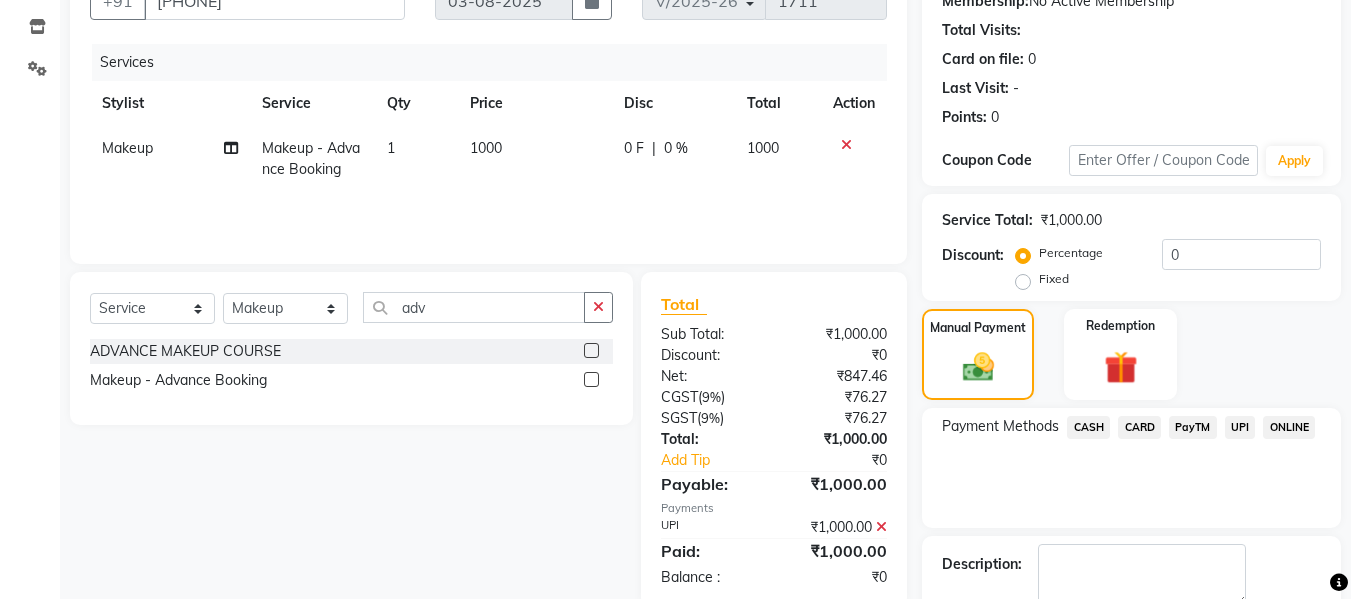 scroll, scrollTop: 317, scrollLeft: 0, axis: vertical 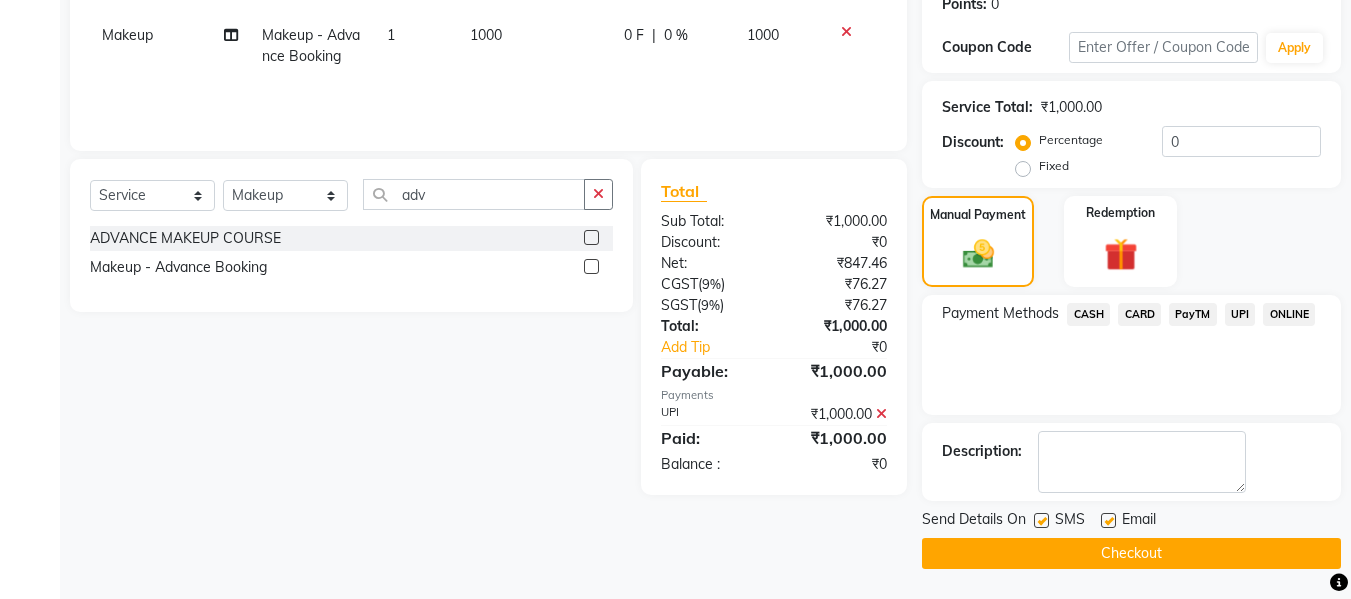 click on "Checkout" 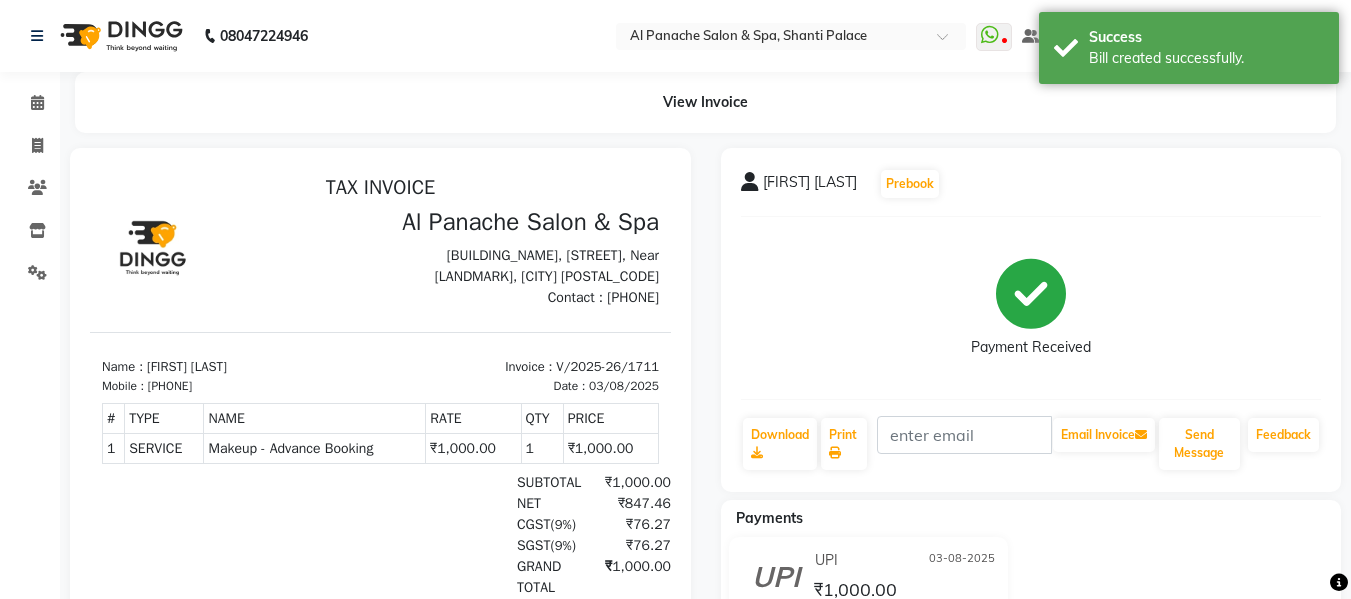 scroll, scrollTop: 0, scrollLeft: 0, axis: both 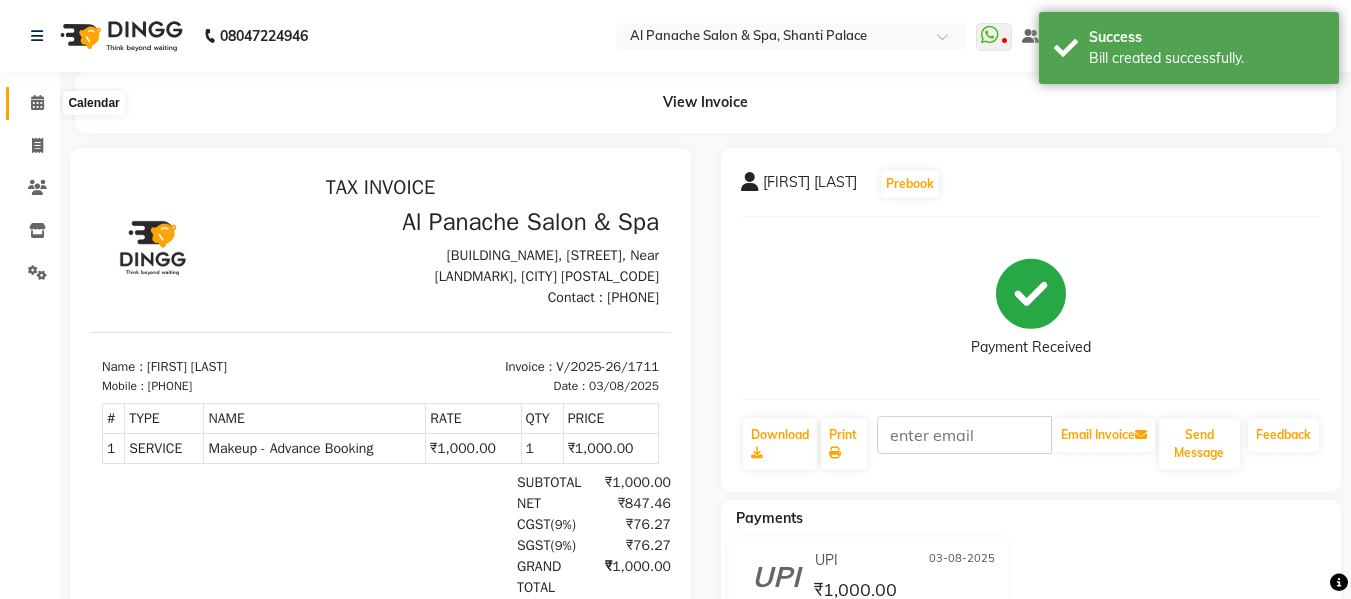 click 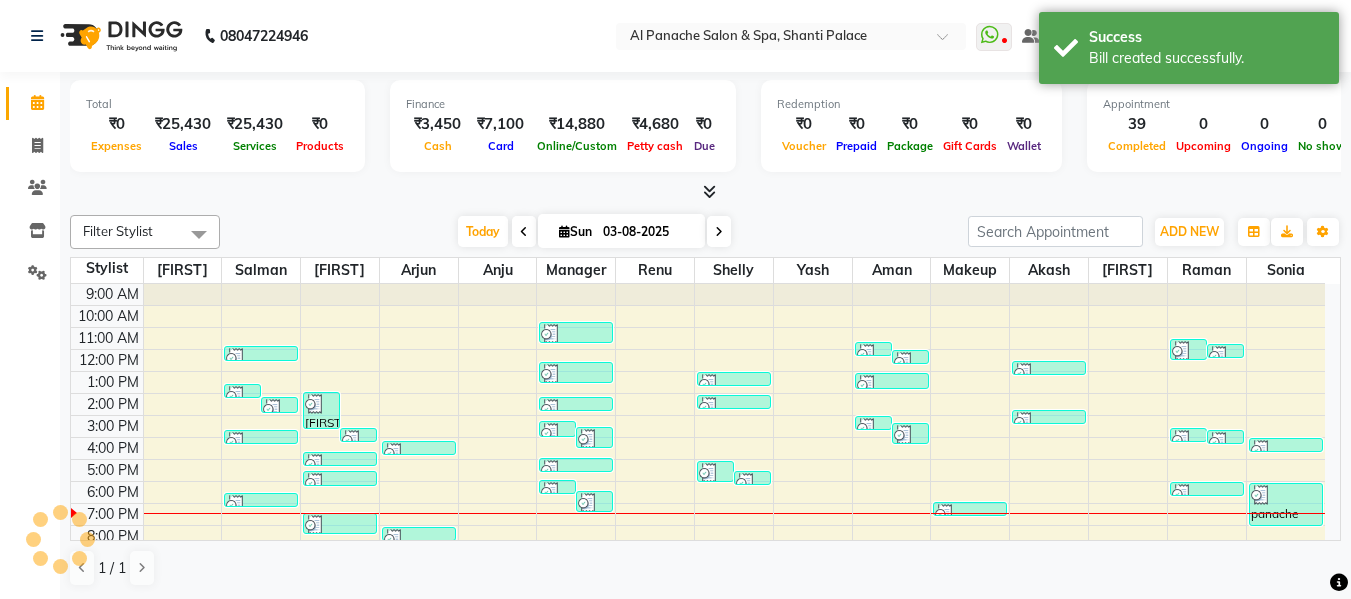 scroll, scrollTop: 0, scrollLeft: 0, axis: both 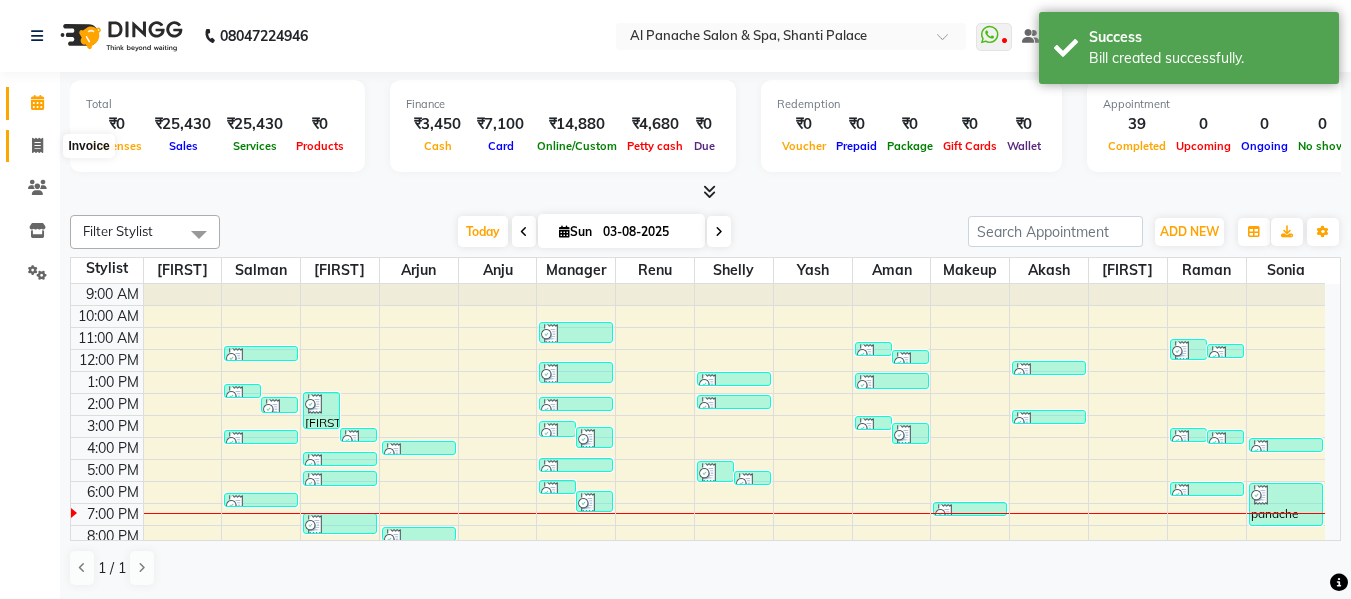 click 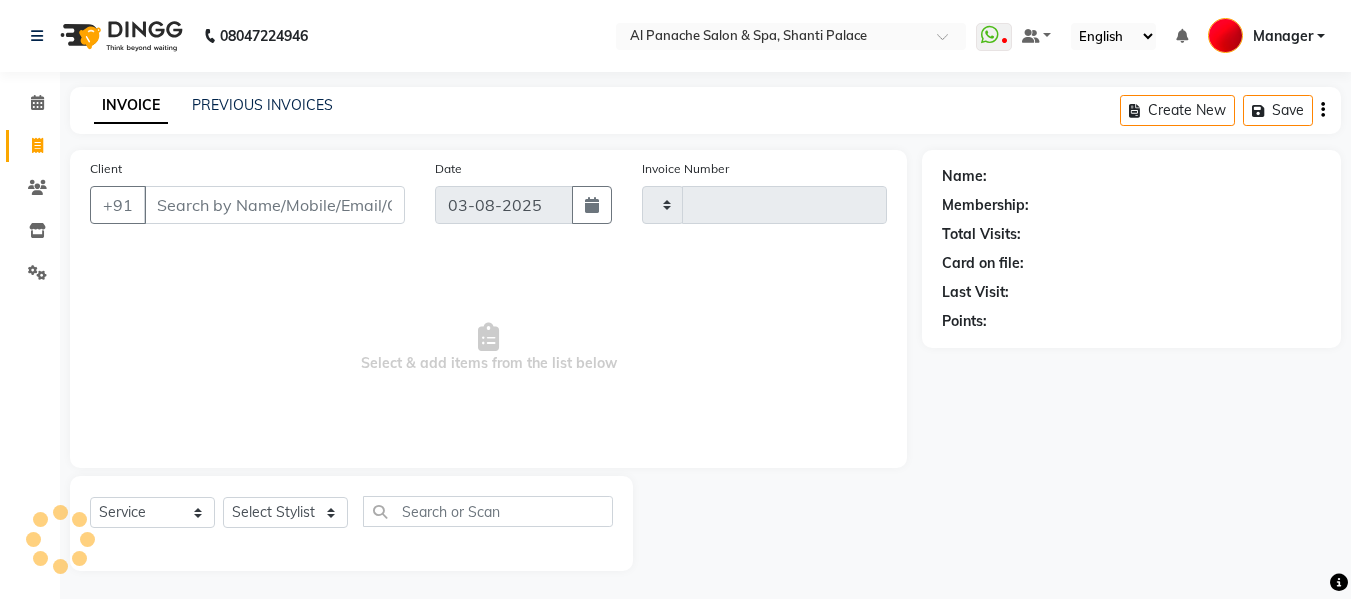 type on "1712" 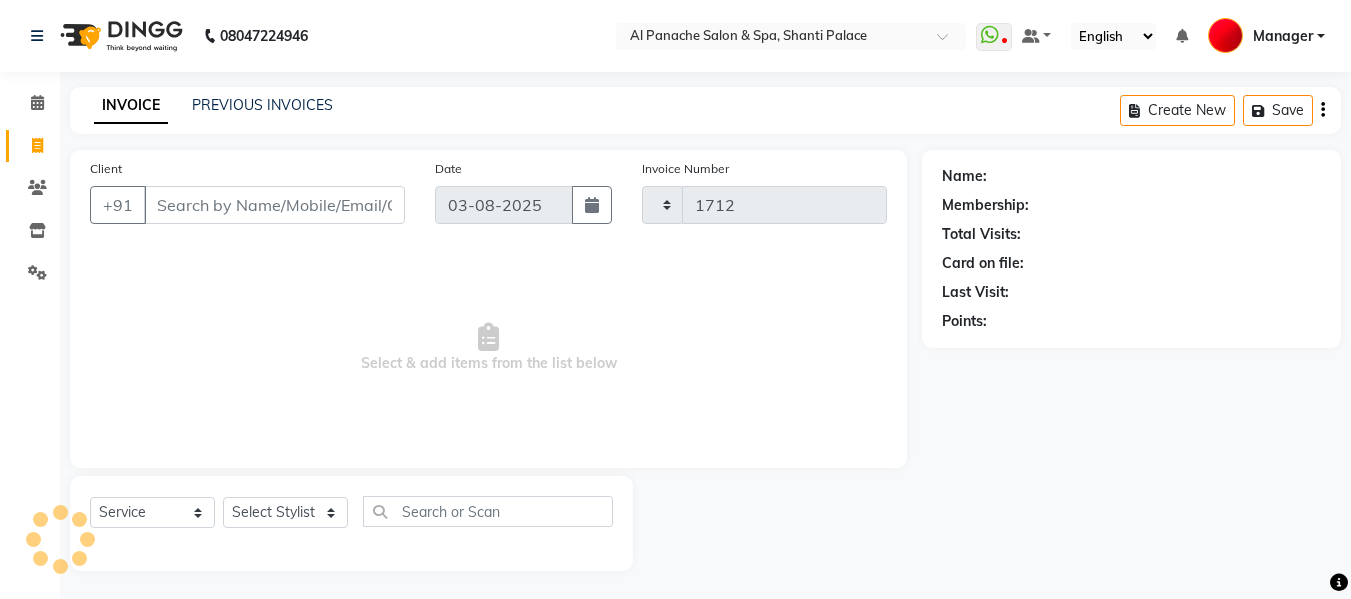select on "751" 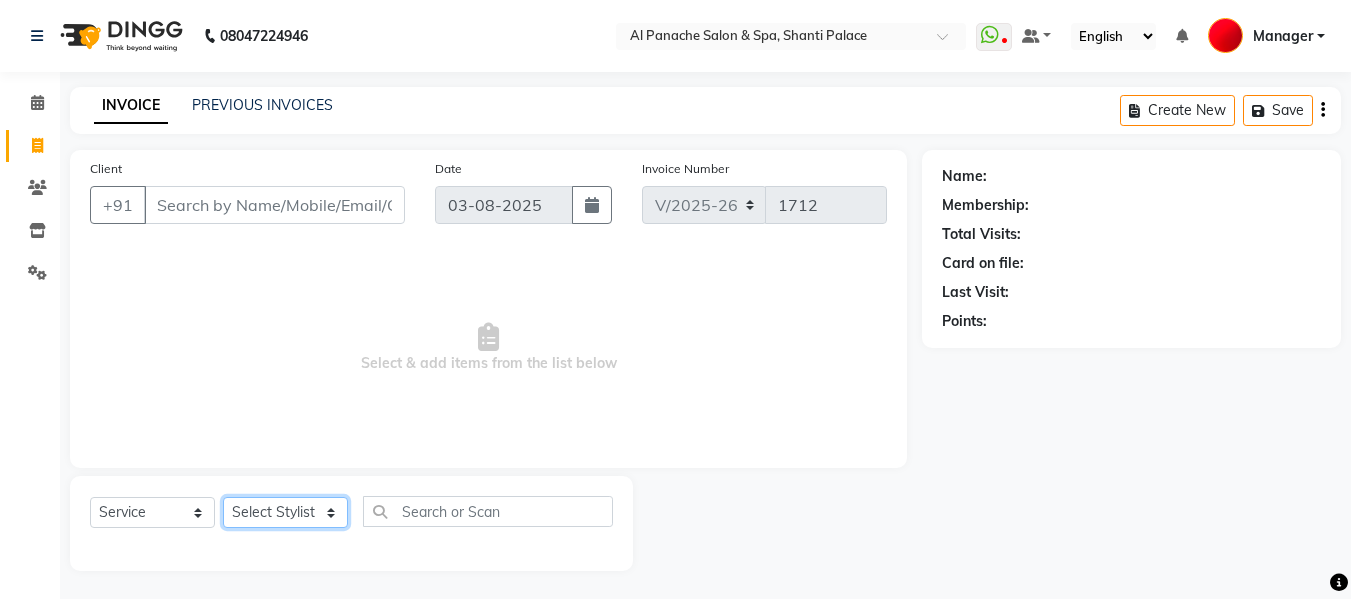 click on "Select Stylist" 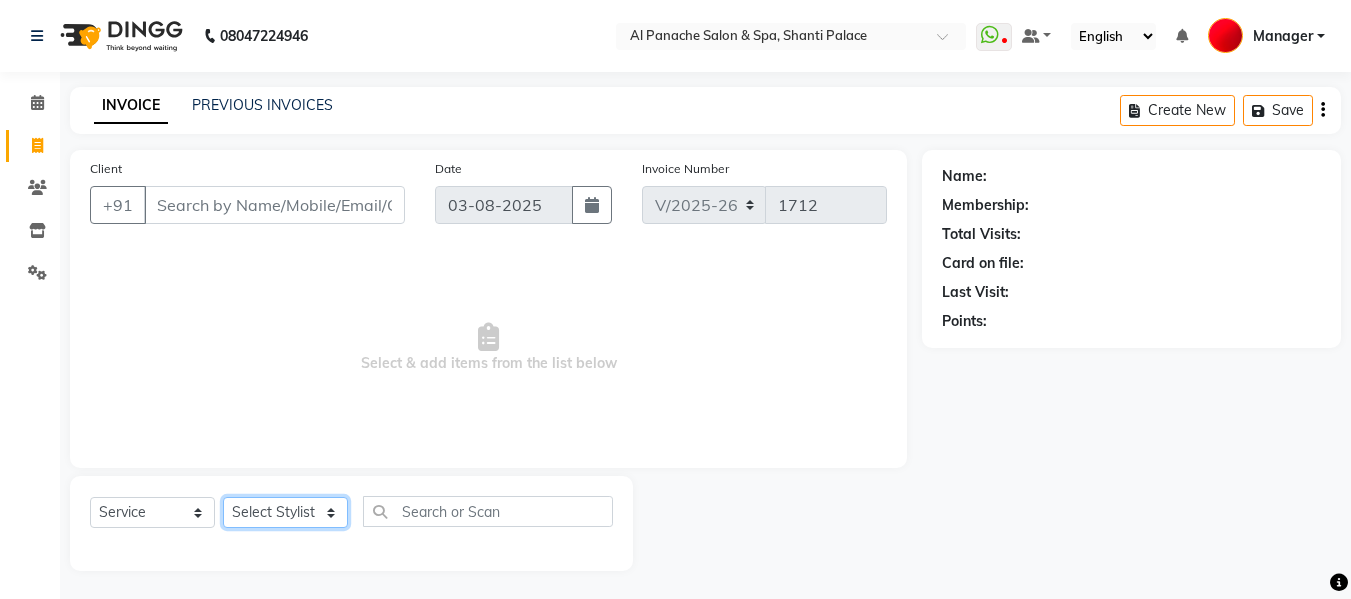 select on "31034" 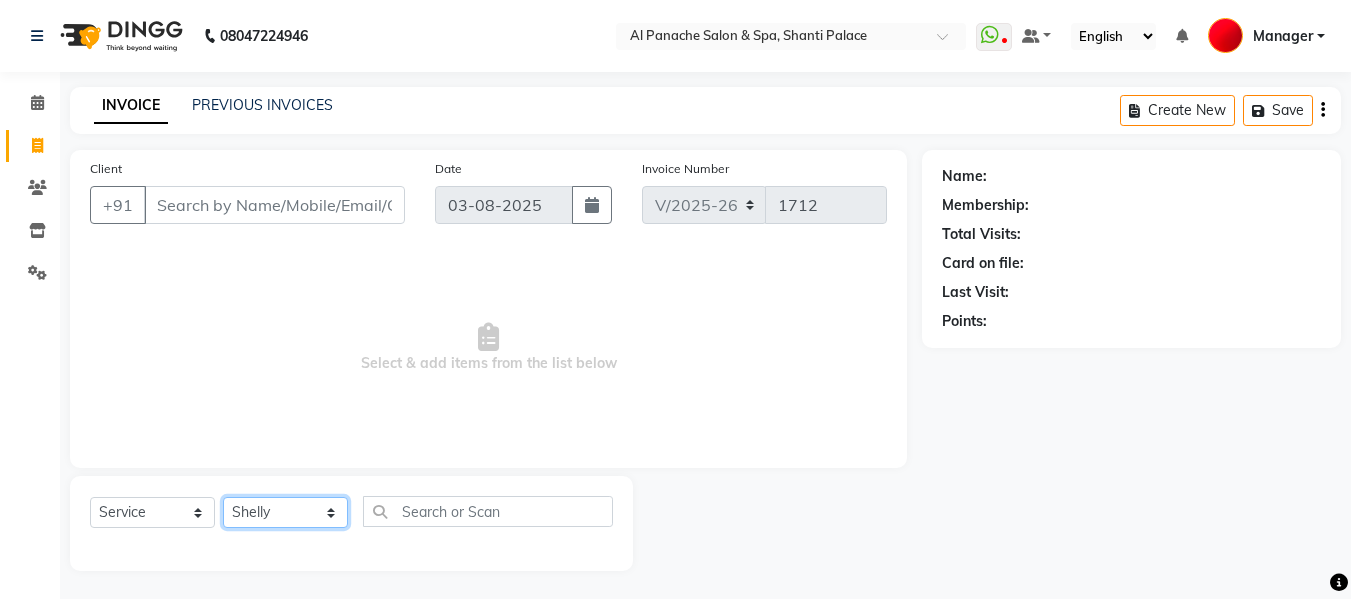 click on "Select Stylist Akash Aman anju Arjun AShu Bhavna Dhadwal Guneek Makeup Manager Raman Renu Salman Shelly shushma Sonia yash" 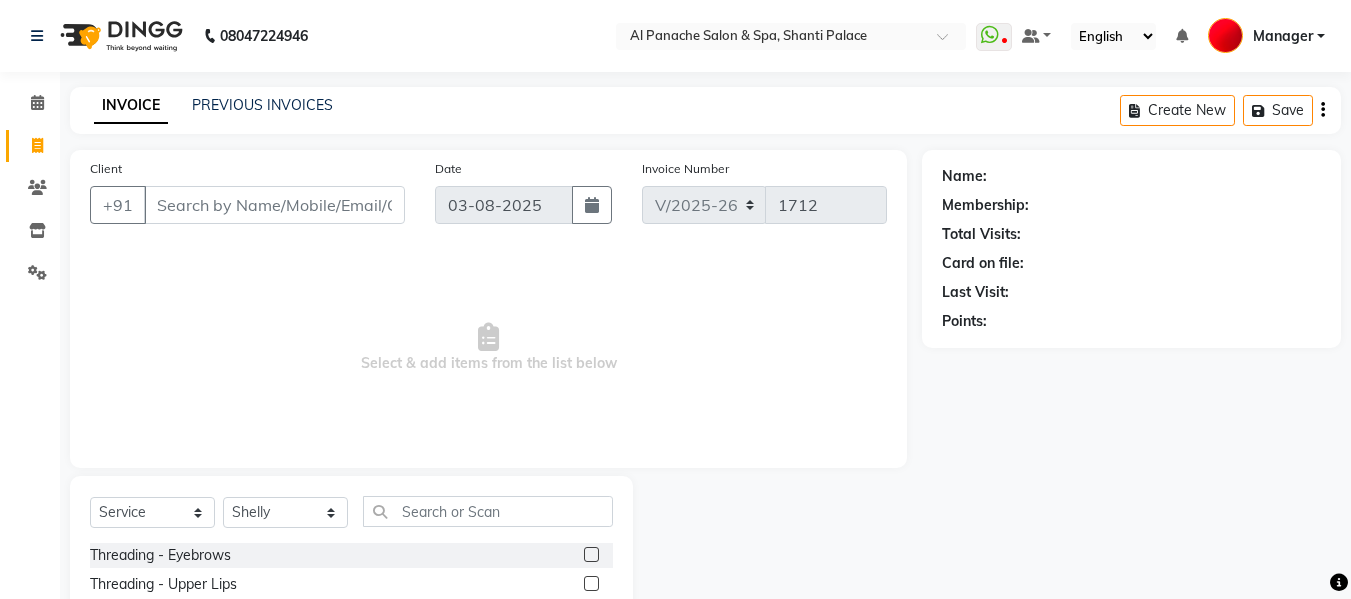 click on "Threading - Eyebrows" 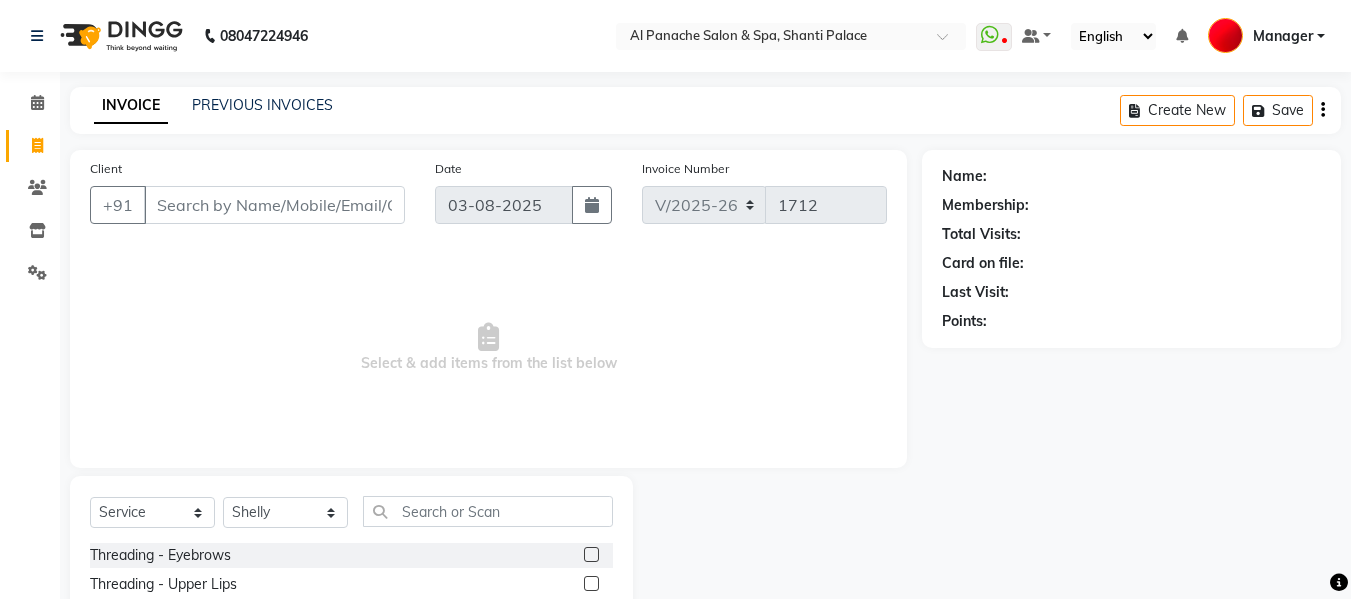click 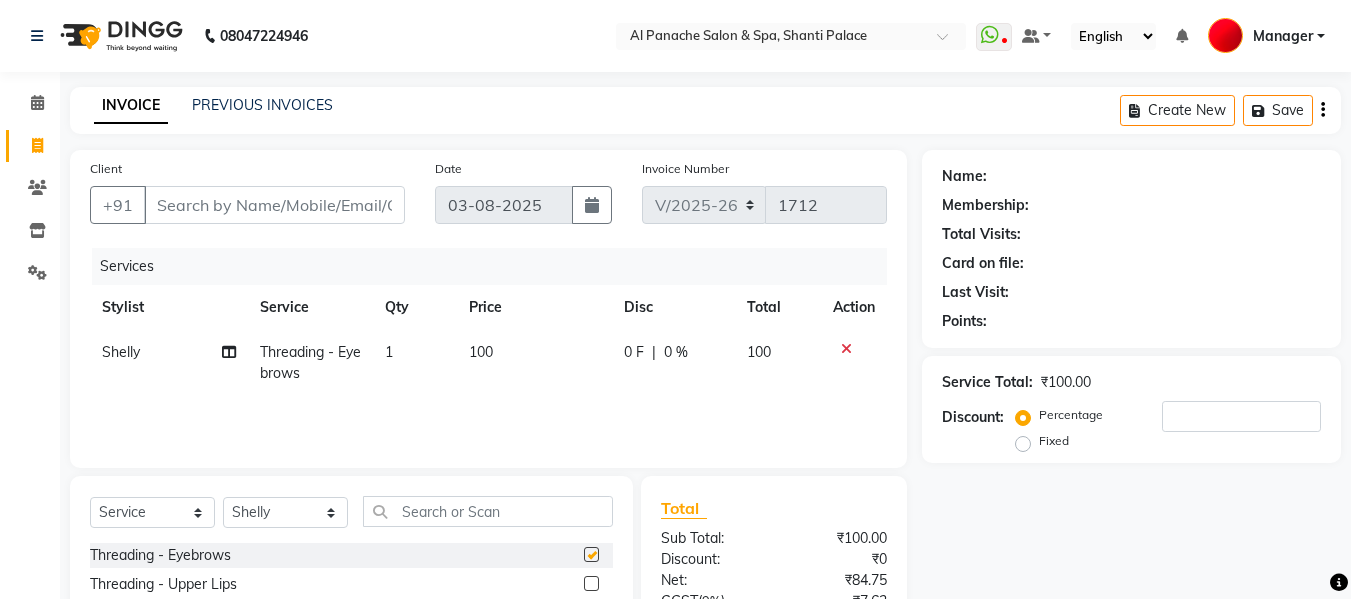 checkbox on "false" 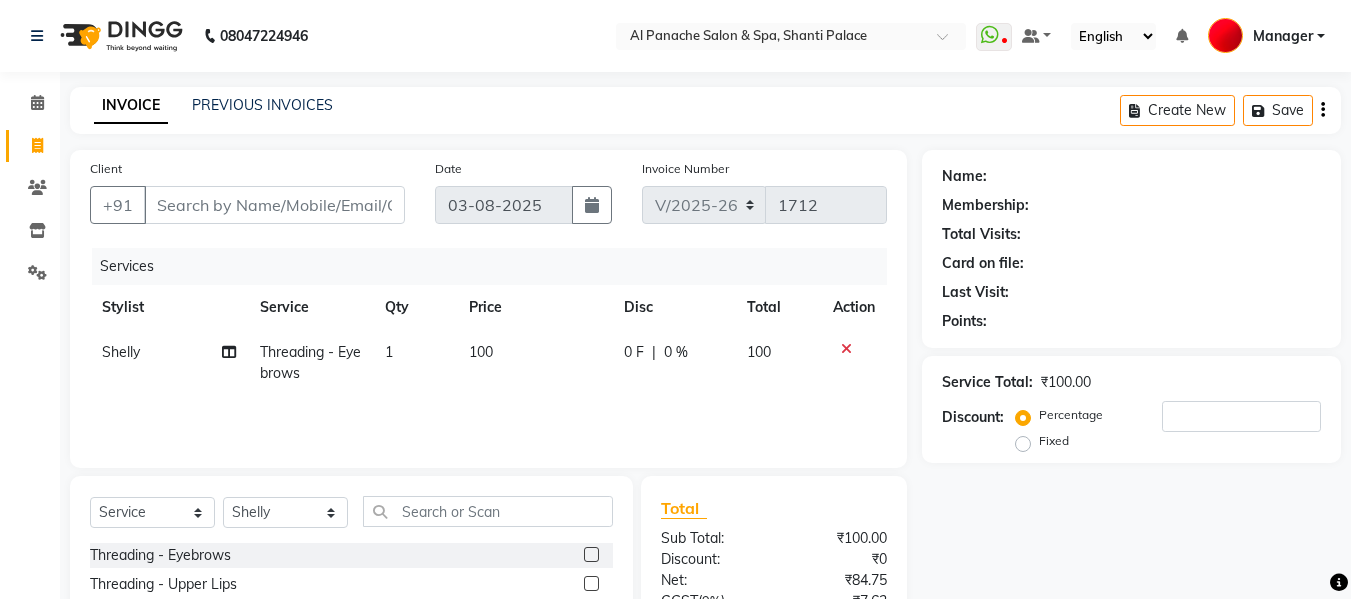 click on "100" 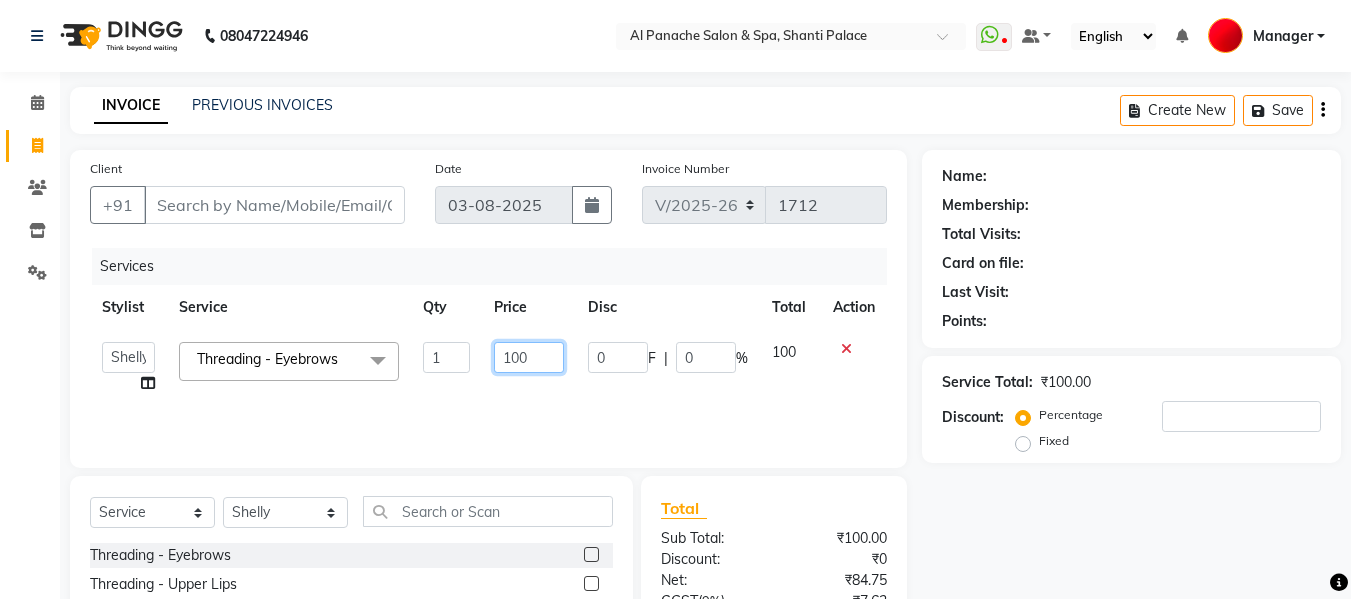 click on "100" 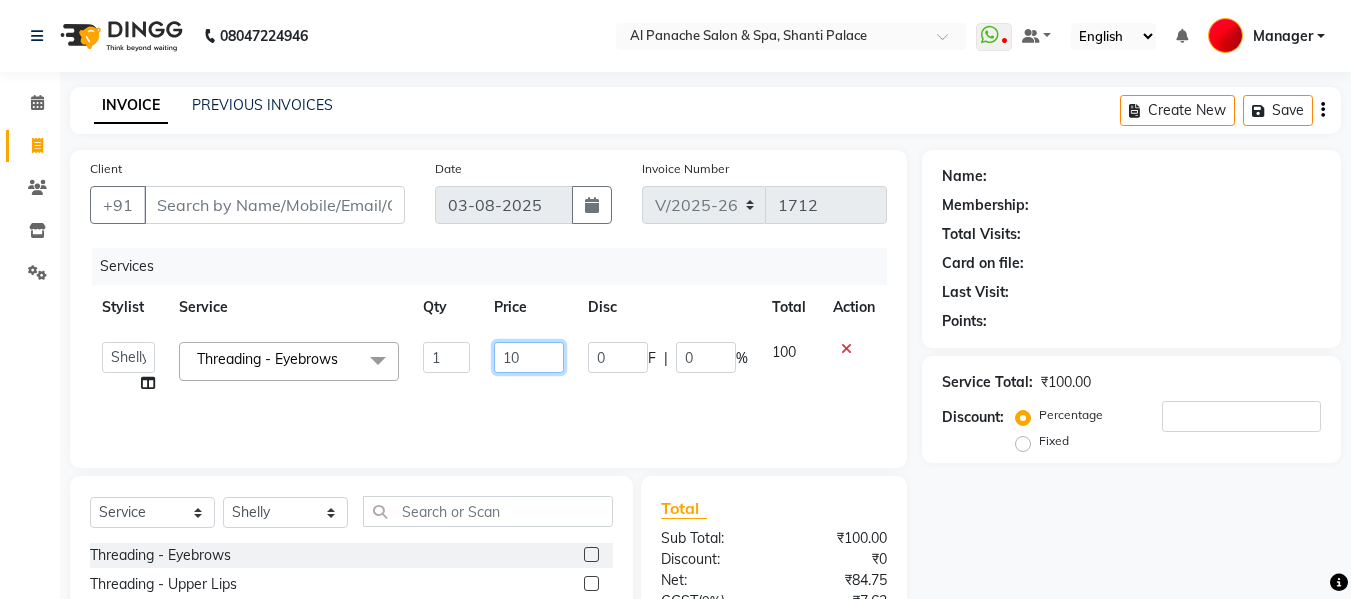 type on "150" 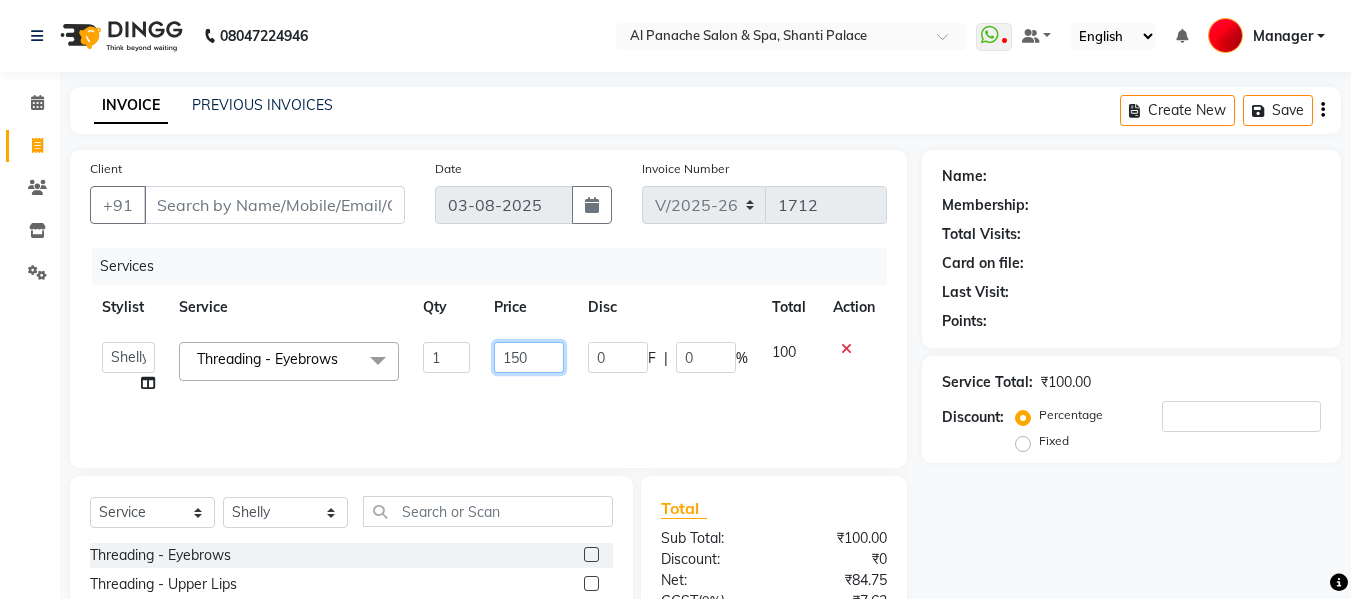 scroll, scrollTop: 202, scrollLeft: 0, axis: vertical 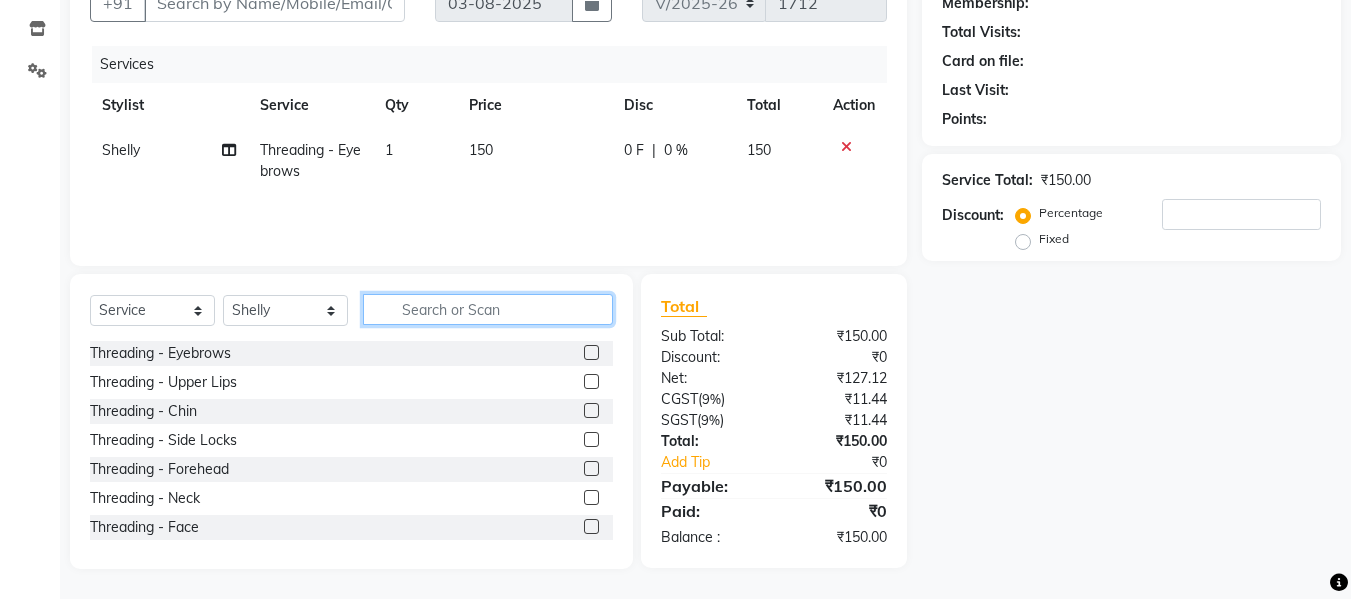 click 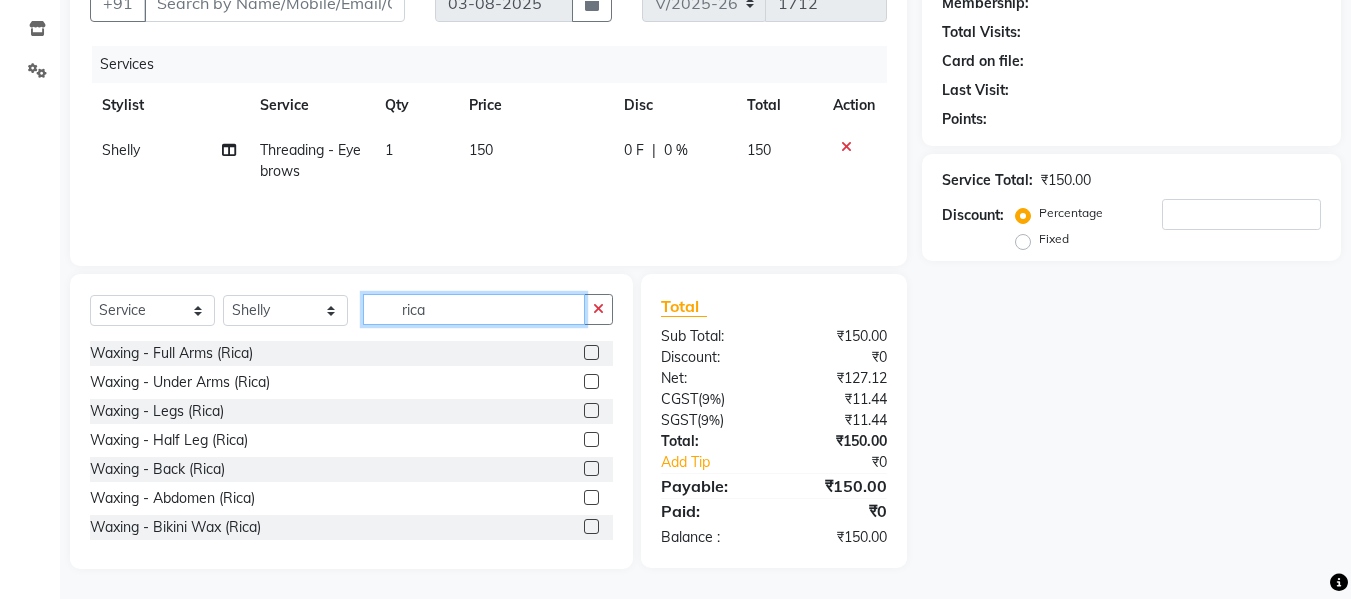 type on "rica" 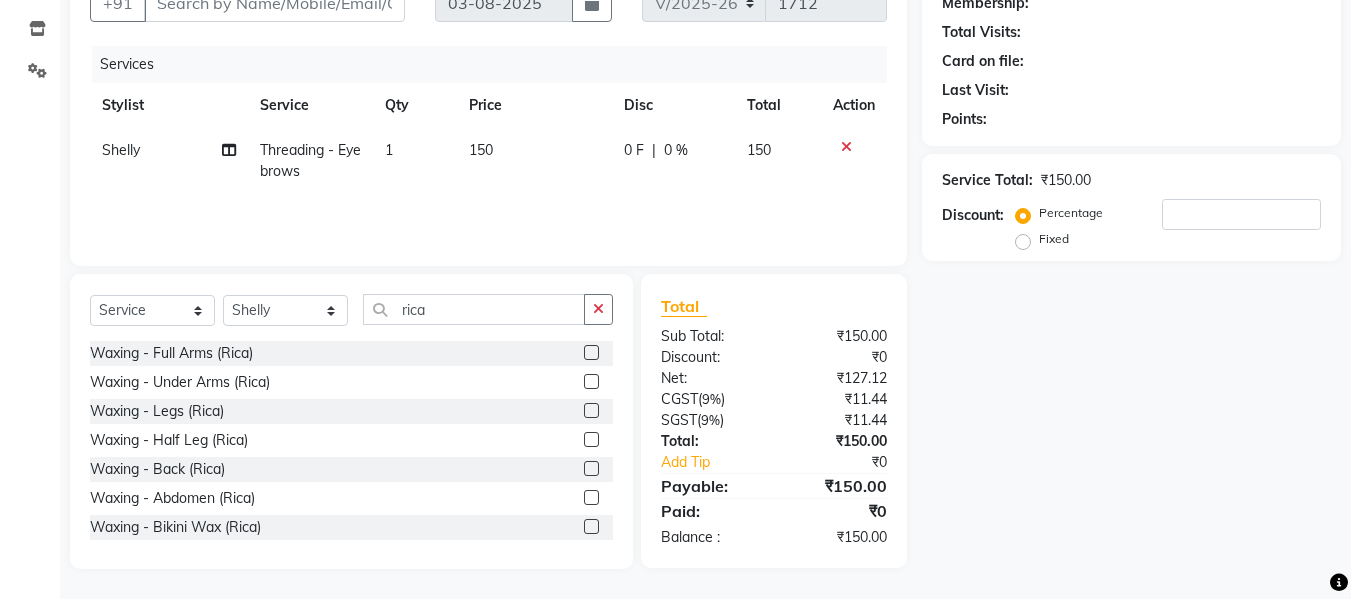 click 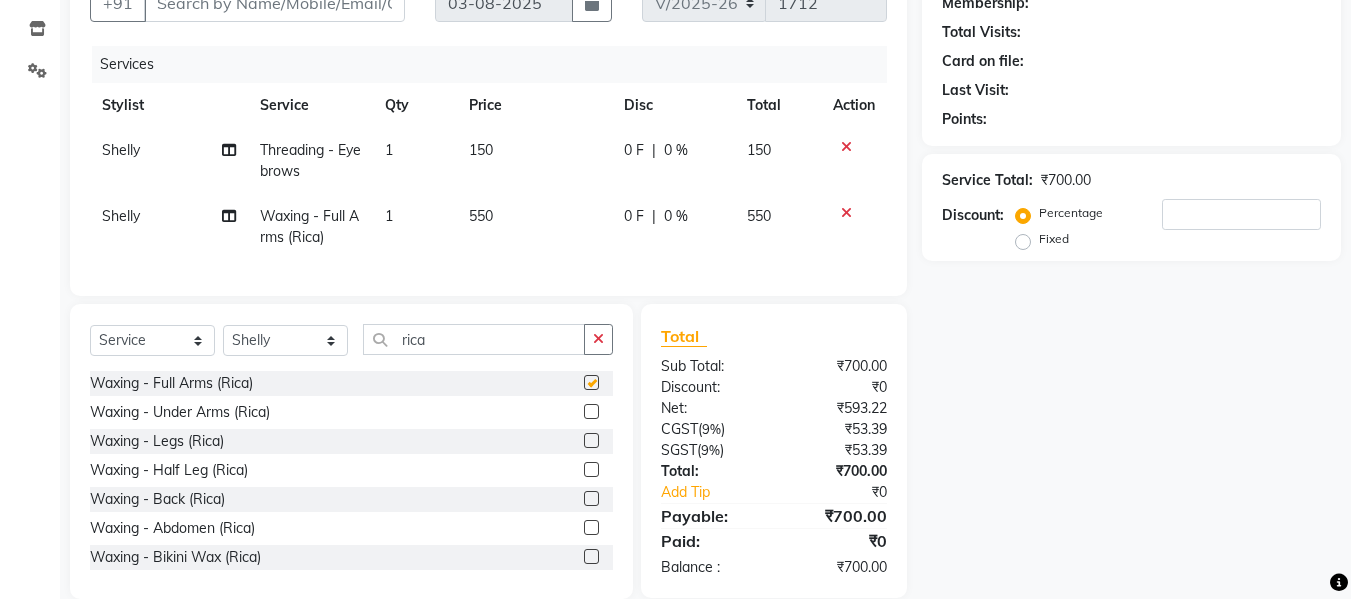 checkbox on "false" 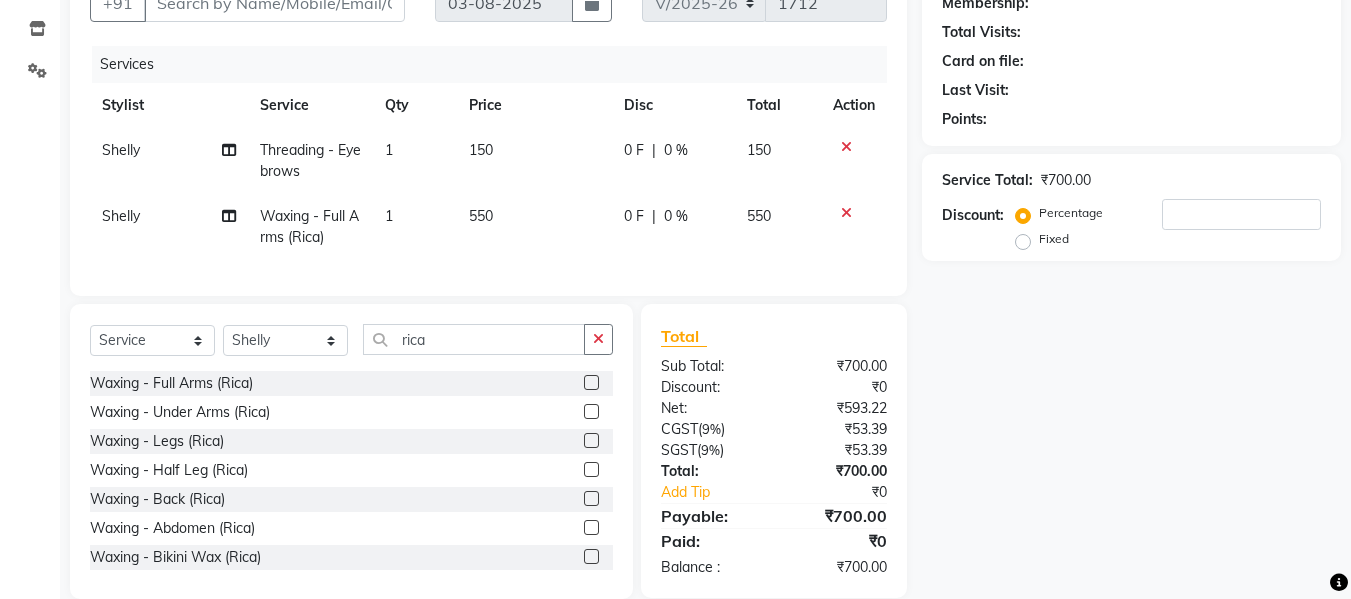 click on "550" 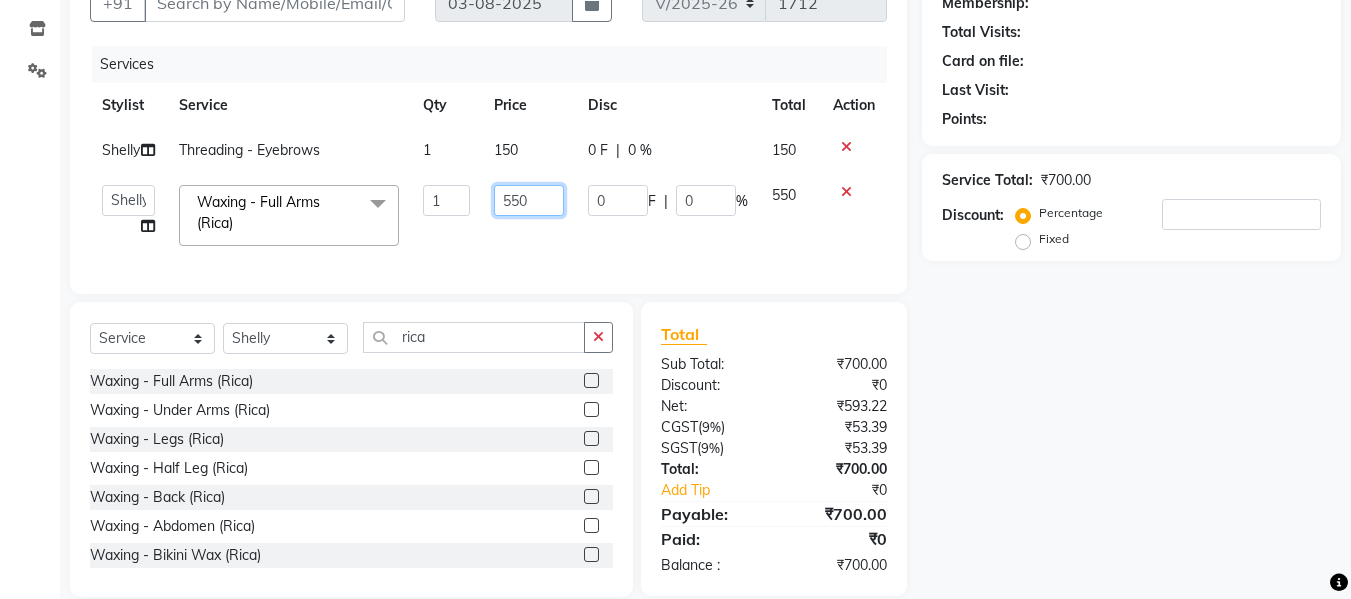 click on "550" 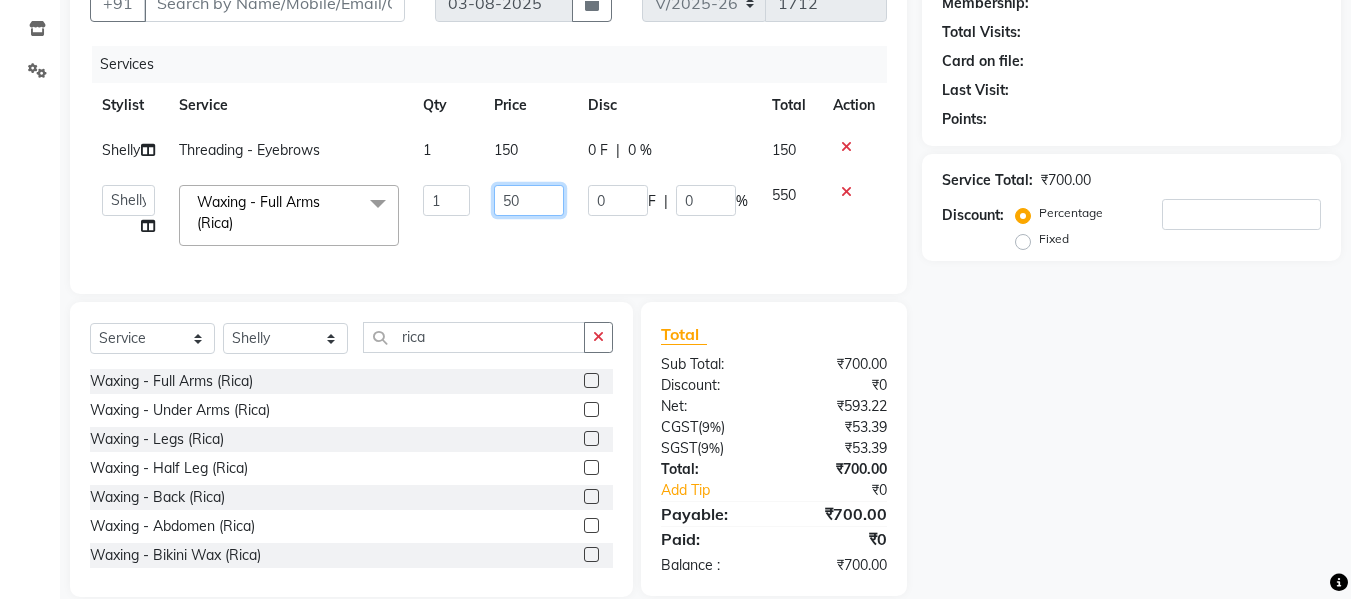 type on "650" 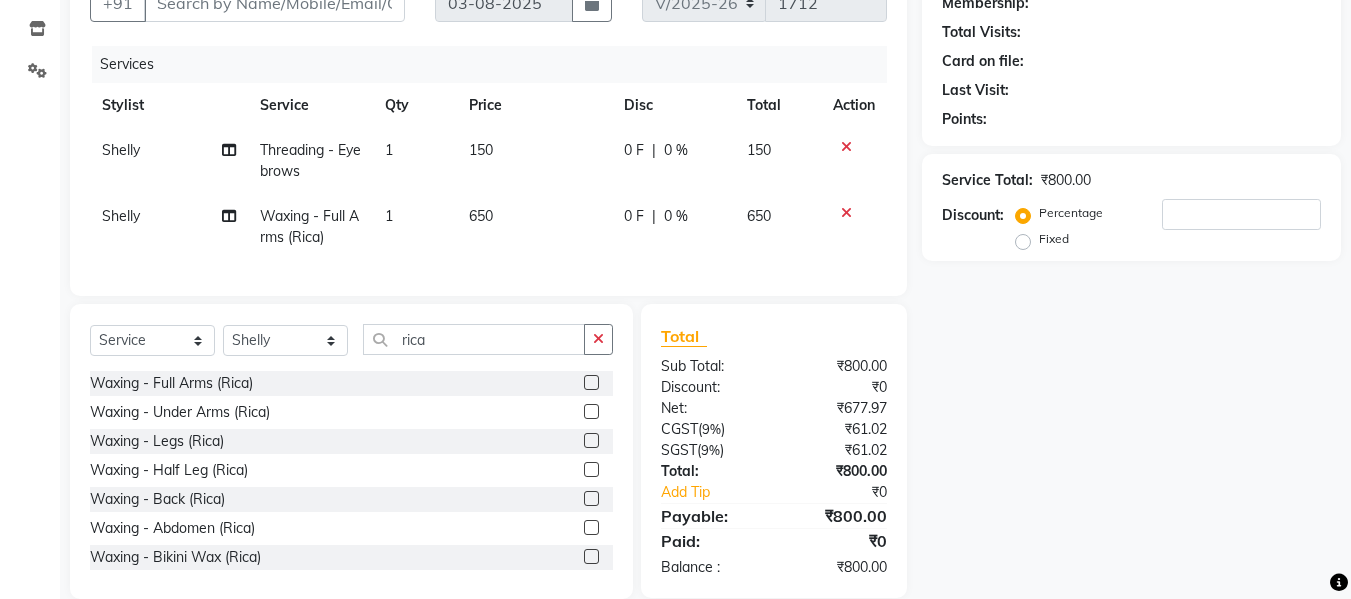 click on "Waxing - Full Arms (Rica)  Waxing - Under Arms (Rica)  Waxing - Legs (Rica)  Waxing - Half Leg (Rica)  Waxing - Back (Rica)  Waxing - Abdomen (Rica)  Waxing - Bikini Wax (Rica)  Waxing - Face (Rica)  Waxing - Midriff (Rica)  Waxing - Full Body (Rica)  Waxing - Side Locks (Rica)  Waxing - Nose (Rica)  Waxing - Buttocks (Rica)  Waxing - Half Arms (Rica)  Chin wax Rica" 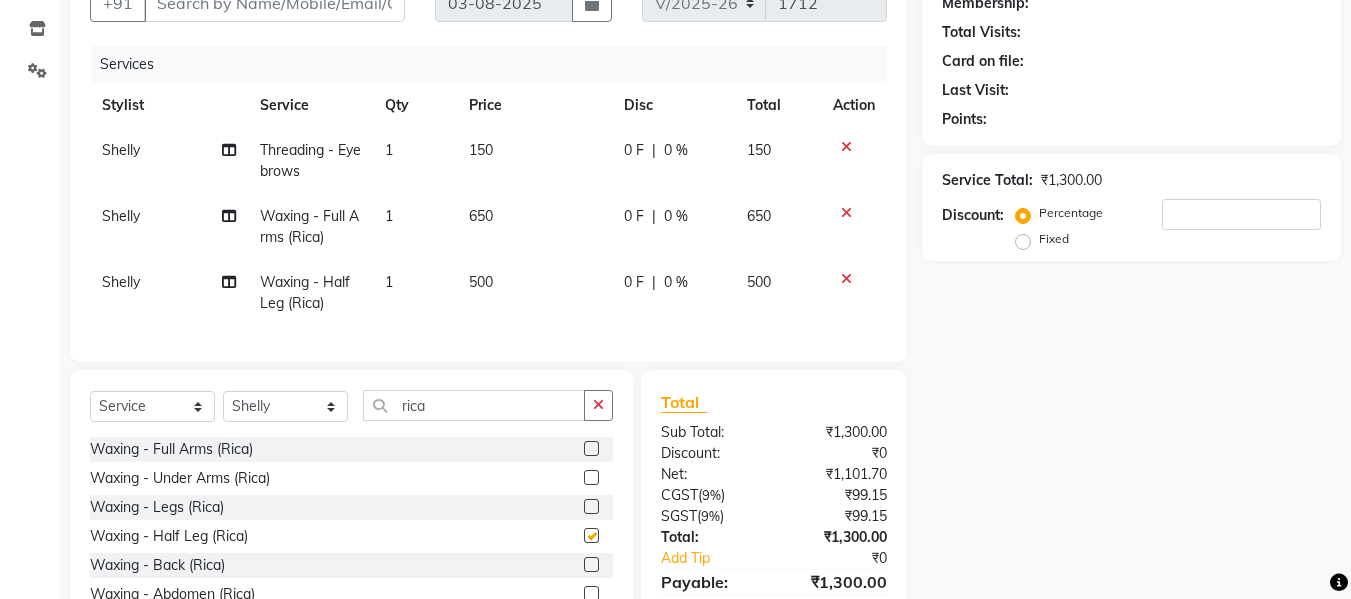 checkbox on "false" 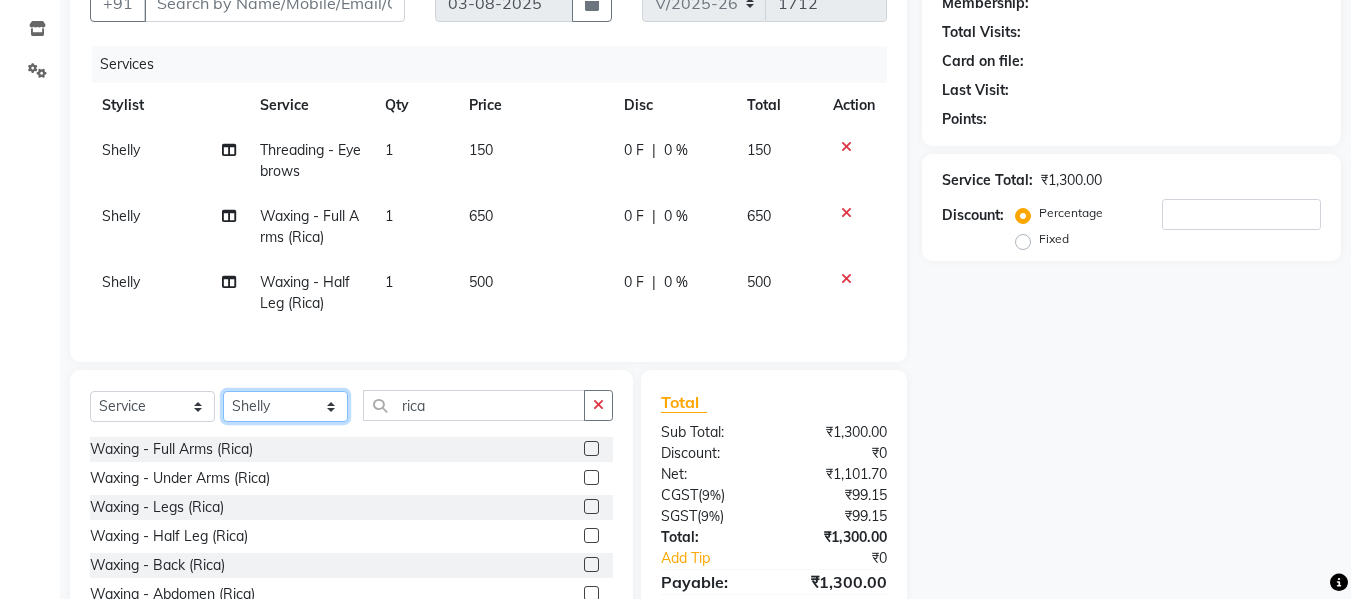 click on "Select Stylist Akash Aman anju Arjun AShu Bhavna Dhadwal Guneek Makeup Manager Raman Renu Salman Shelly shushma Sonia yash" 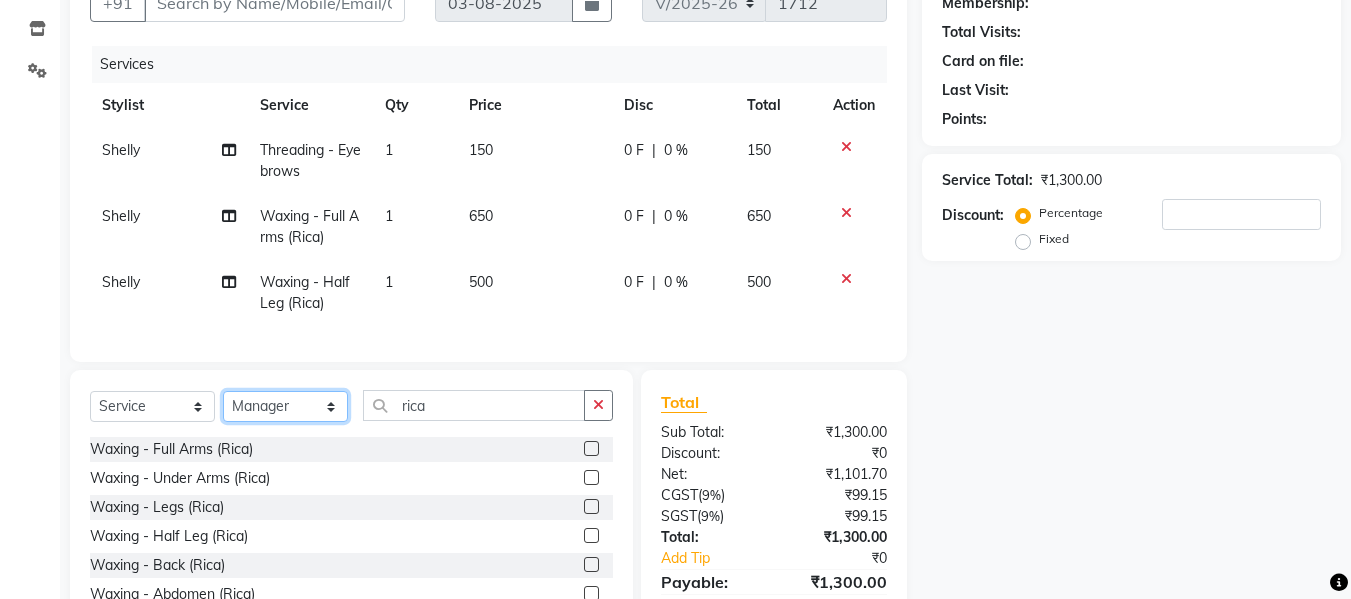 click on "Select Stylist Akash Aman anju Arjun AShu Bhavna Dhadwal Guneek Makeup Manager Raman Renu Salman Shelly shushma Sonia yash" 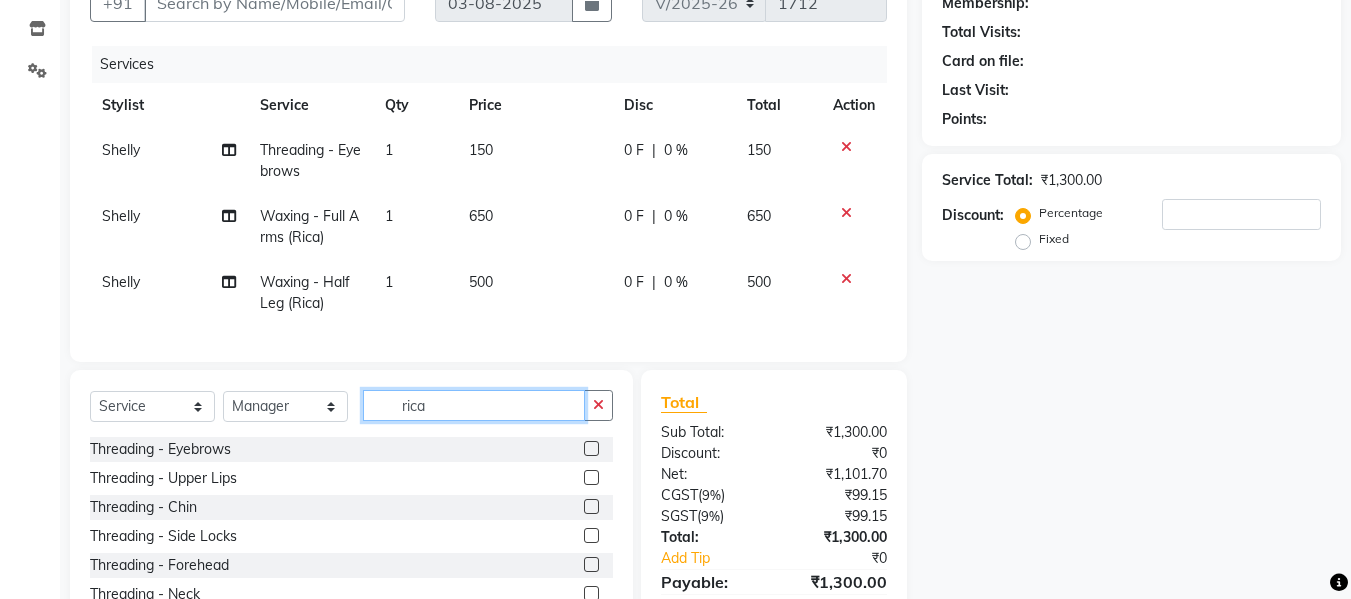click on "rica" 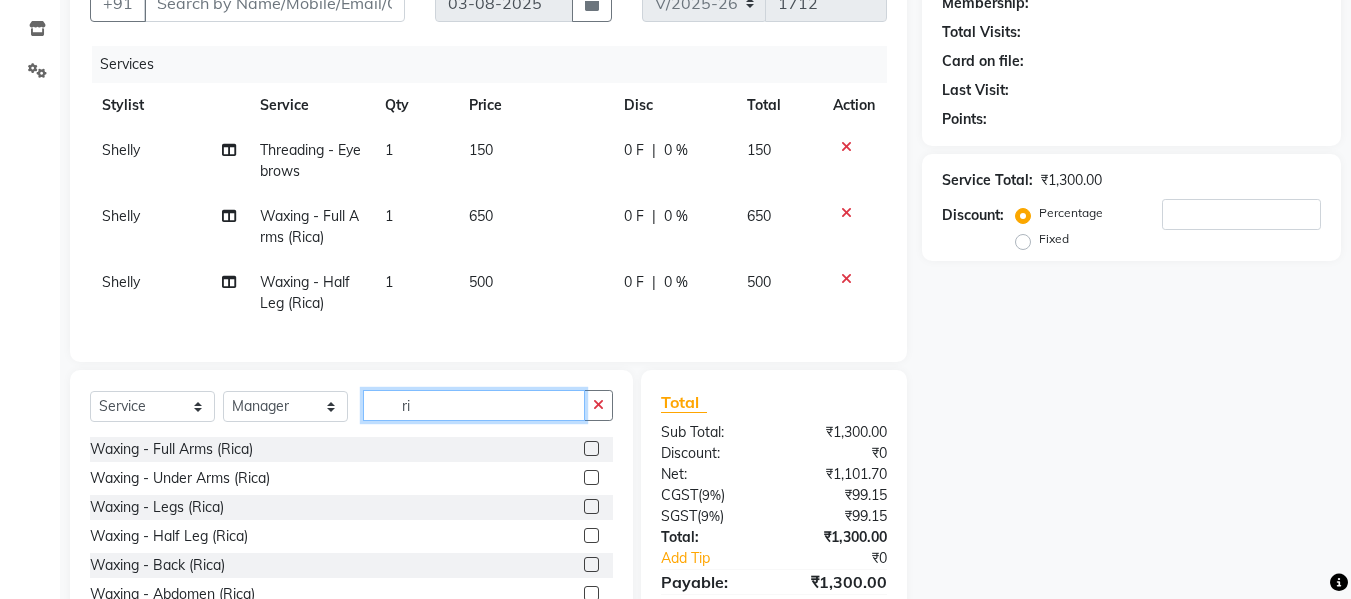 type on "r" 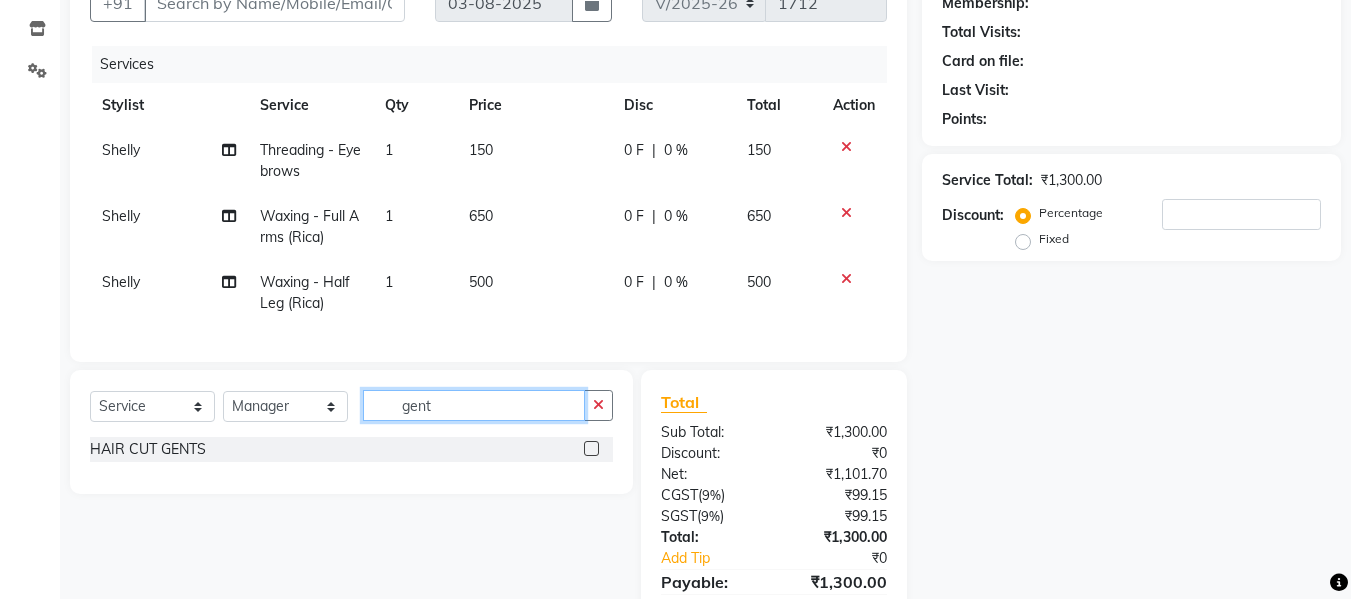 type on "gent" 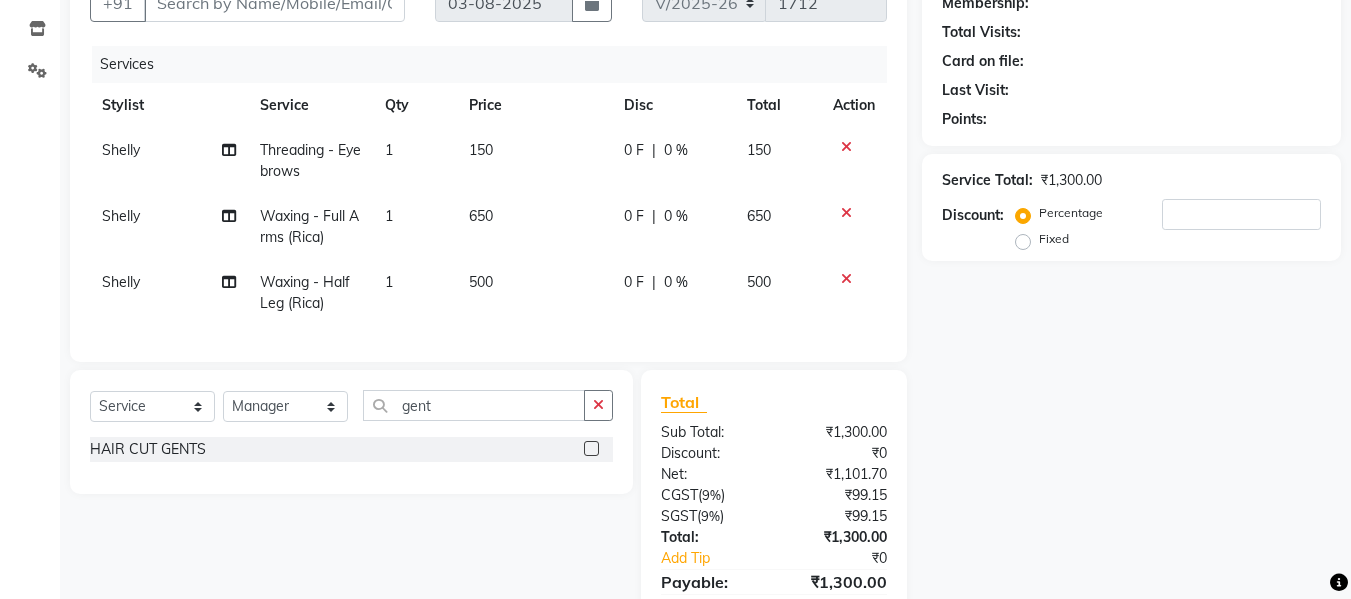 click 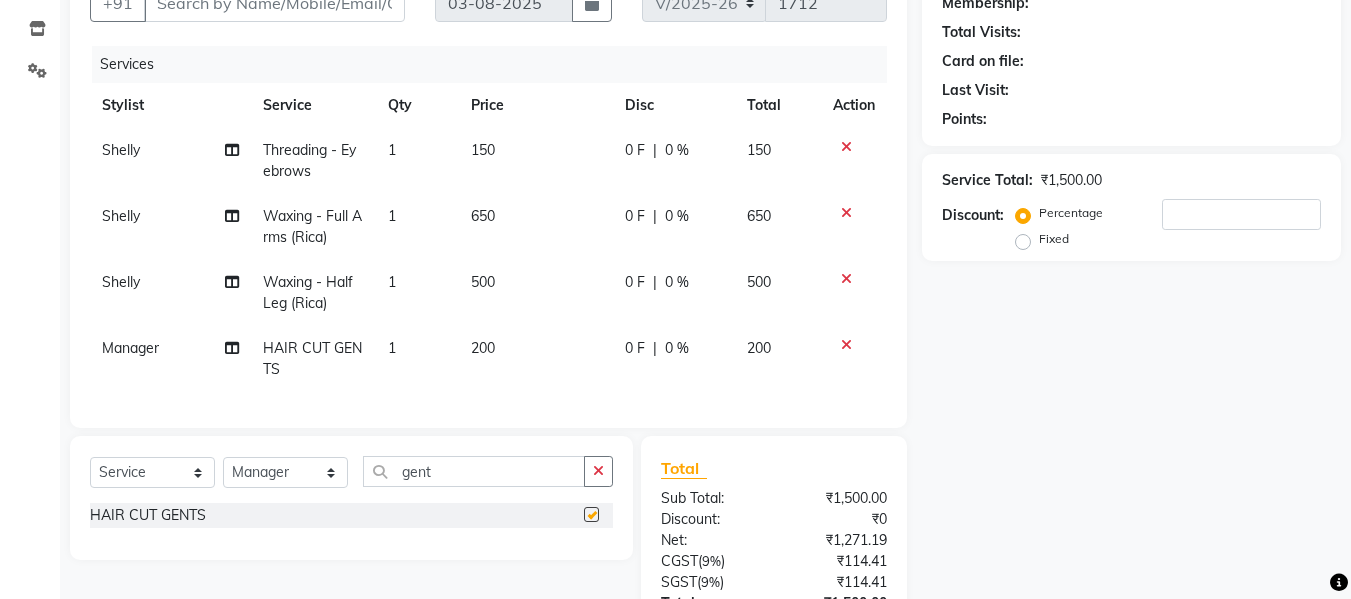 checkbox on "false" 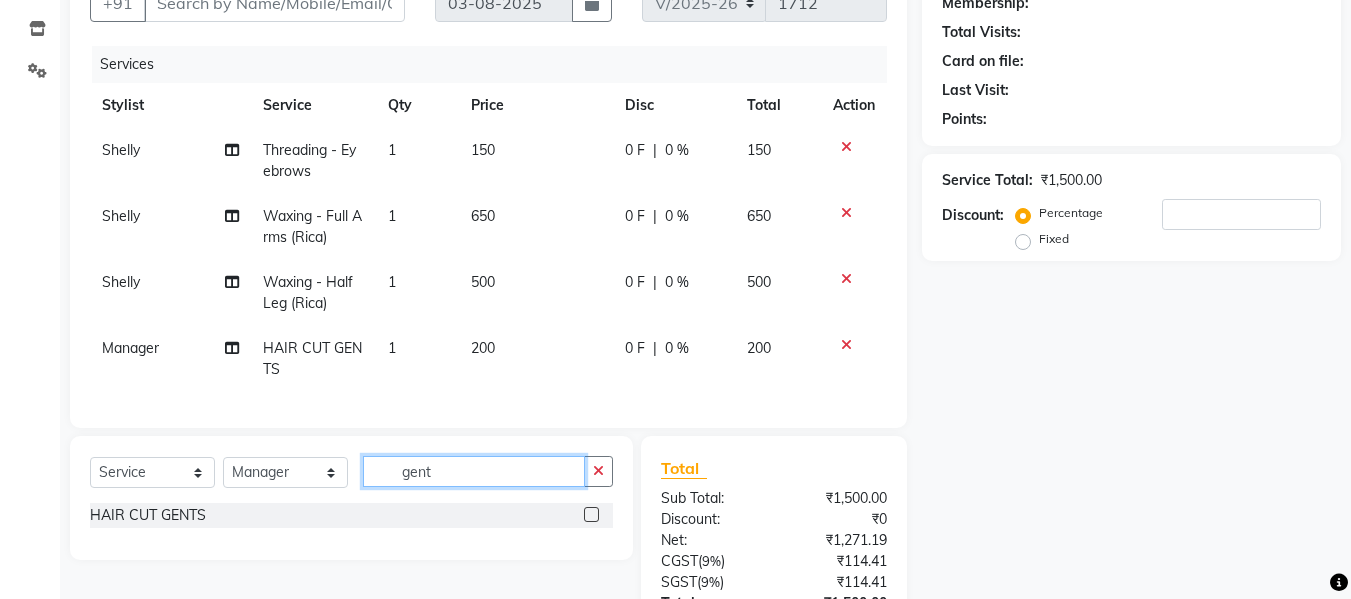 click on "gent" 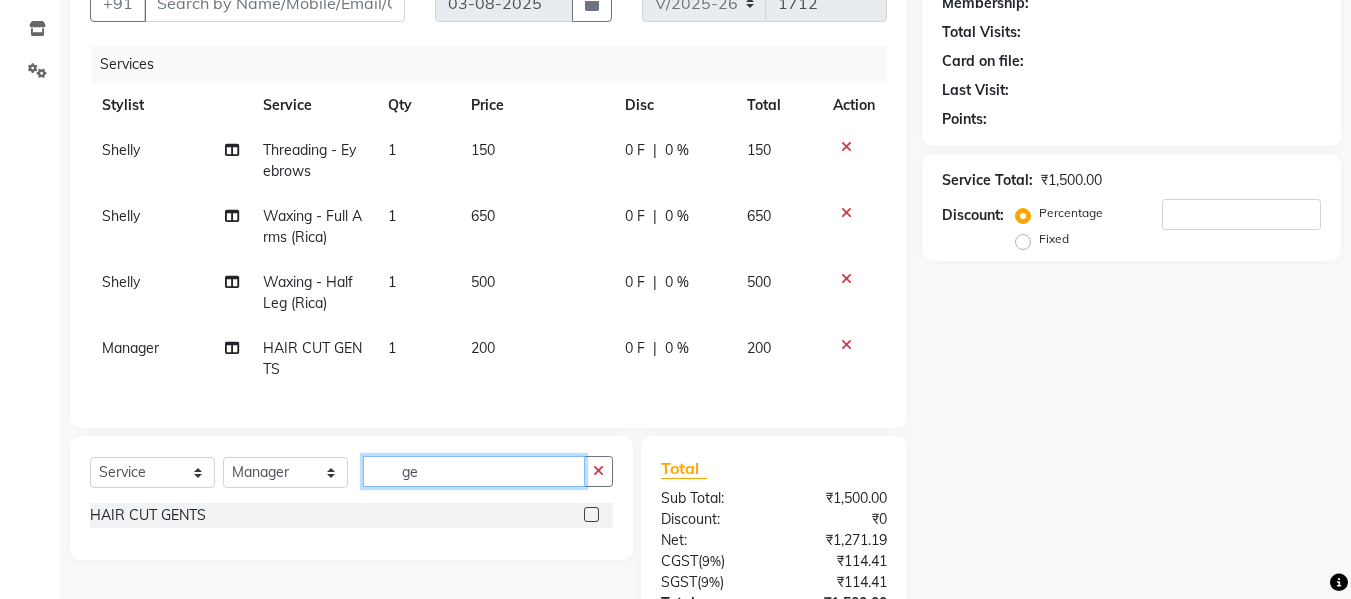 type on "g" 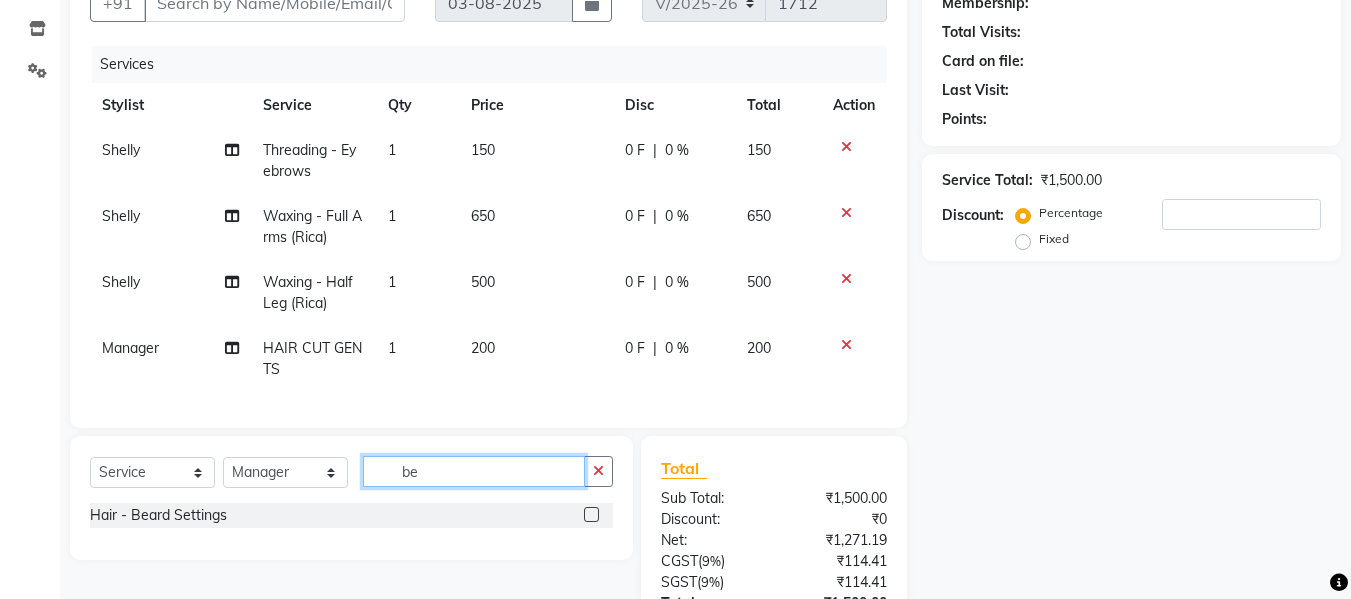 type on "be" 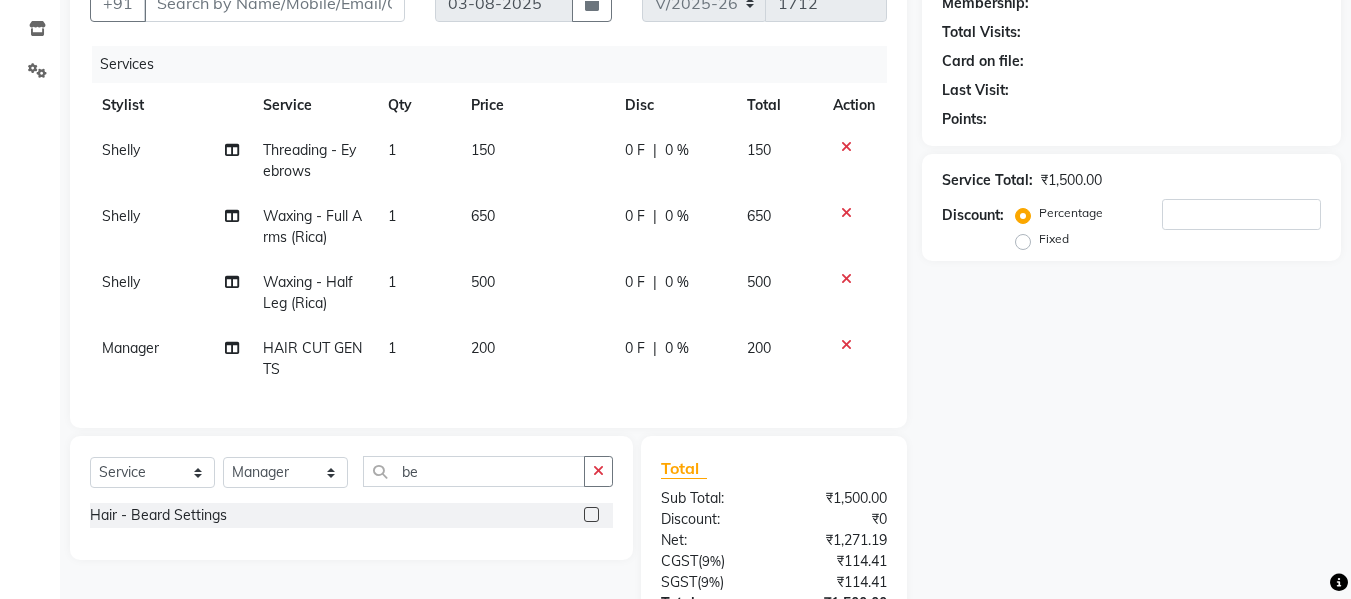 click 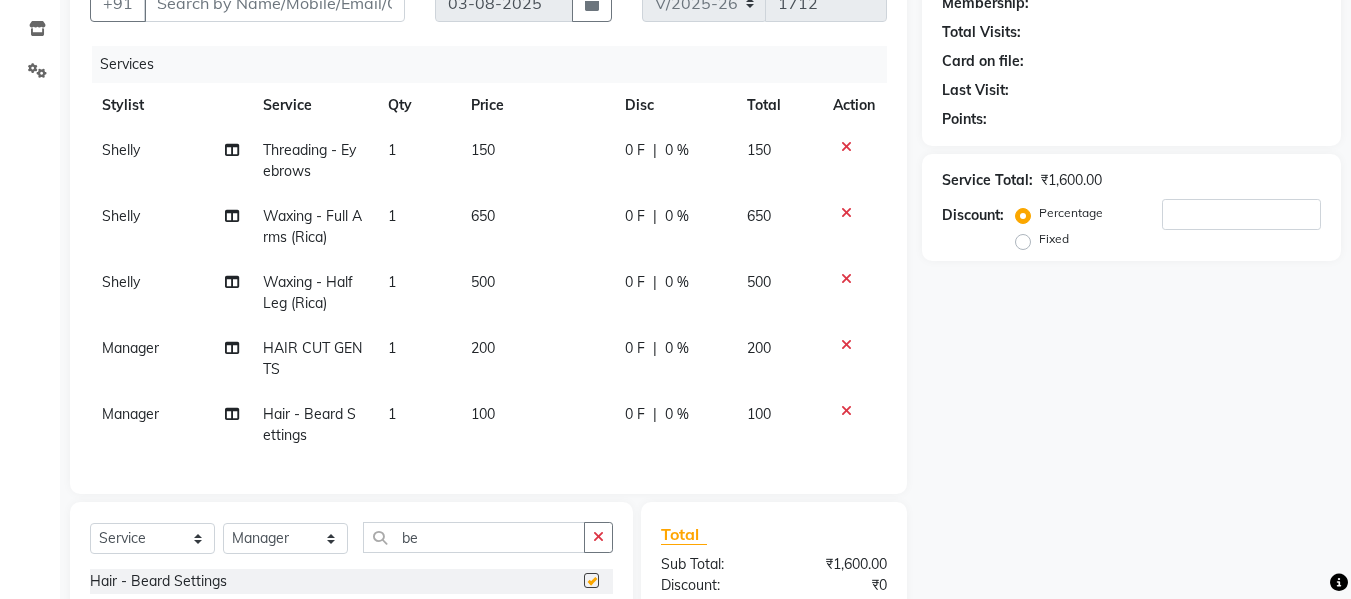 checkbox on "false" 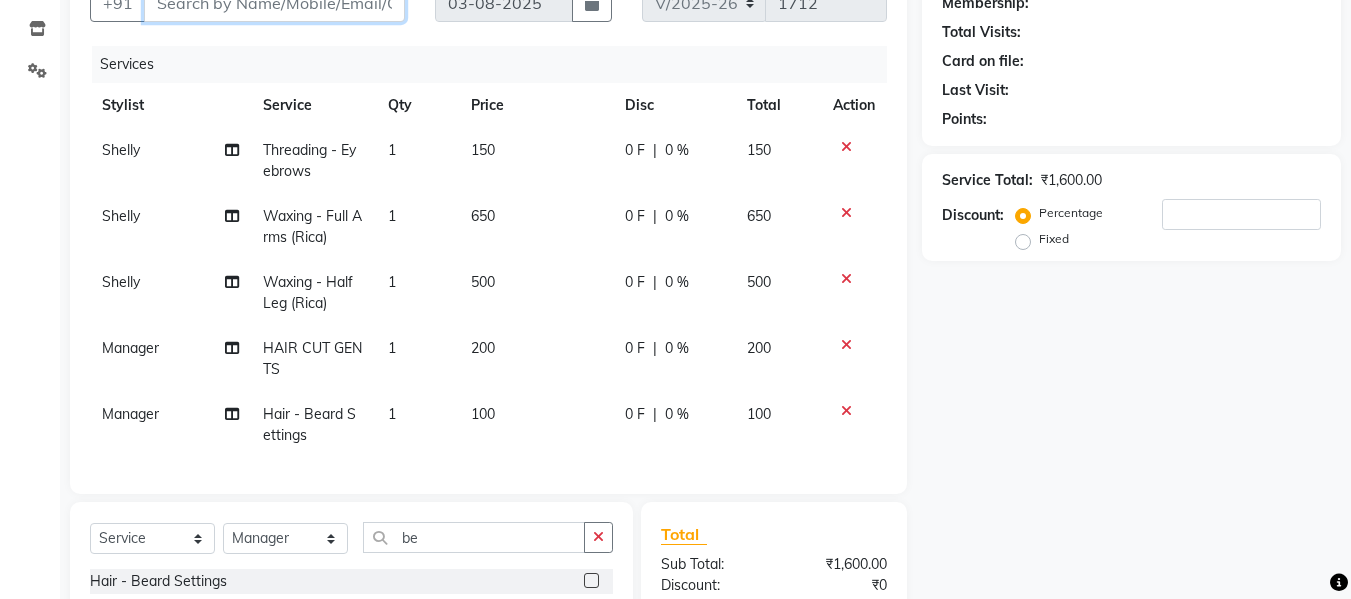 click on "Client" at bounding box center [274, 3] 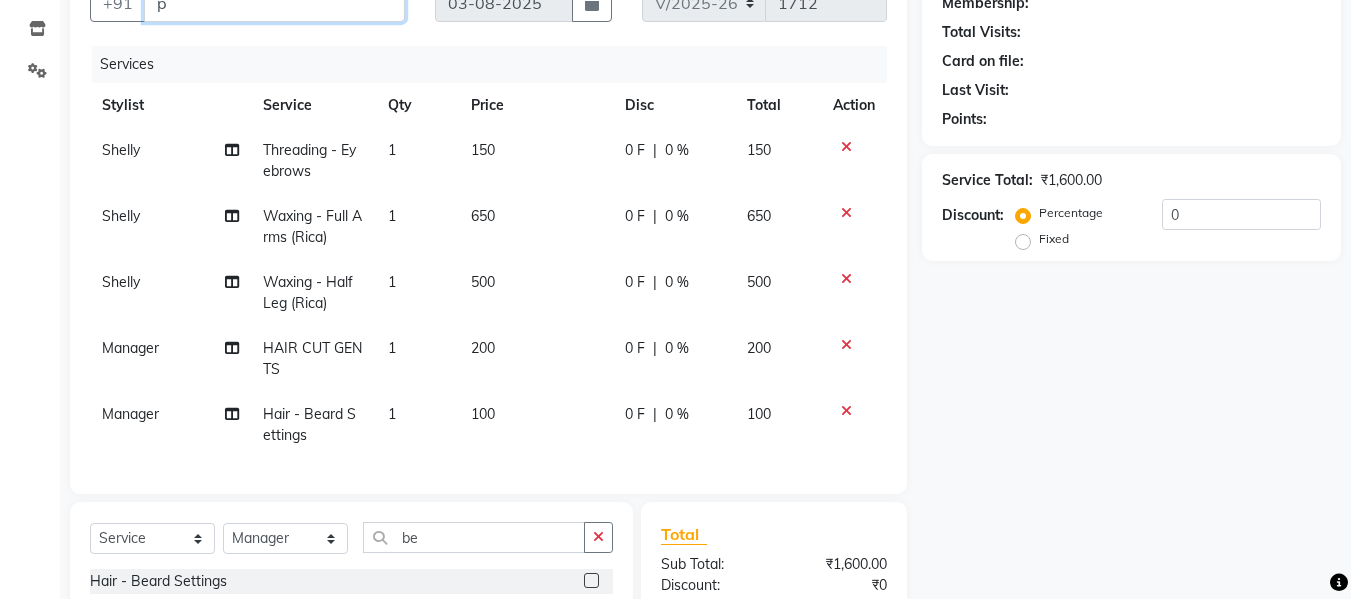 scroll, scrollTop: 195, scrollLeft: 0, axis: vertical 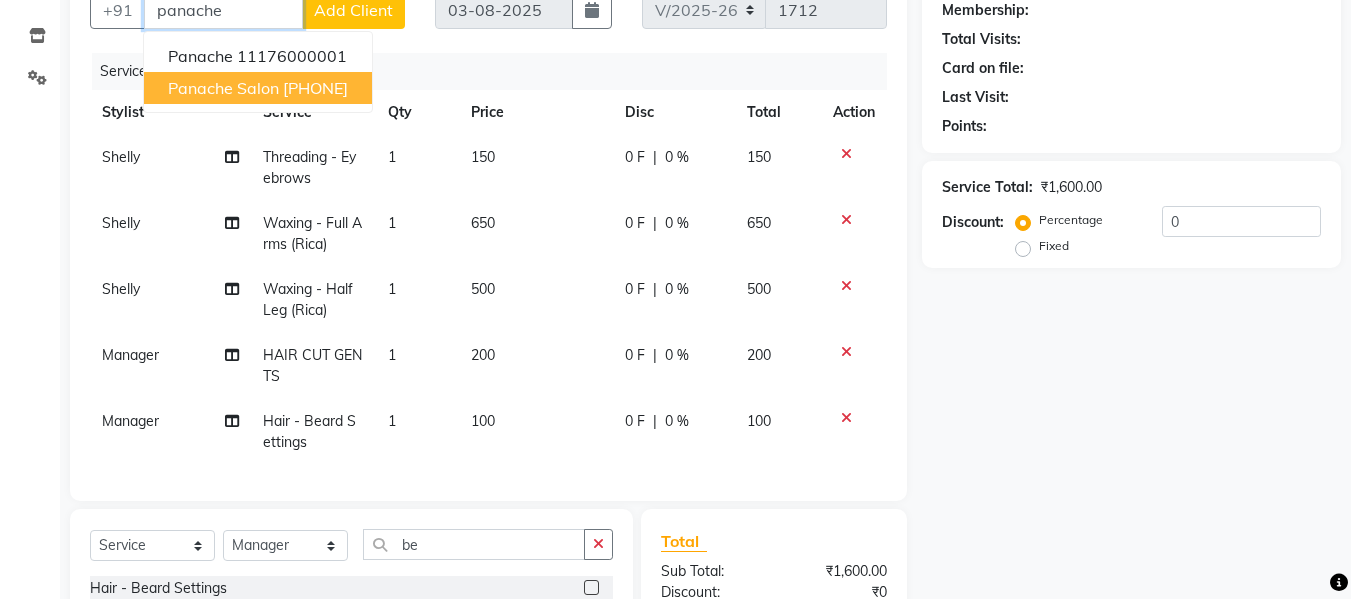 click on "[PHONE]" at bounding box center (315, 88) 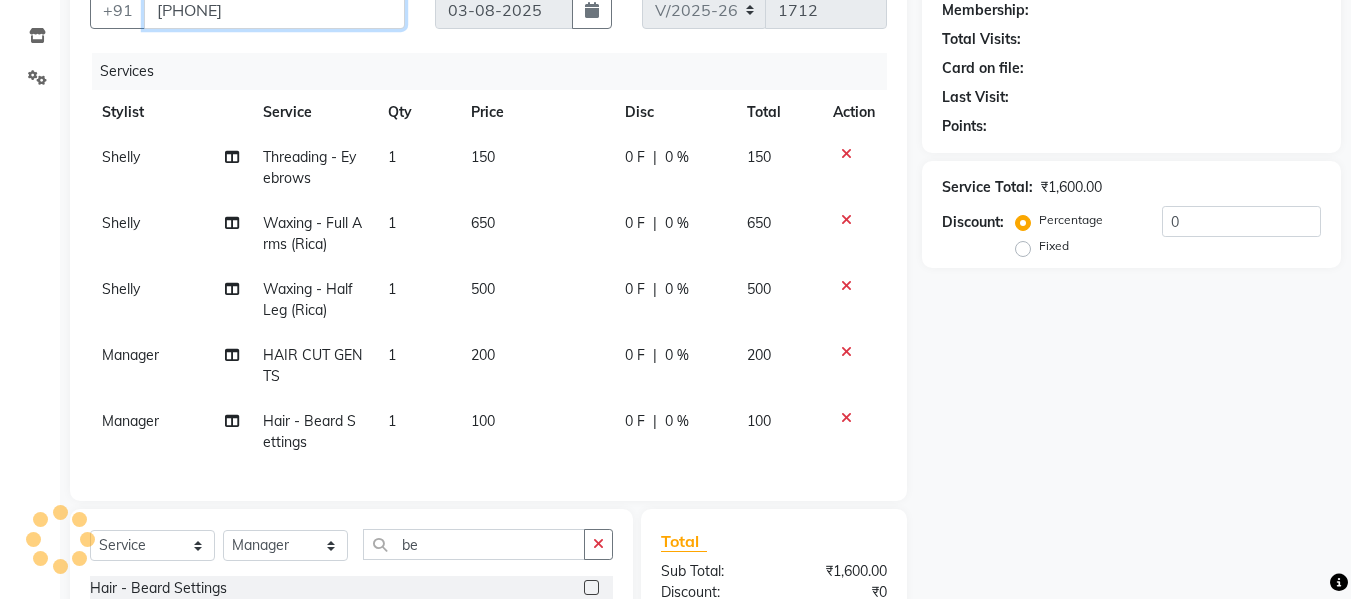 type on "[PHONE]" 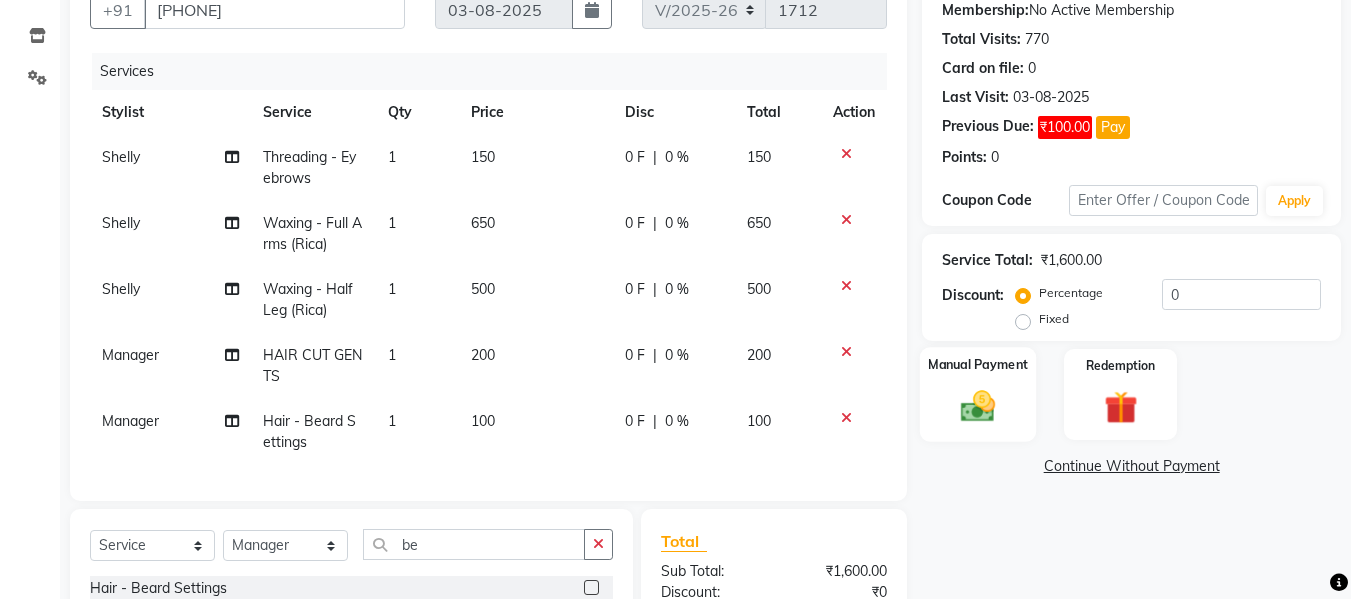 click 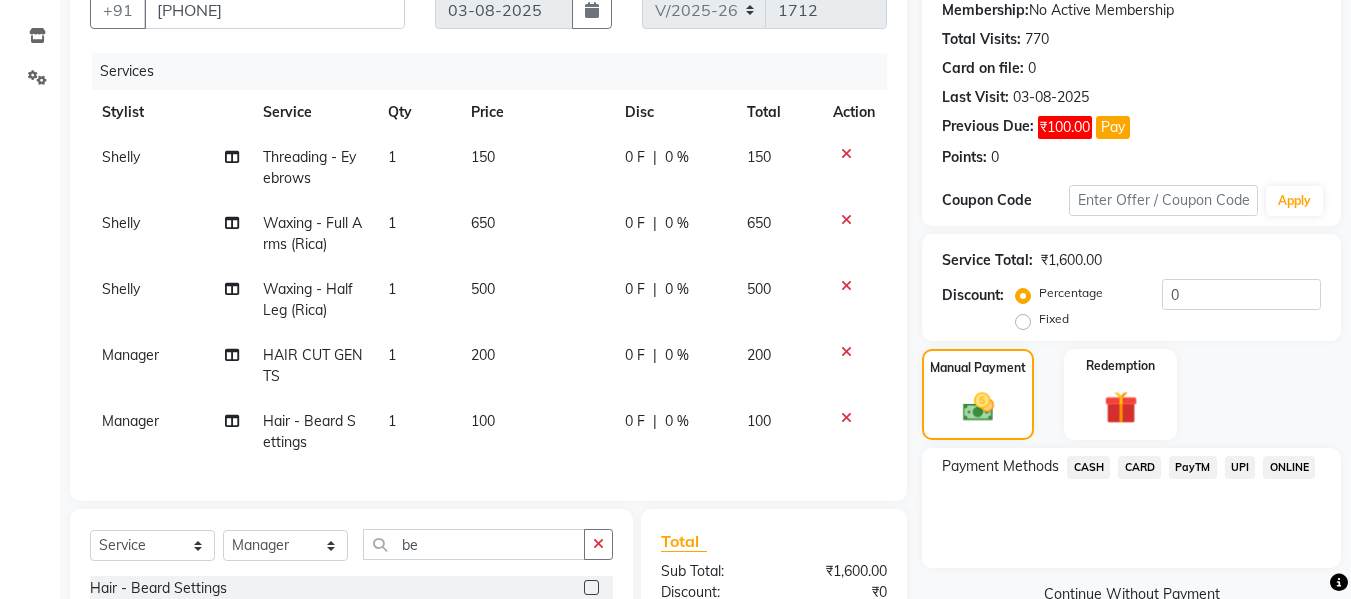click on "CASH" 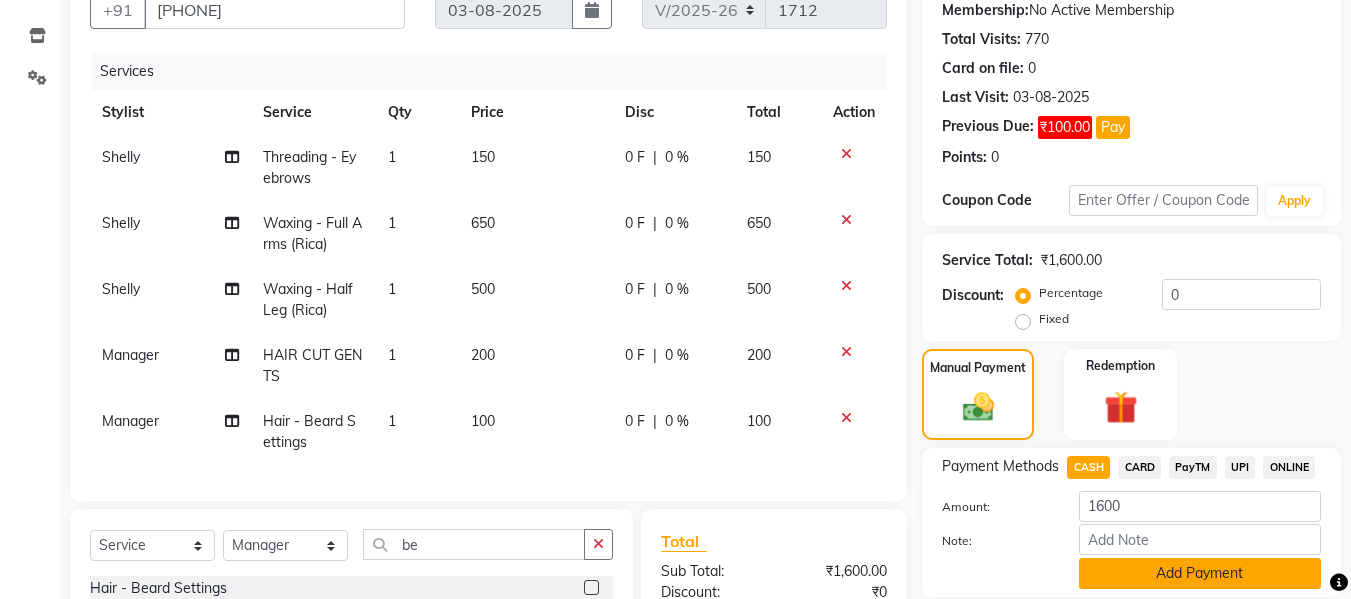 click on "Add Payment" 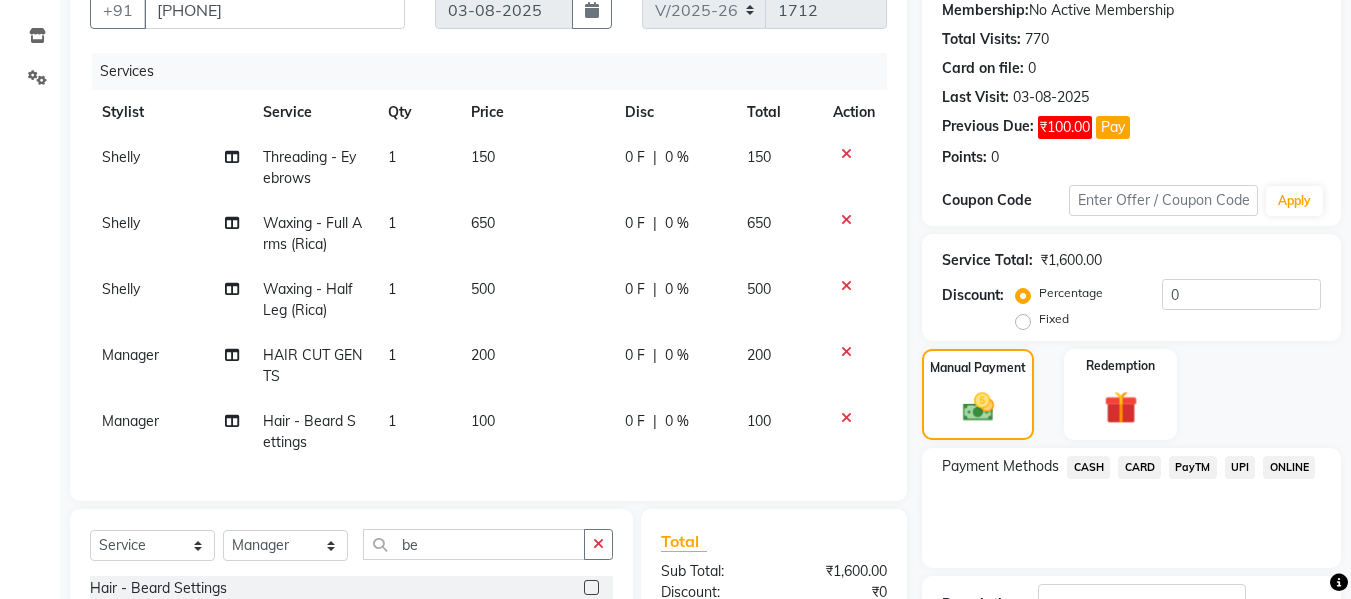 scroll, scrollTop: 515, scrollLeft: 0, axis: vertical 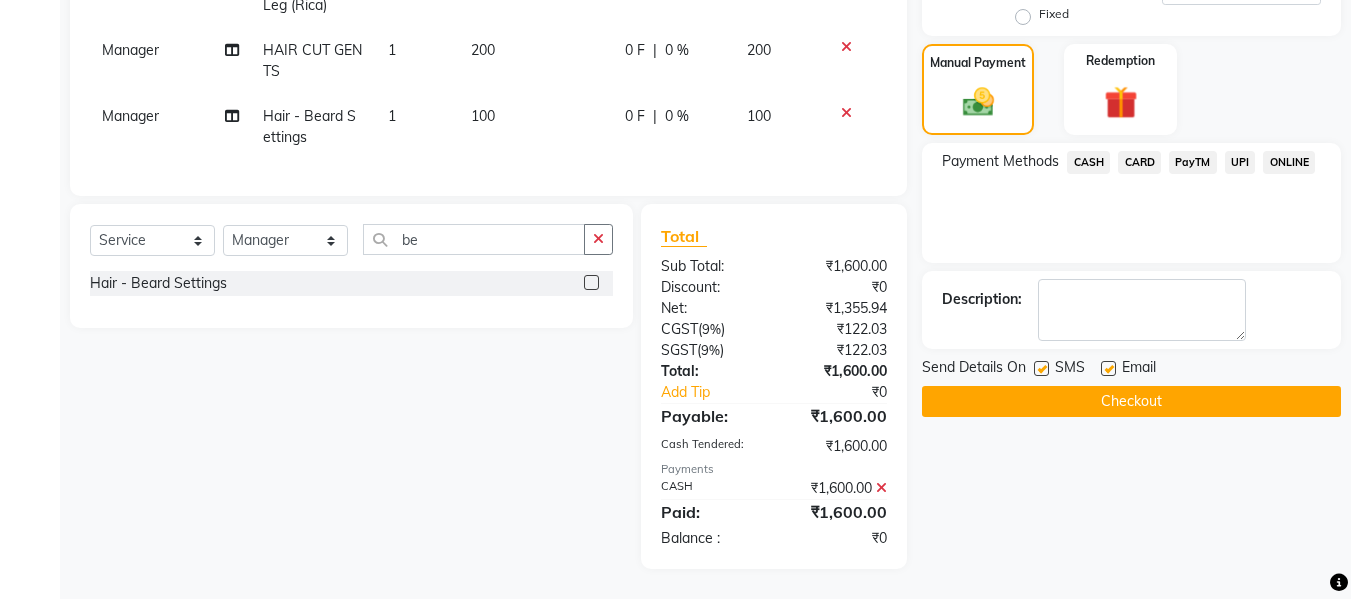 click on "Checkout" 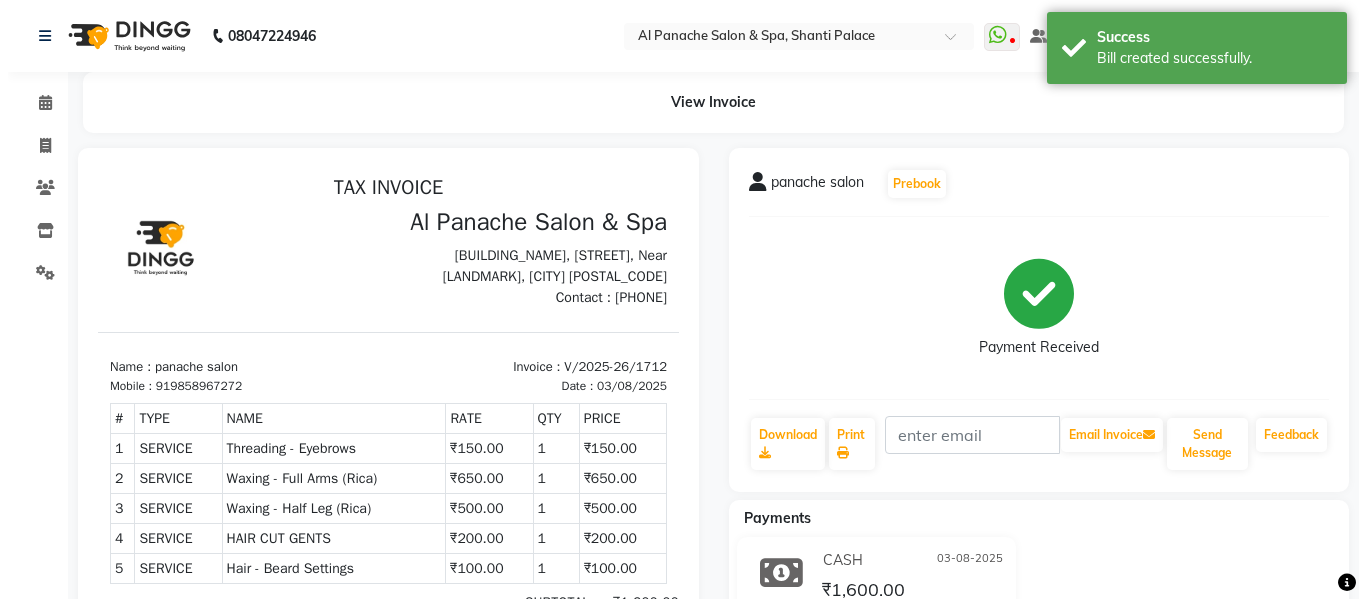 scroll, scrollTop: 0, scrollLeft: 0, axis: both 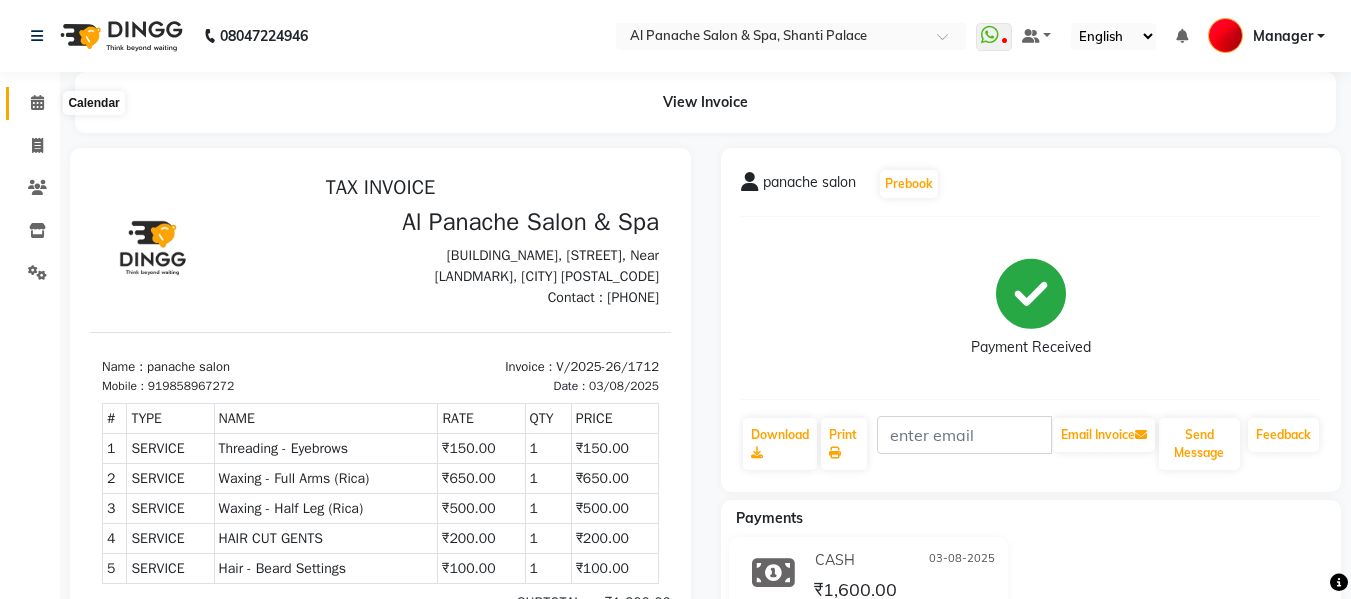 click 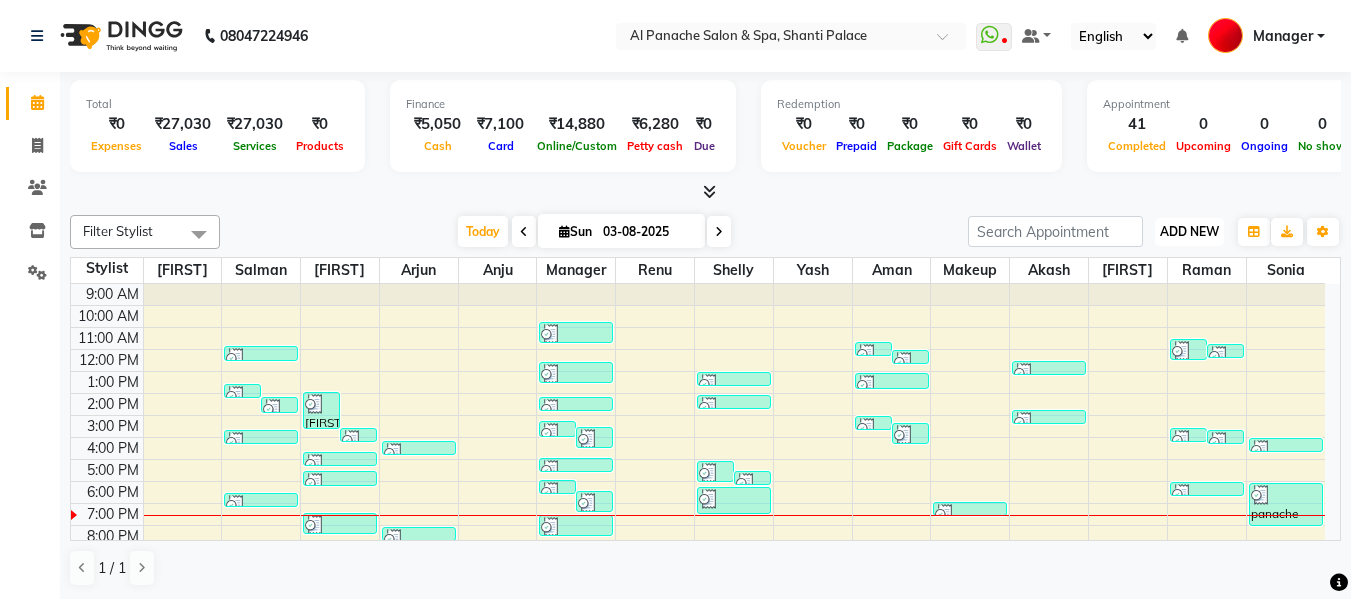 click on "ADD NEW" at bounding box center (1189, 231) 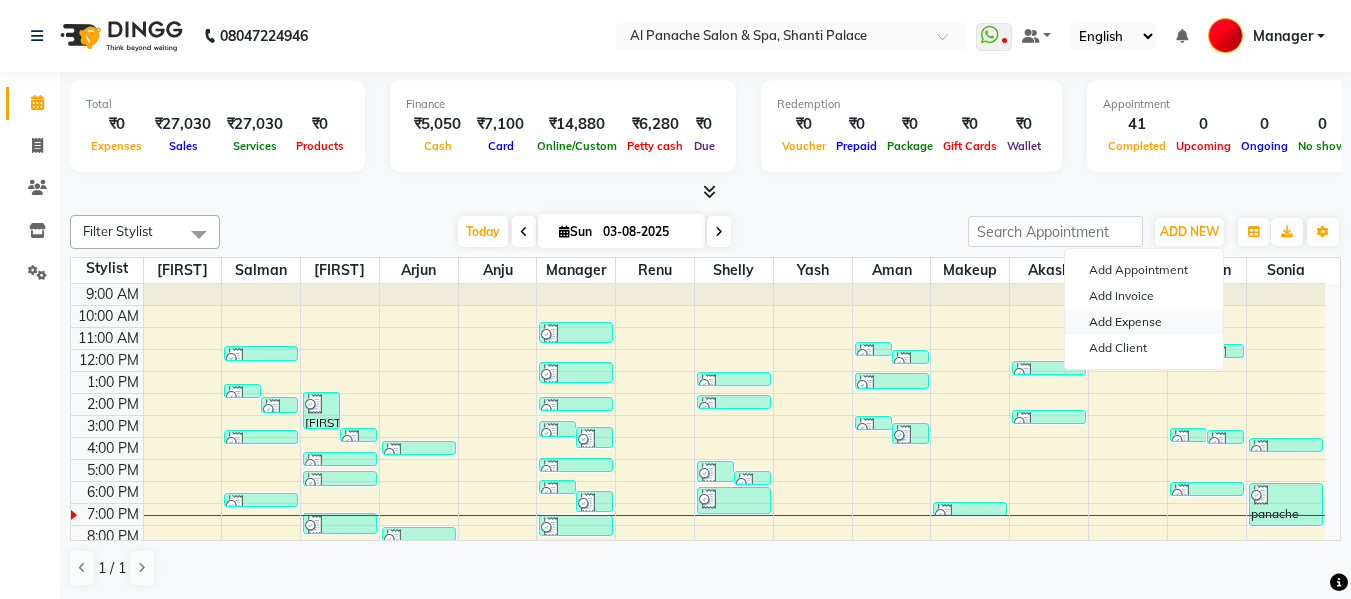 click on "Add Expense" at bounding box center (1144, 322) 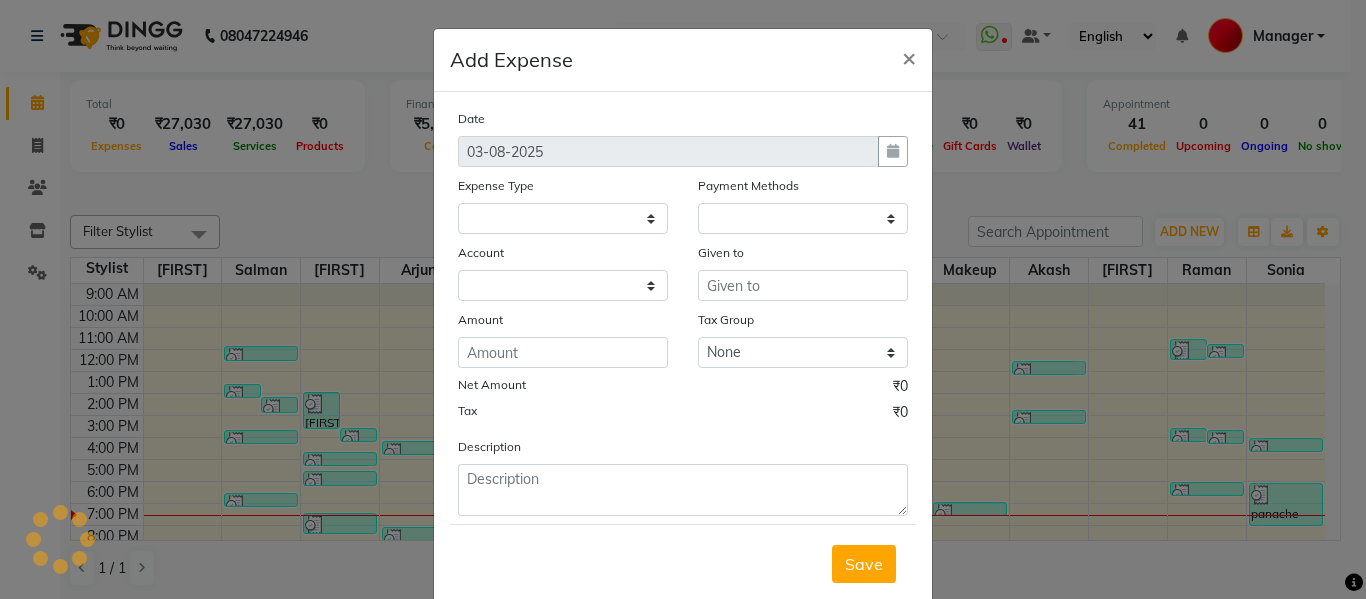 select on "810" 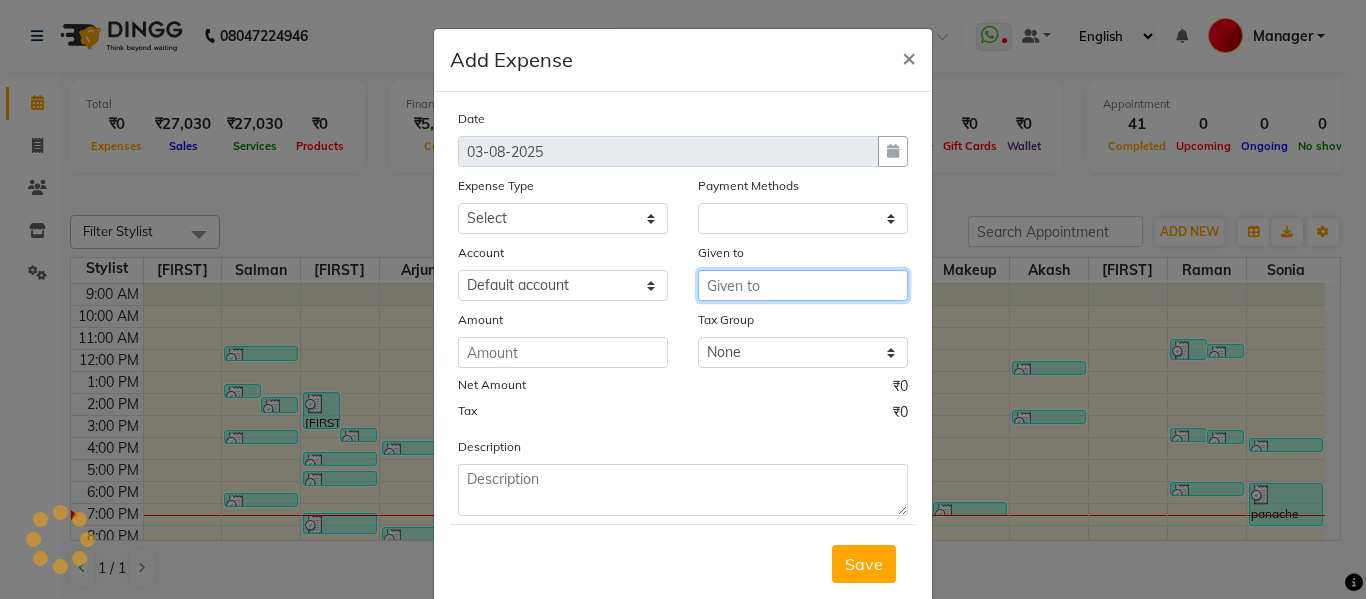 select on "1" 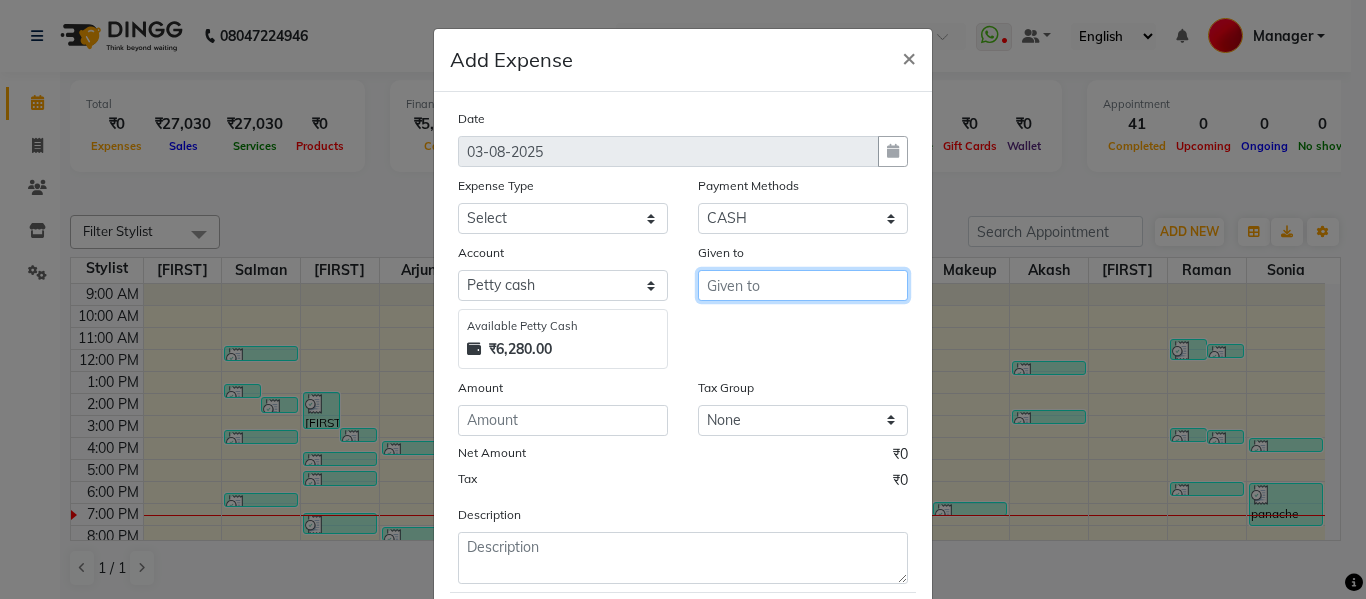 click at bounding box center (803, 285) 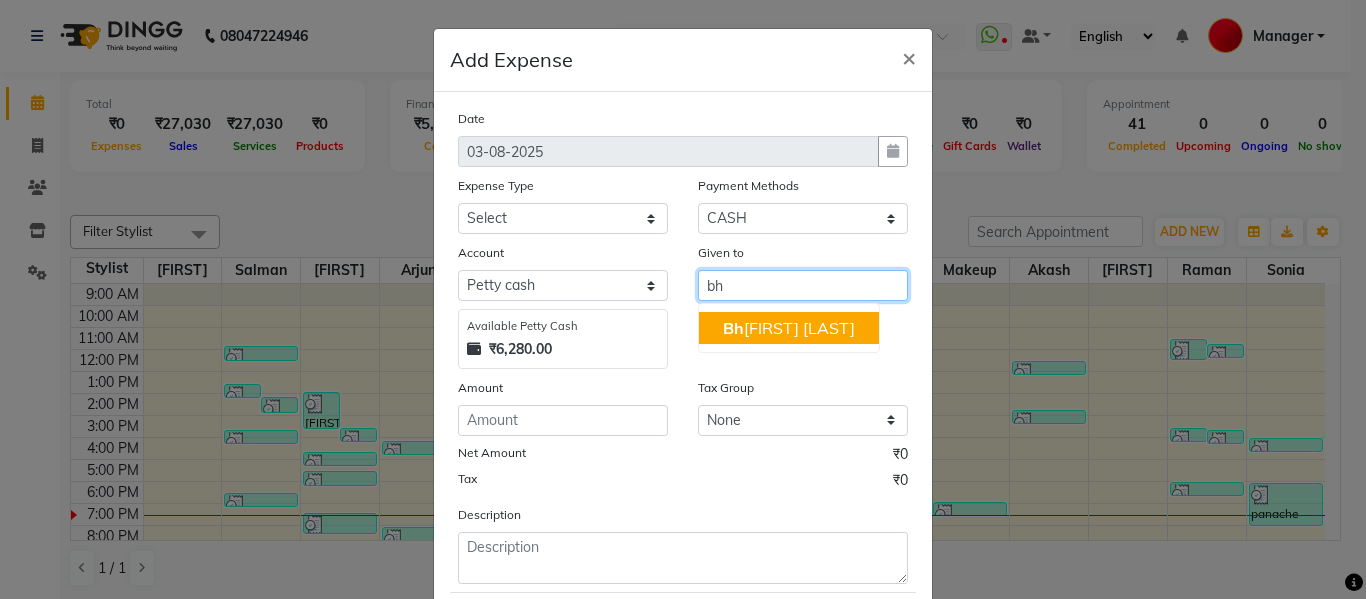 click on "[FIRST] [LAST]" at bounding box center [789, 328] 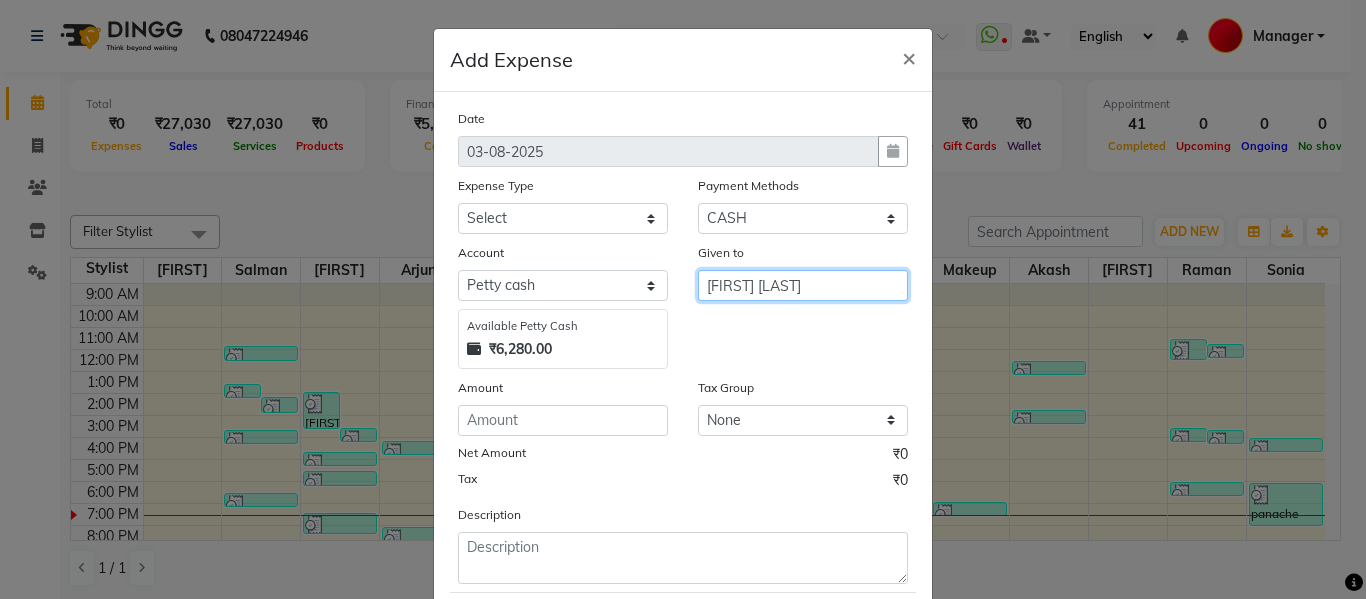 type on "[FIRST] [LAST]" 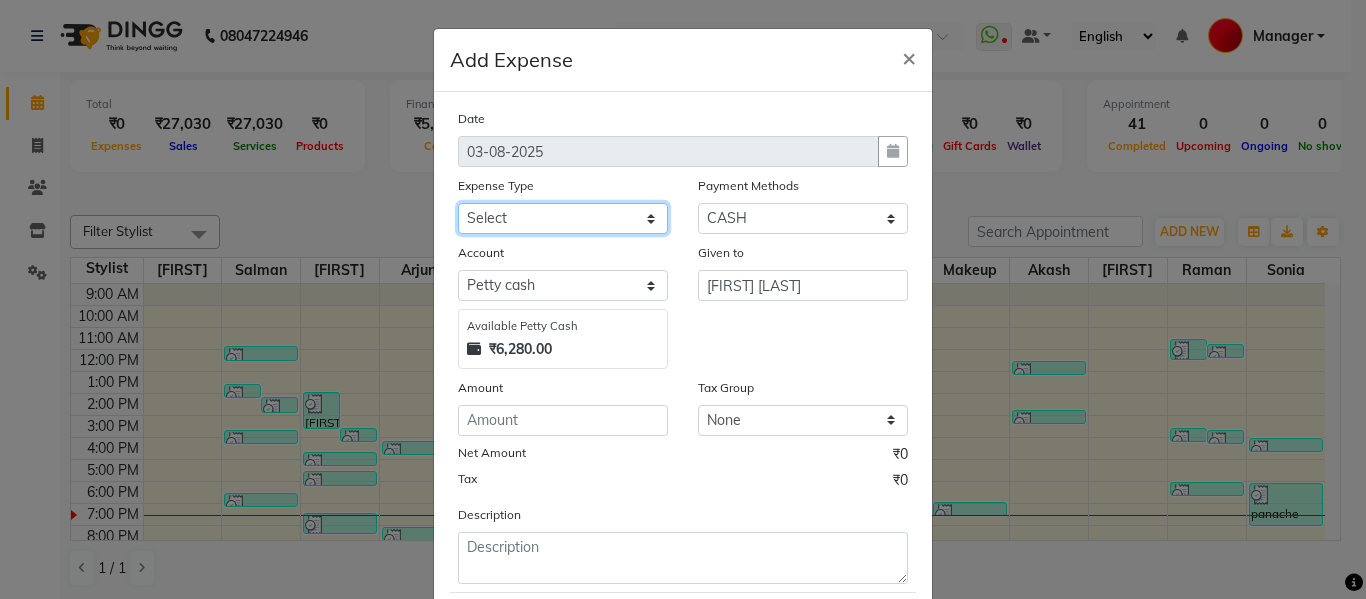 click on "Select Advance Salary Bank charges Car maintenance  Cash transfer to bank Cash transfer to hub Client Snacks Equipment Fuel Govt fee Incentive Insurance International purchase Loan Repayment Maintenance Marketing Miscellaneous MRA Other Pantry Payment Pooja Box Product Rent Salary Staff Snacks Tax Tea & Refreshment Utilities water bottle Wipes" 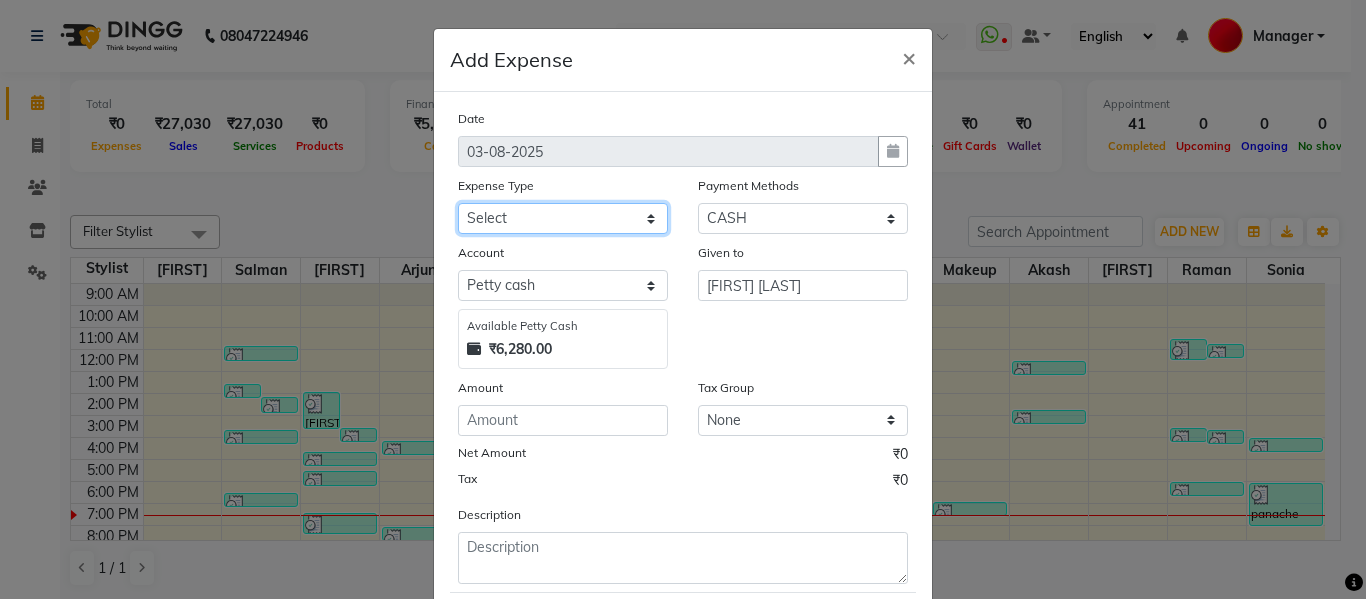 select on "4766" 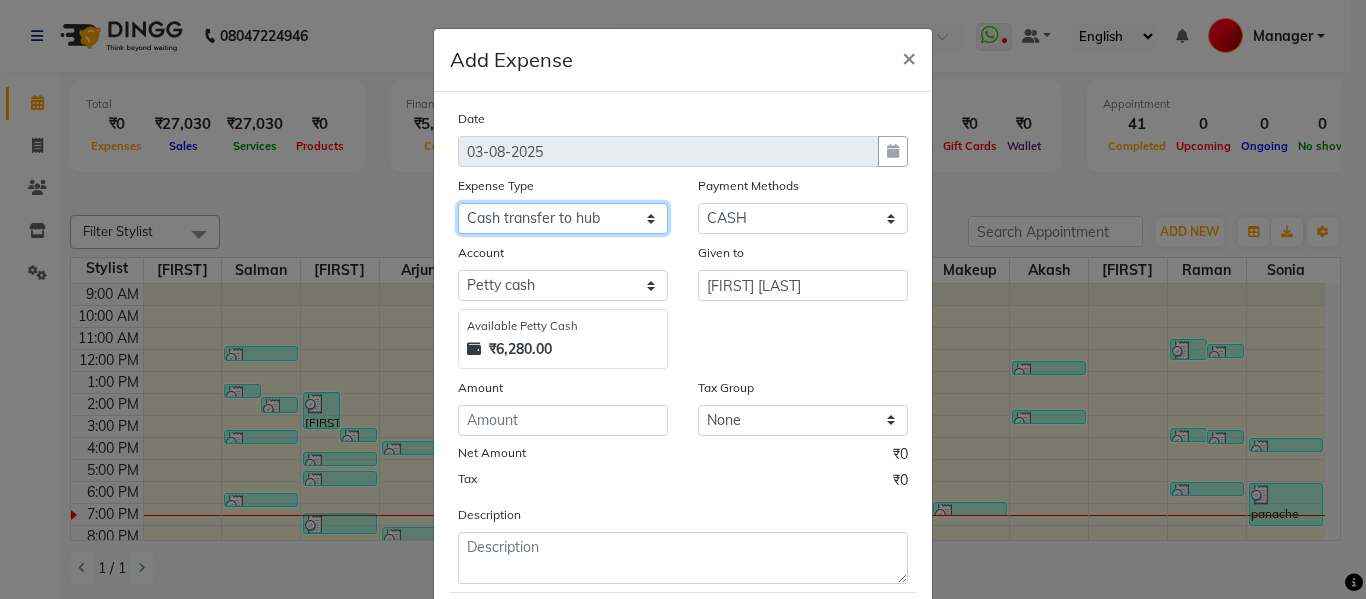 click on "Select Advance Salary Bank charges Car maintenance  Cash transfer to bank Cash transfer to hub Client Snacks Equipment Fuel Govt fee Incentive Insurance International purchase Loan Repayment Maintenance Marketing Miscellaneous MRA Other Pantry Payment Pooja Box Product Rent Salary Staff Snacks Tax Tea & Refreshment Utilities water bottle Wipes" 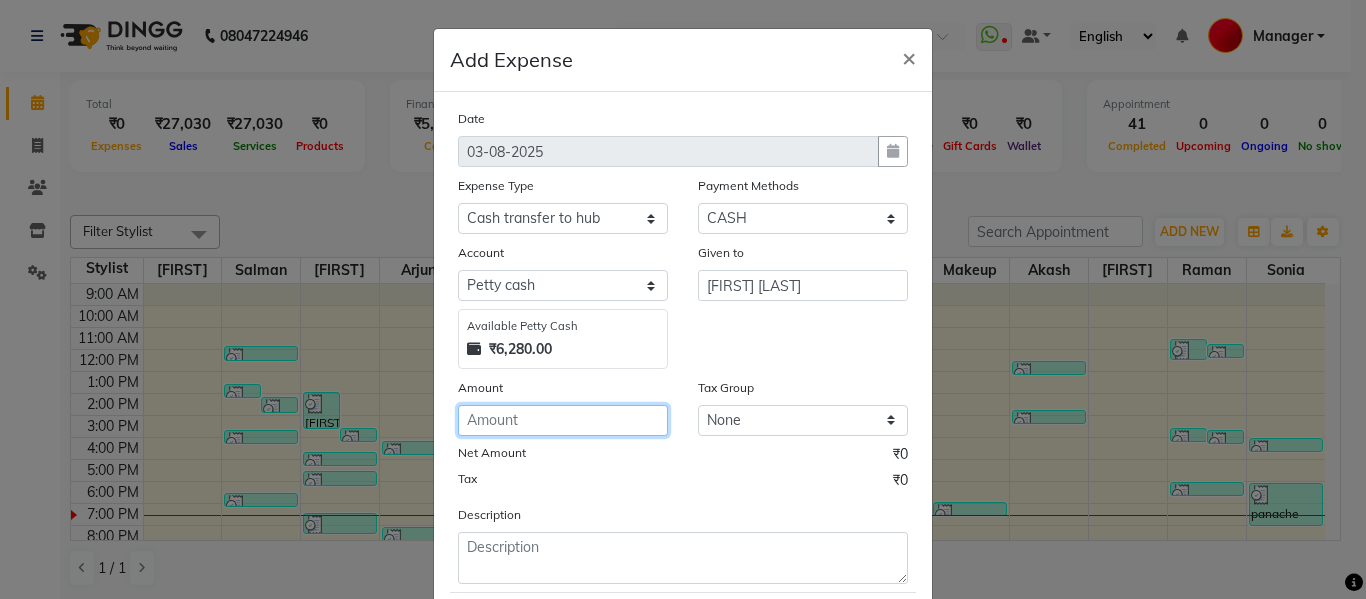 click 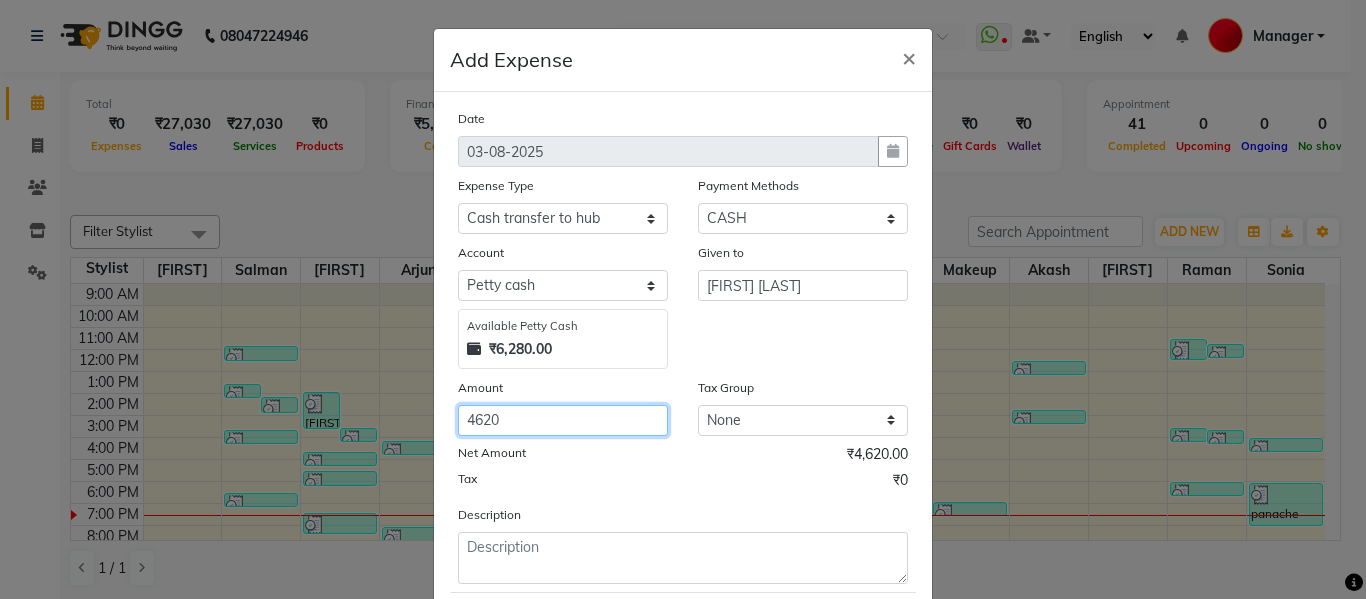 type on "4620" 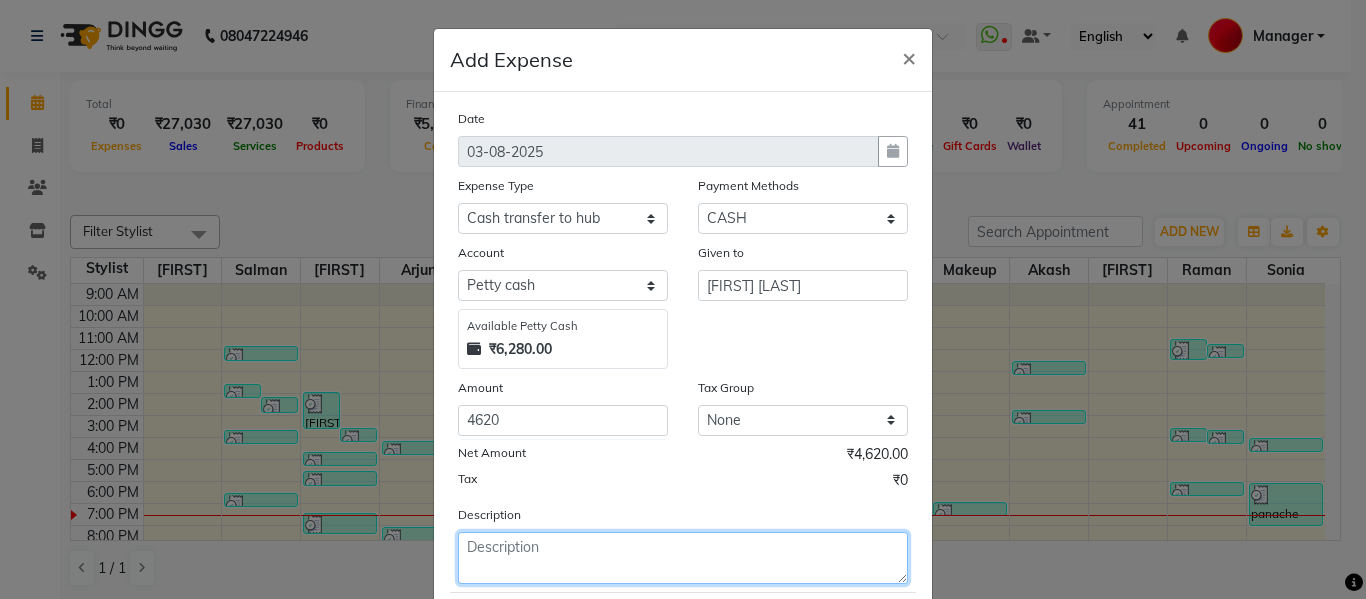 click 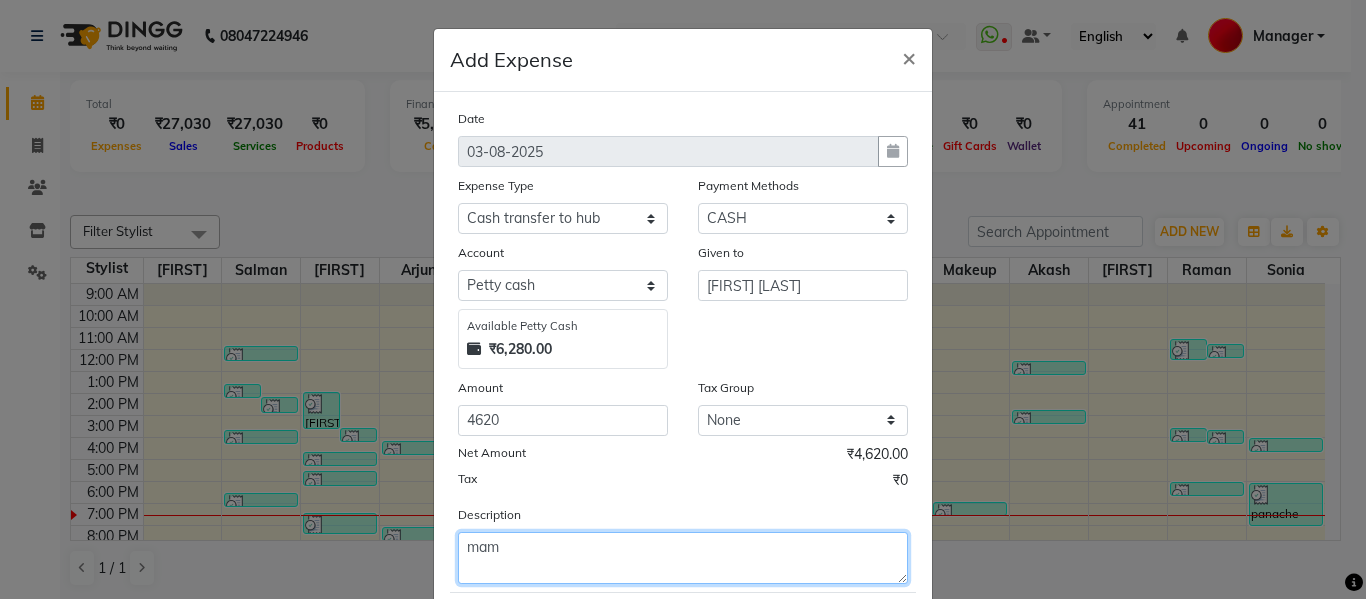 type on "mam" 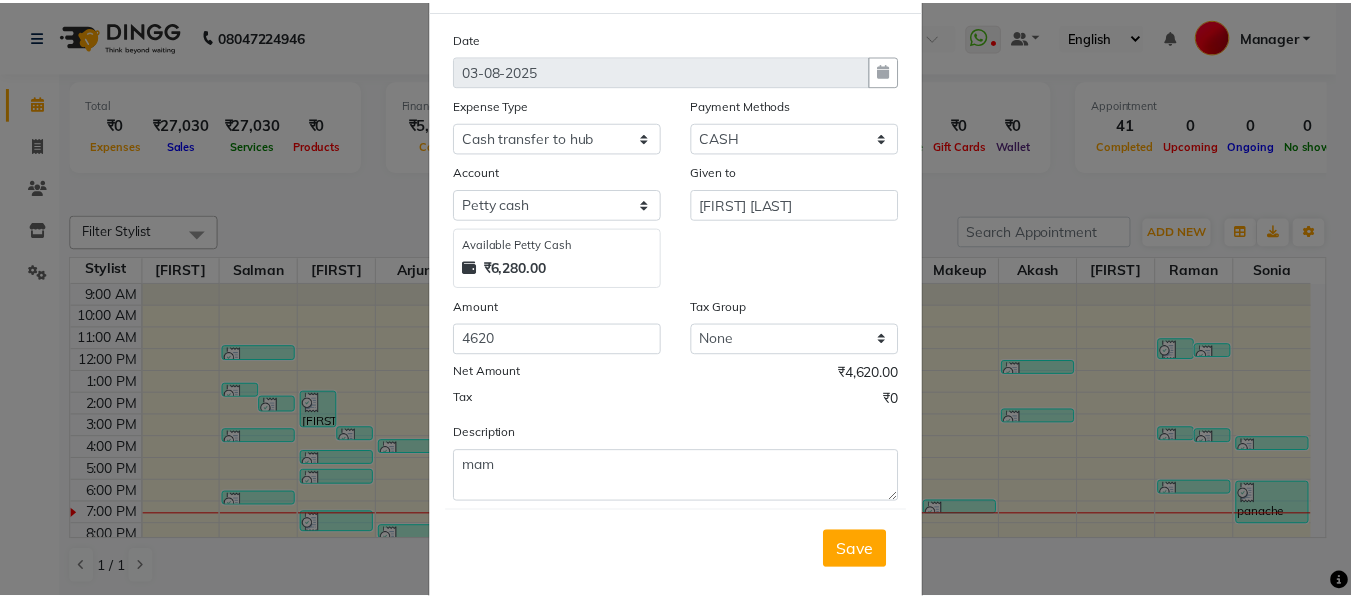 scroll, scrollTop: 117, scrollLeft: 0, axis: vertical 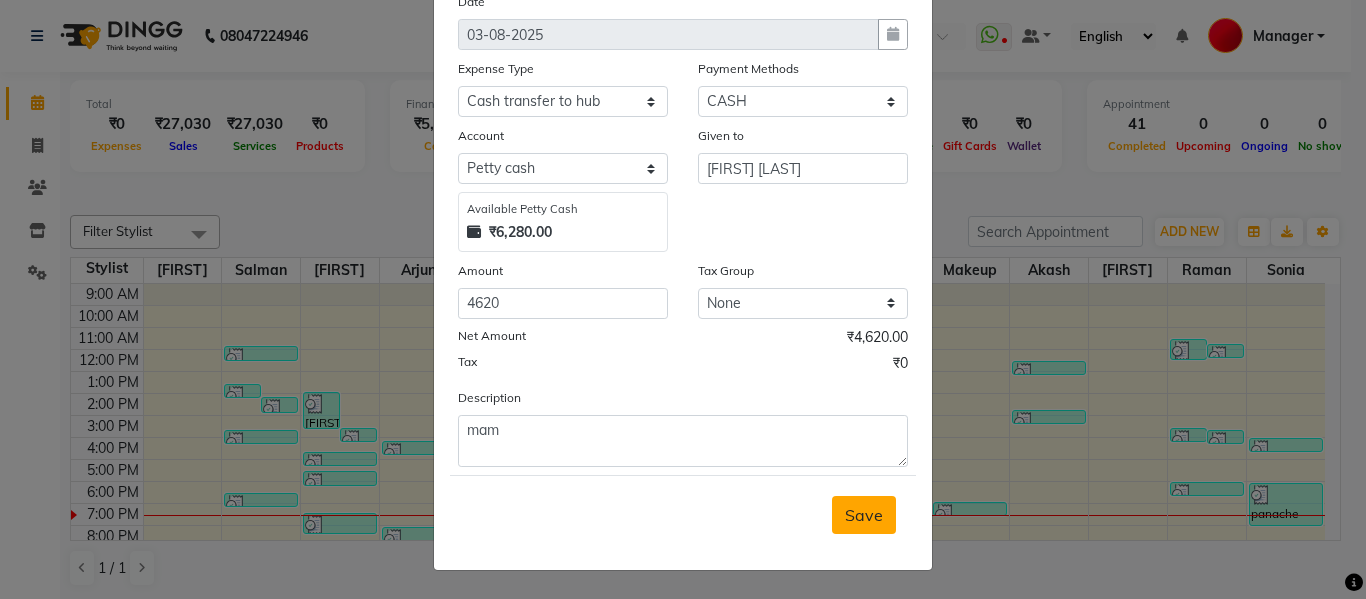 click on "Save" at bounding box center [864, 515] 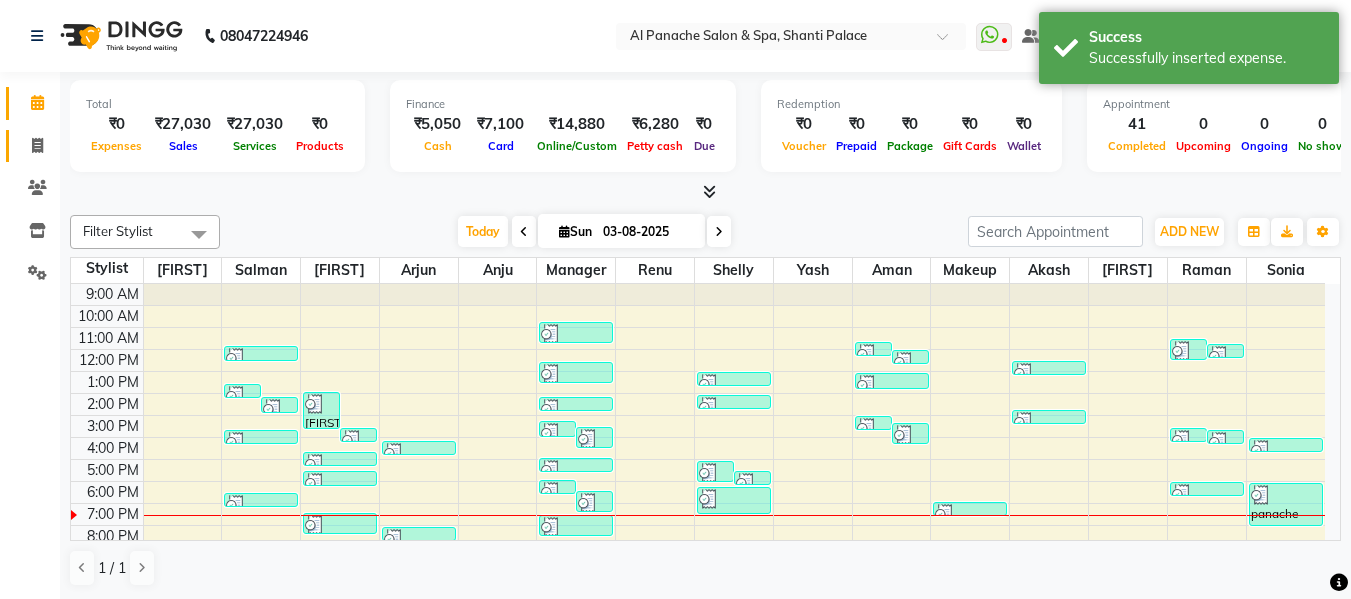 click on "Invoice" 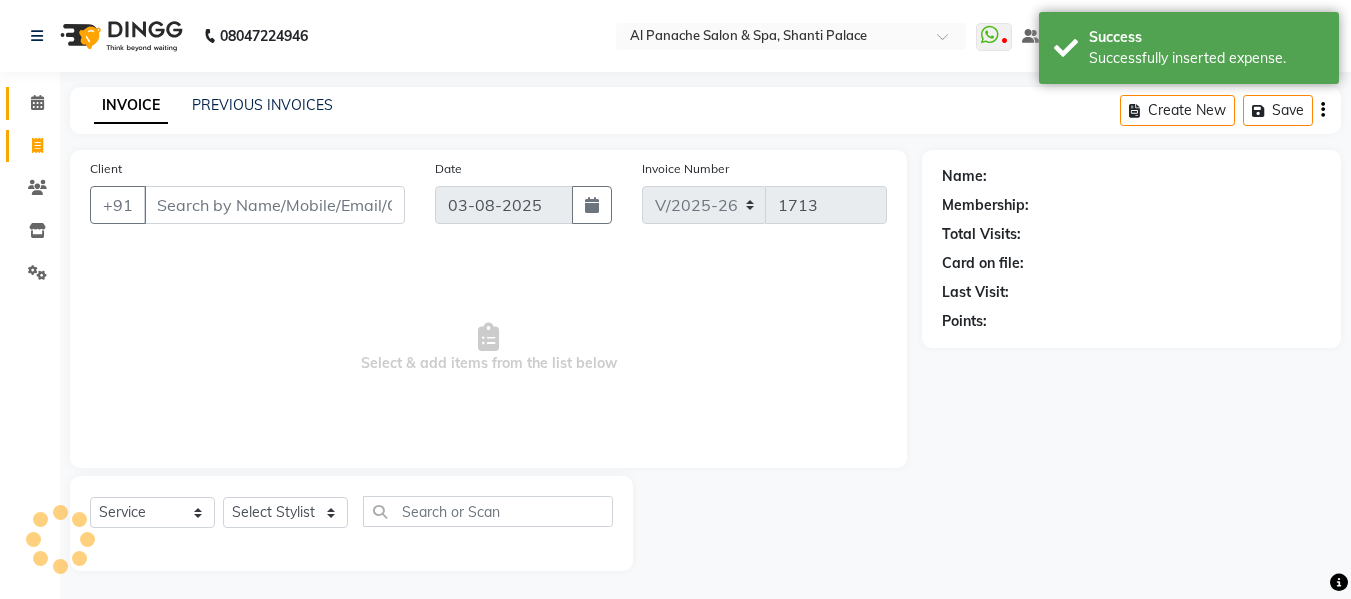 click on "Calendar" 